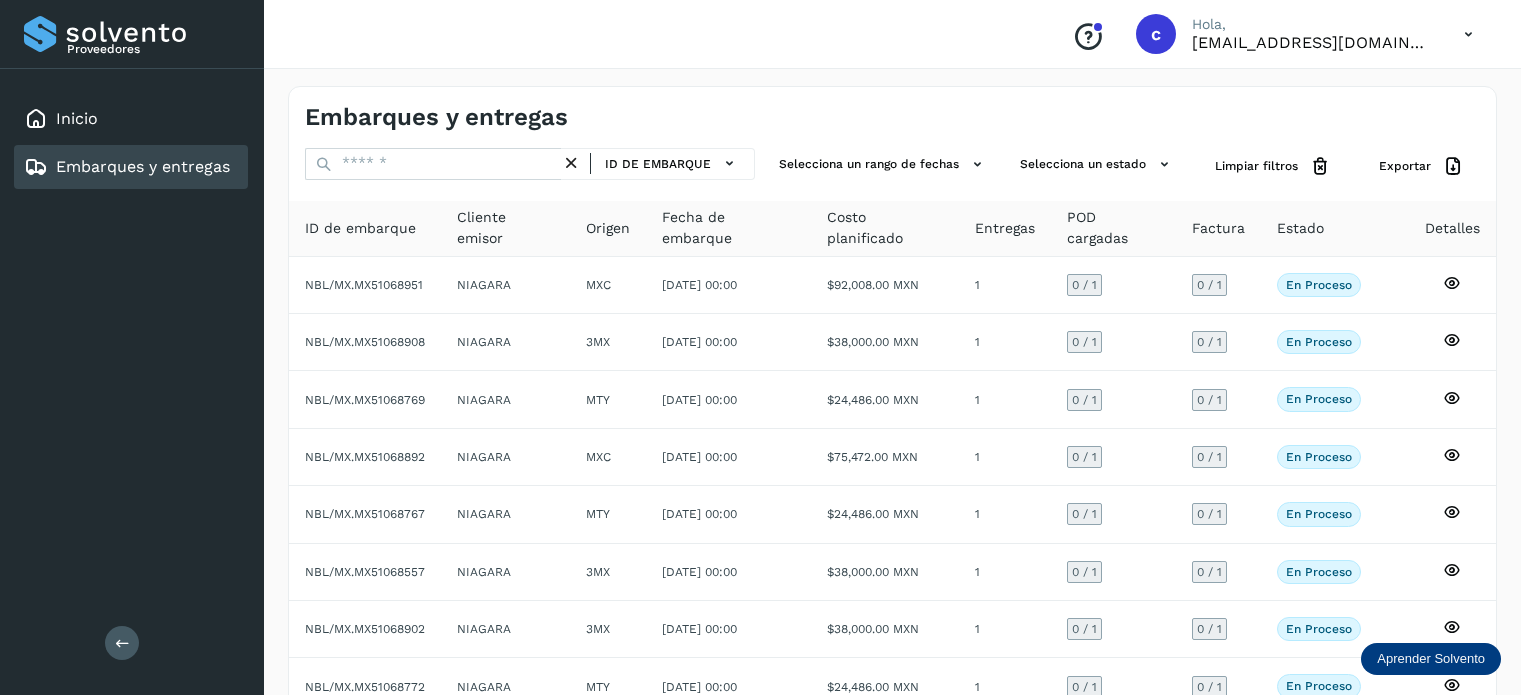 scroll, scrollTop: 0, scrollLeft: 0, axis: both 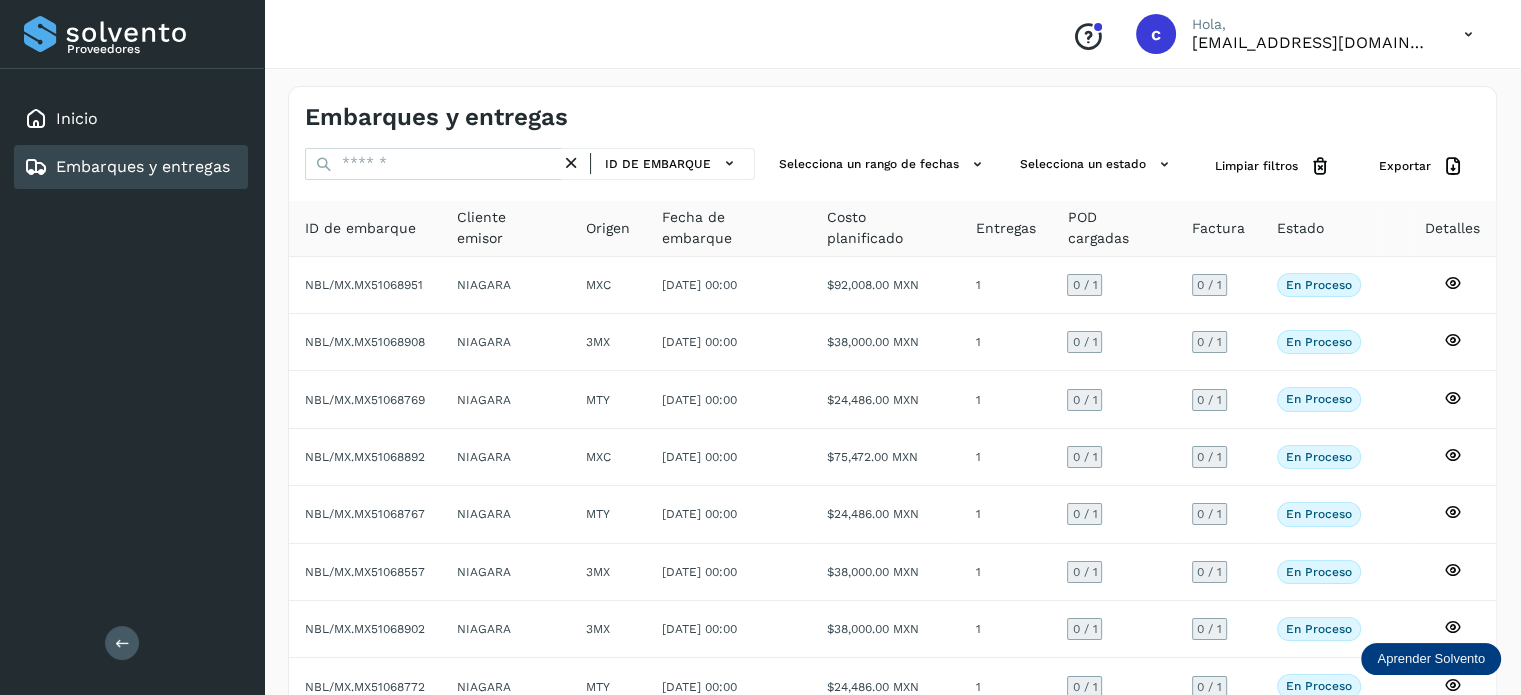 click on "Conoce nuestros beneficios
c Hola, [EMAIL_ADDRESS][DOMAIN_NAME]" at bounding box center [892, 34] 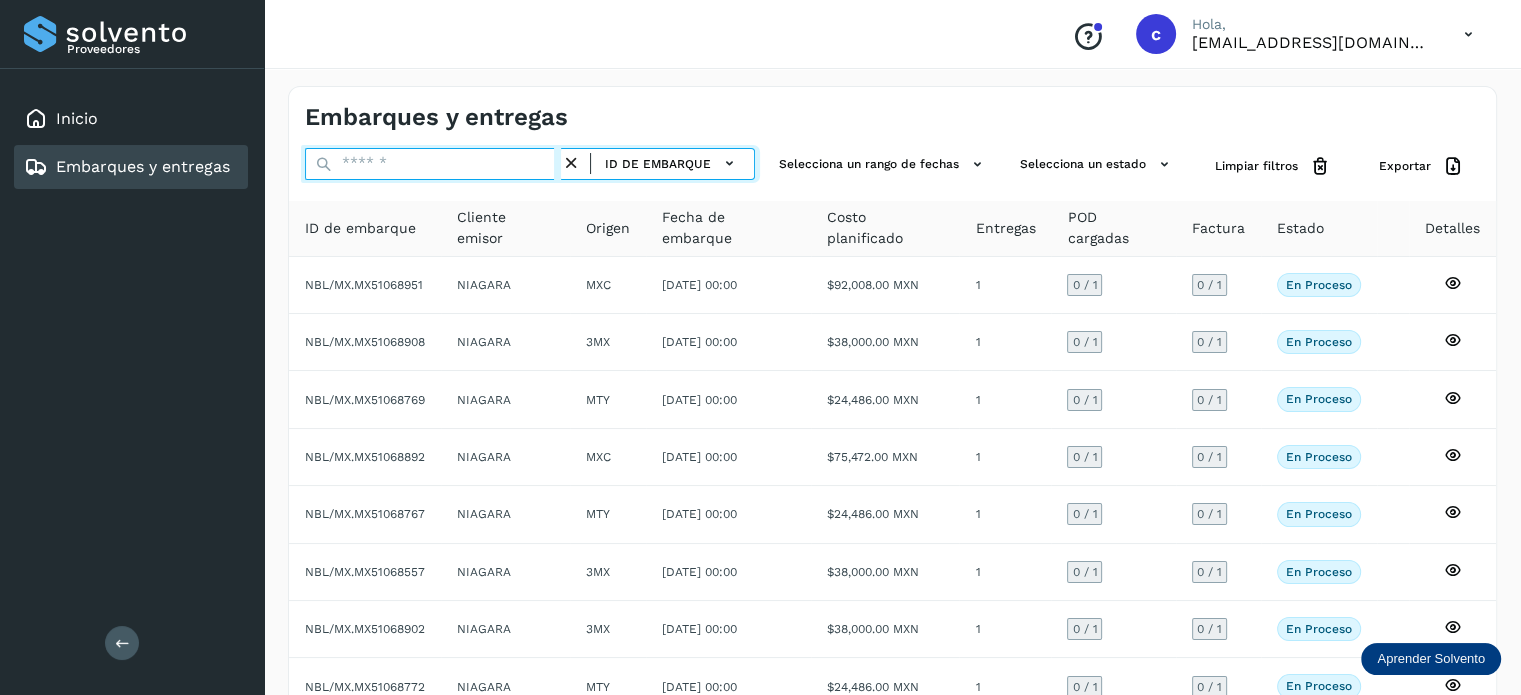 click at bounding box center (433, 164) 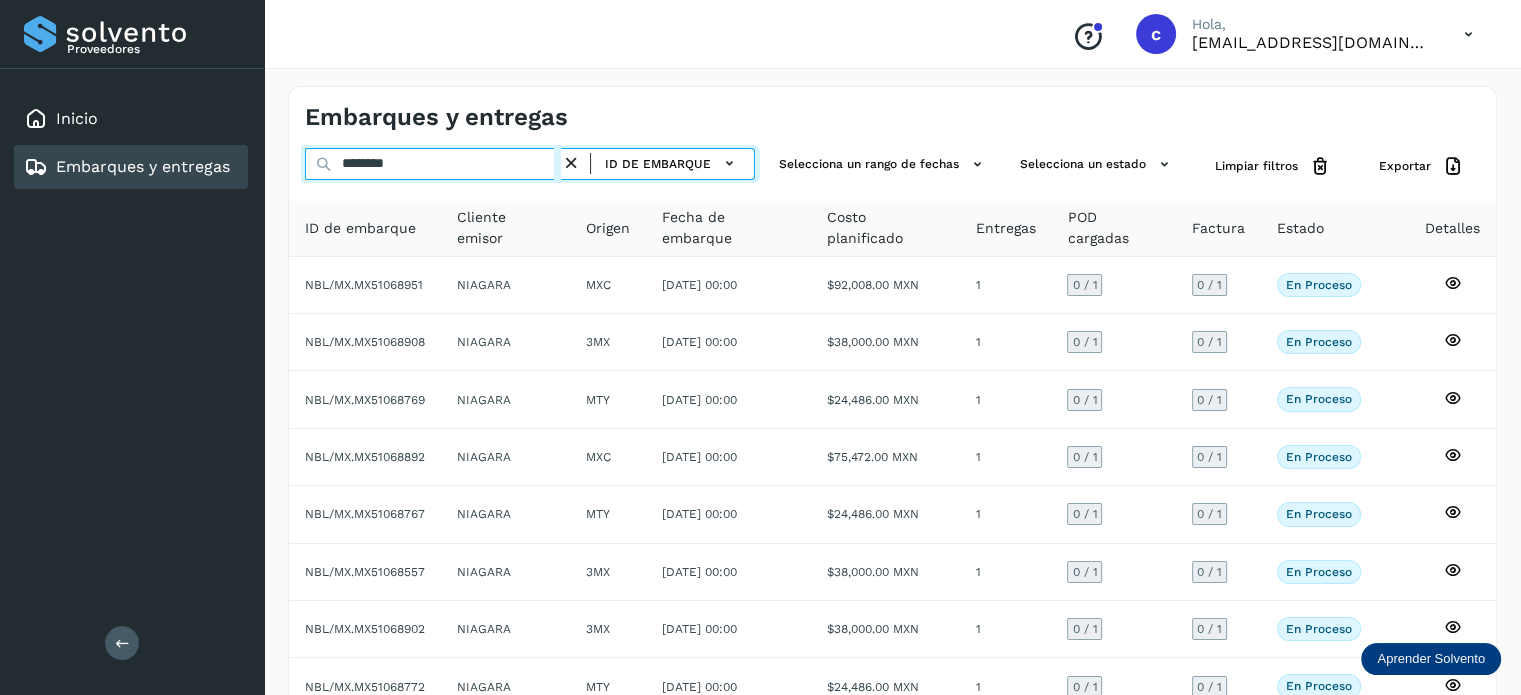 type on "********" 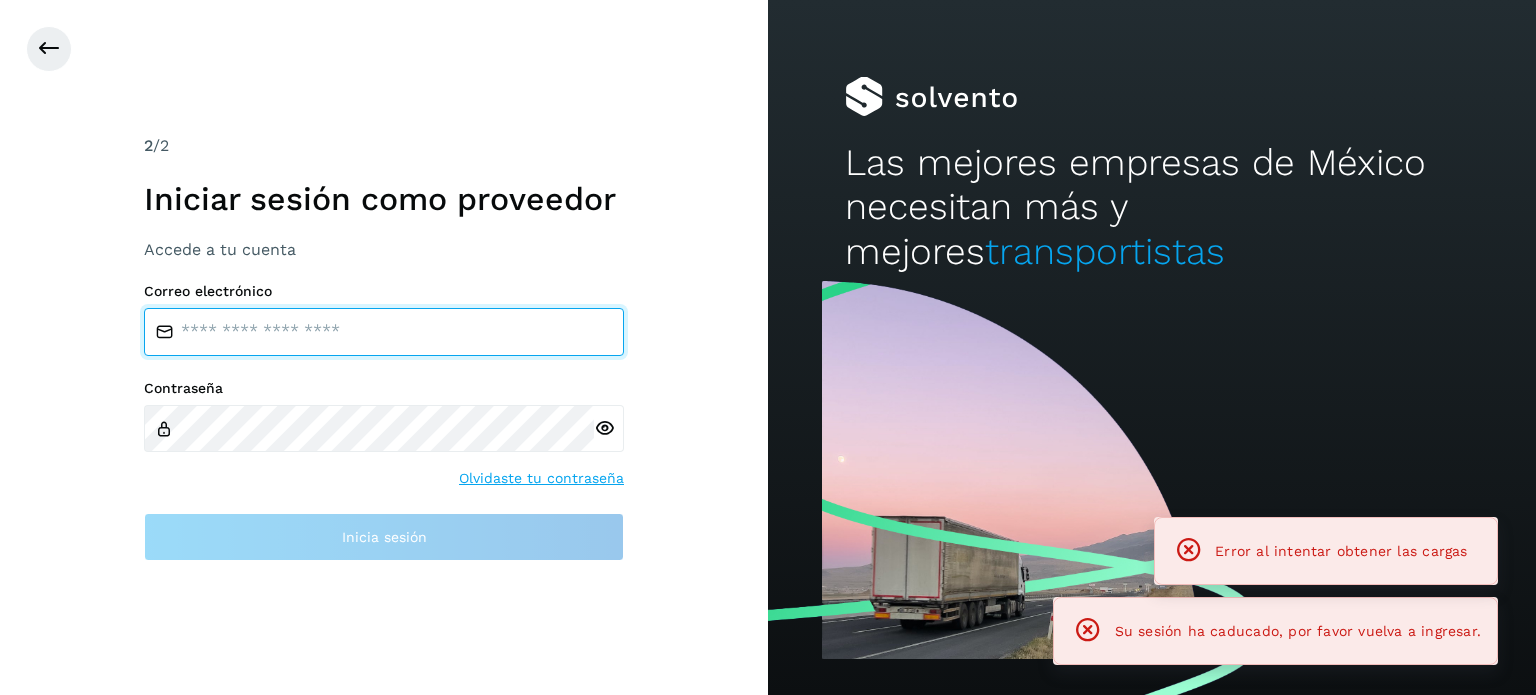 type on "**********" 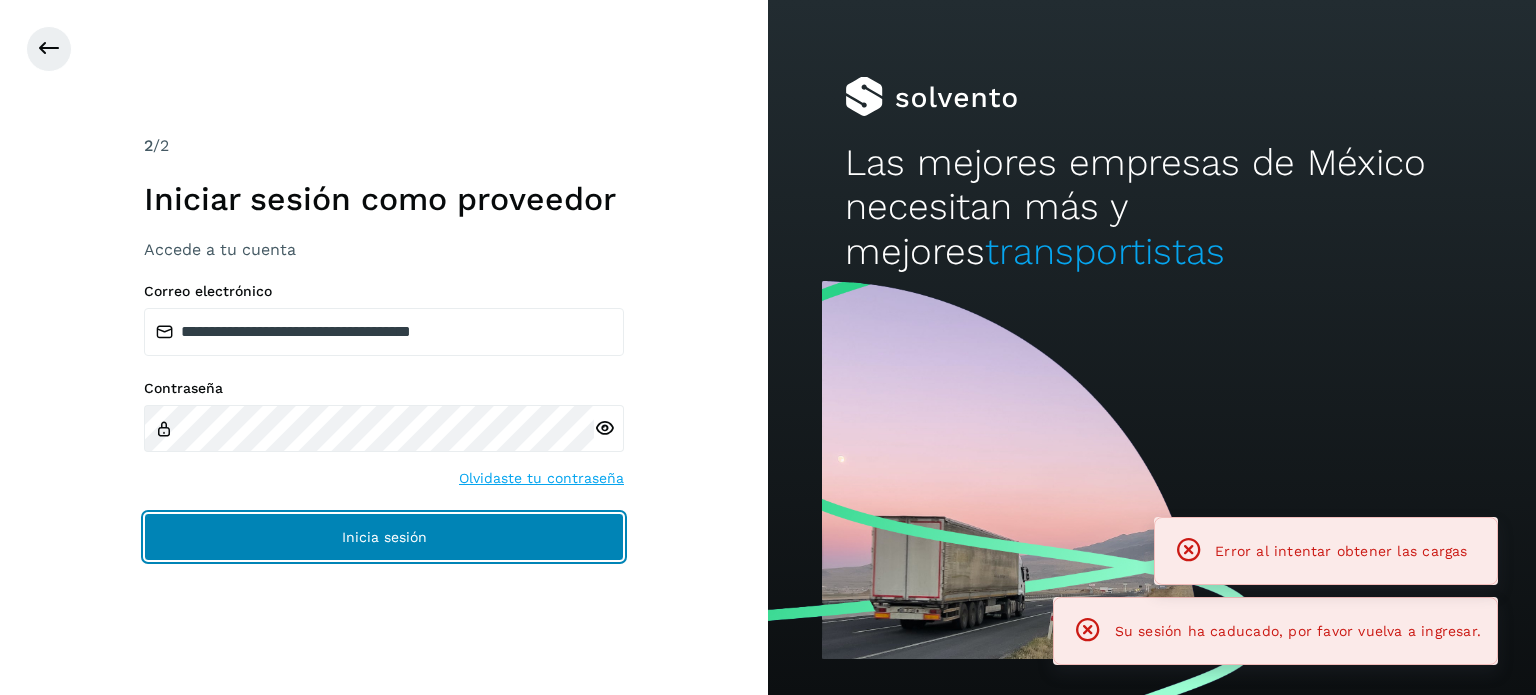 click on "Inicia sesión" 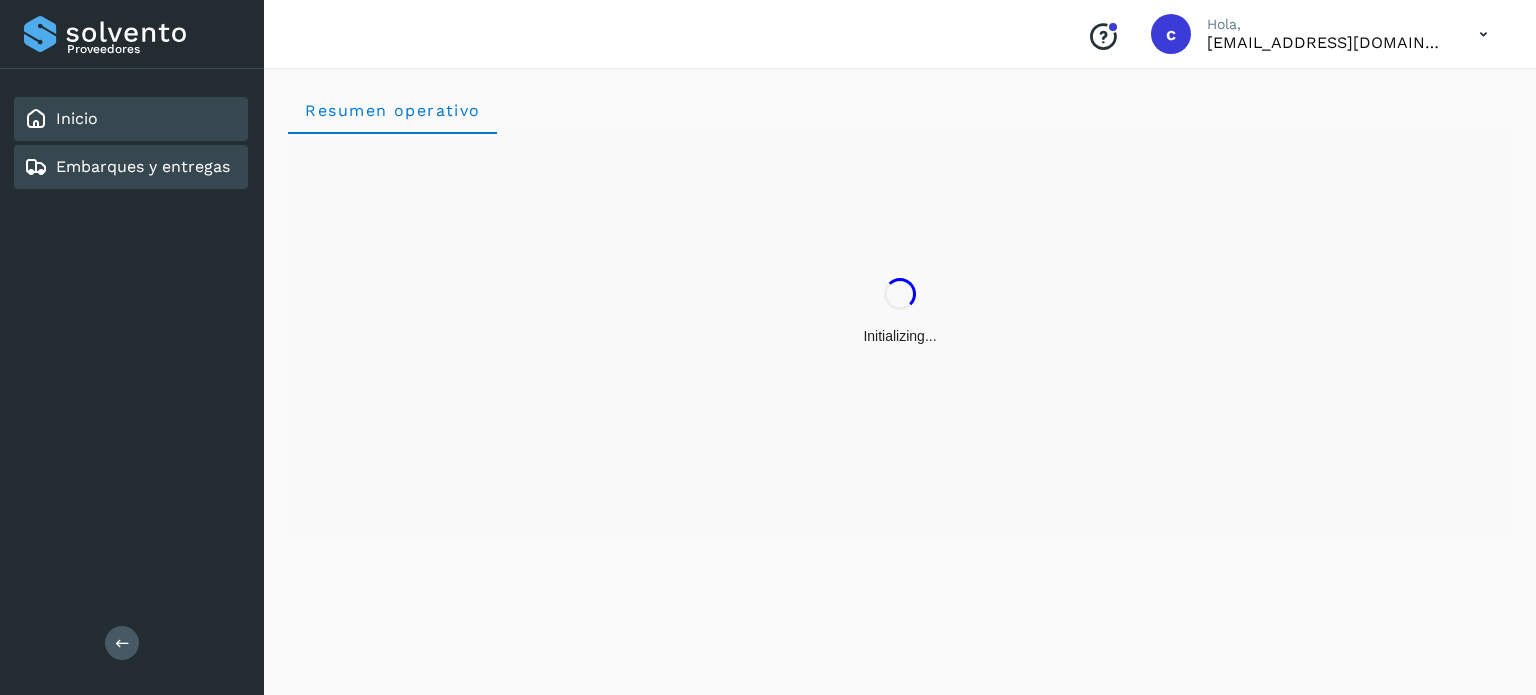 click on "Embarques y entregas" at bounding box center [143, 166] 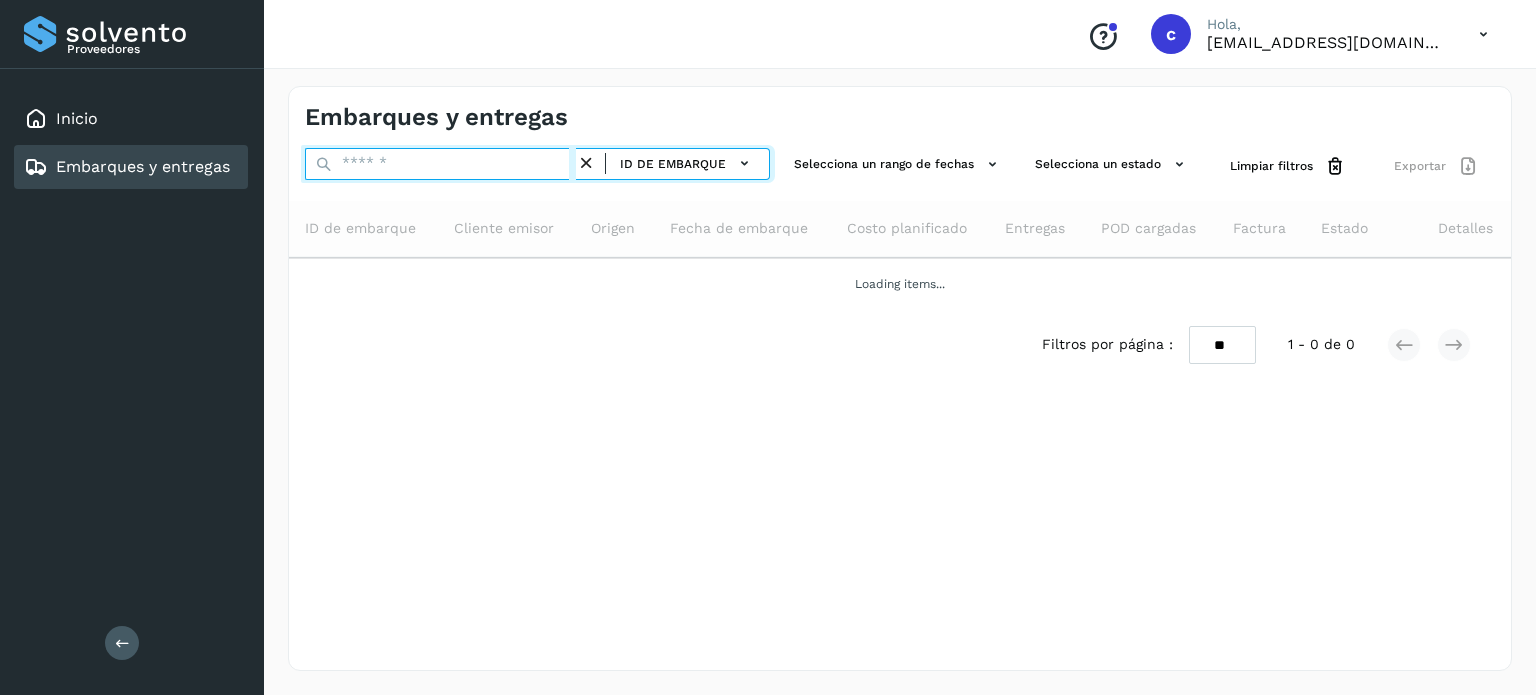 click at bounding box center (440, 164) 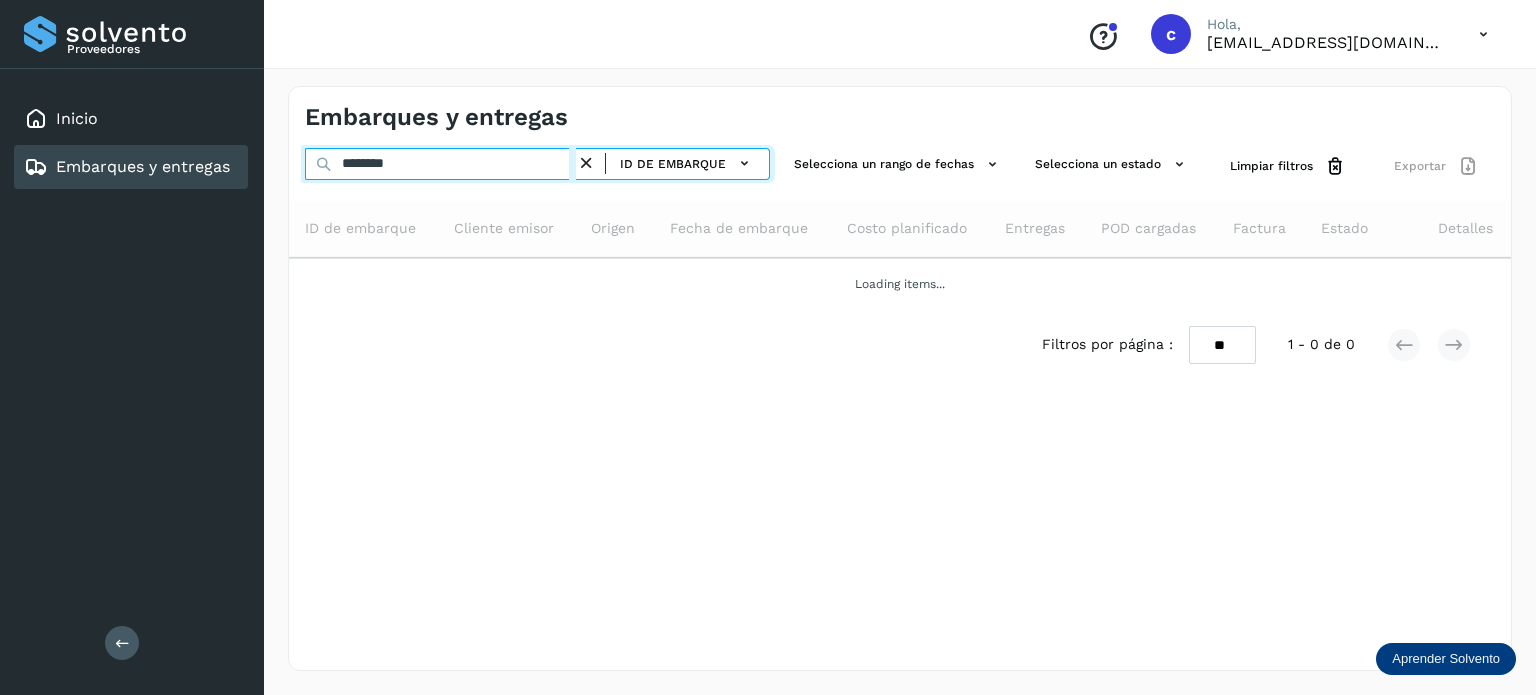 type on "********" 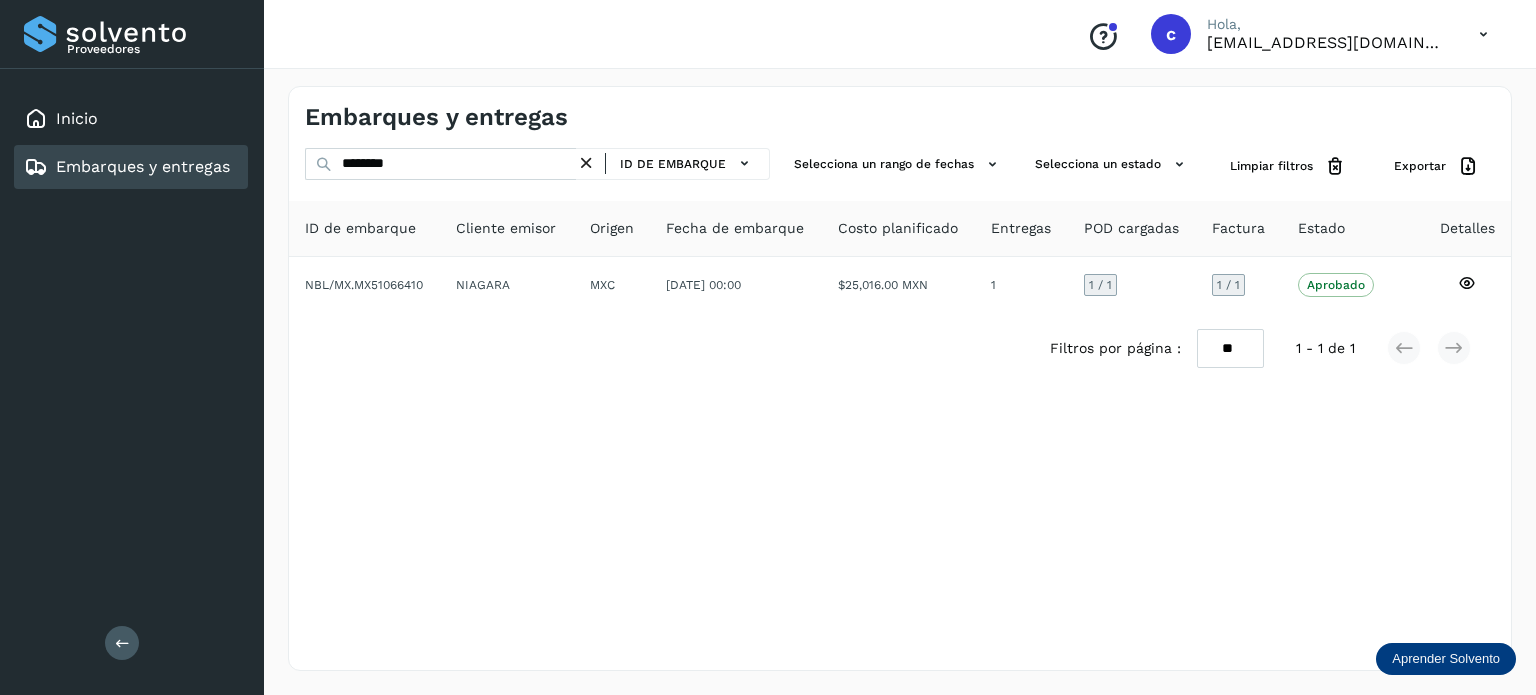 click on "Embarques y entregas" at bounding box center (143, 166) 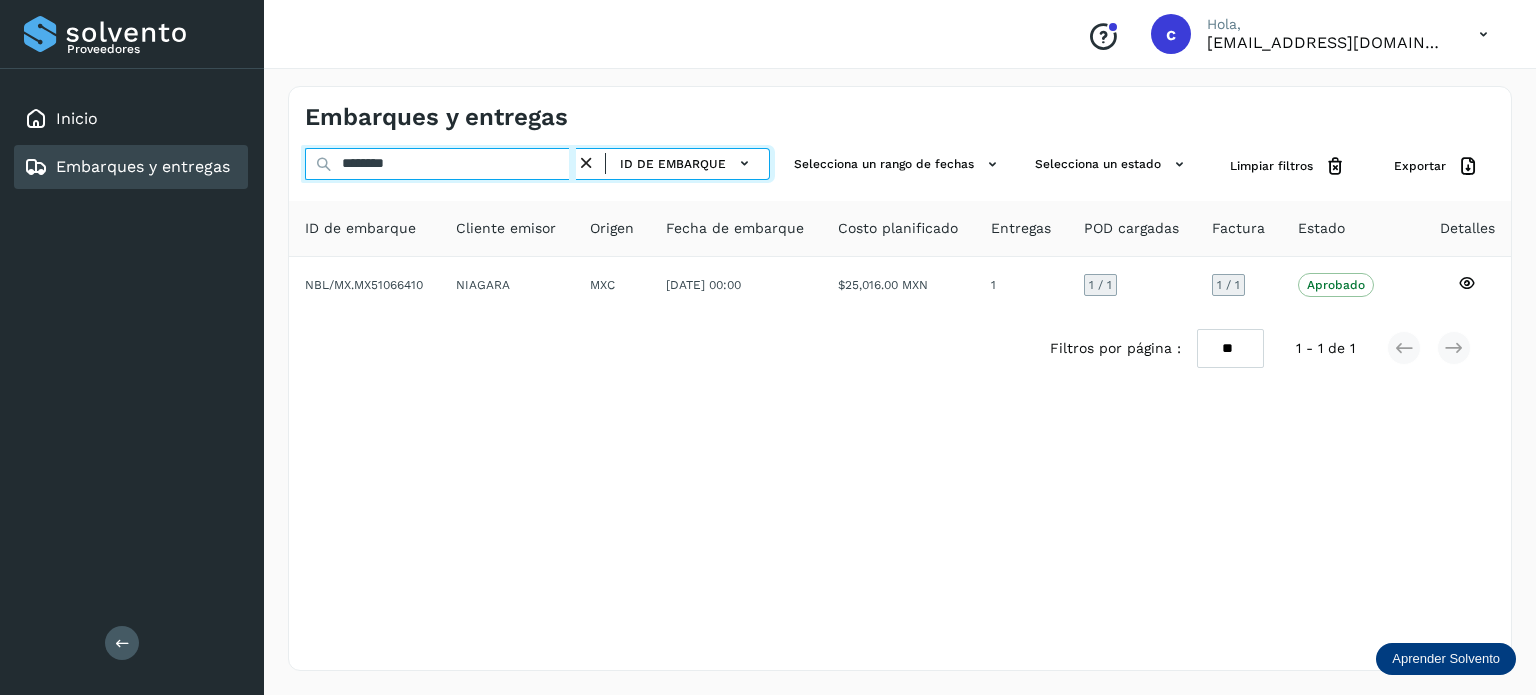 drag, startPoint x: 413, startPoint y: 158, endPoint x: 276, endPoint y: 146, distance: 137.52454 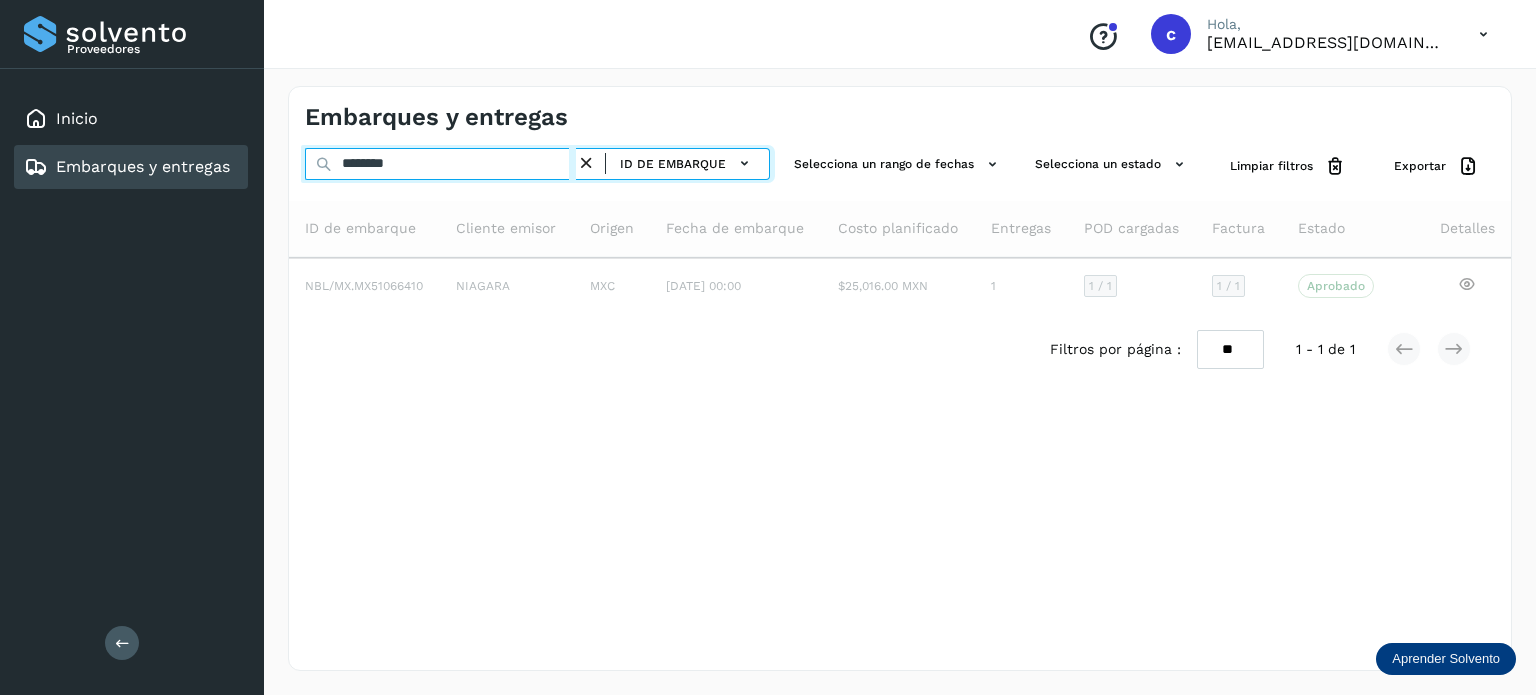 type on "********" 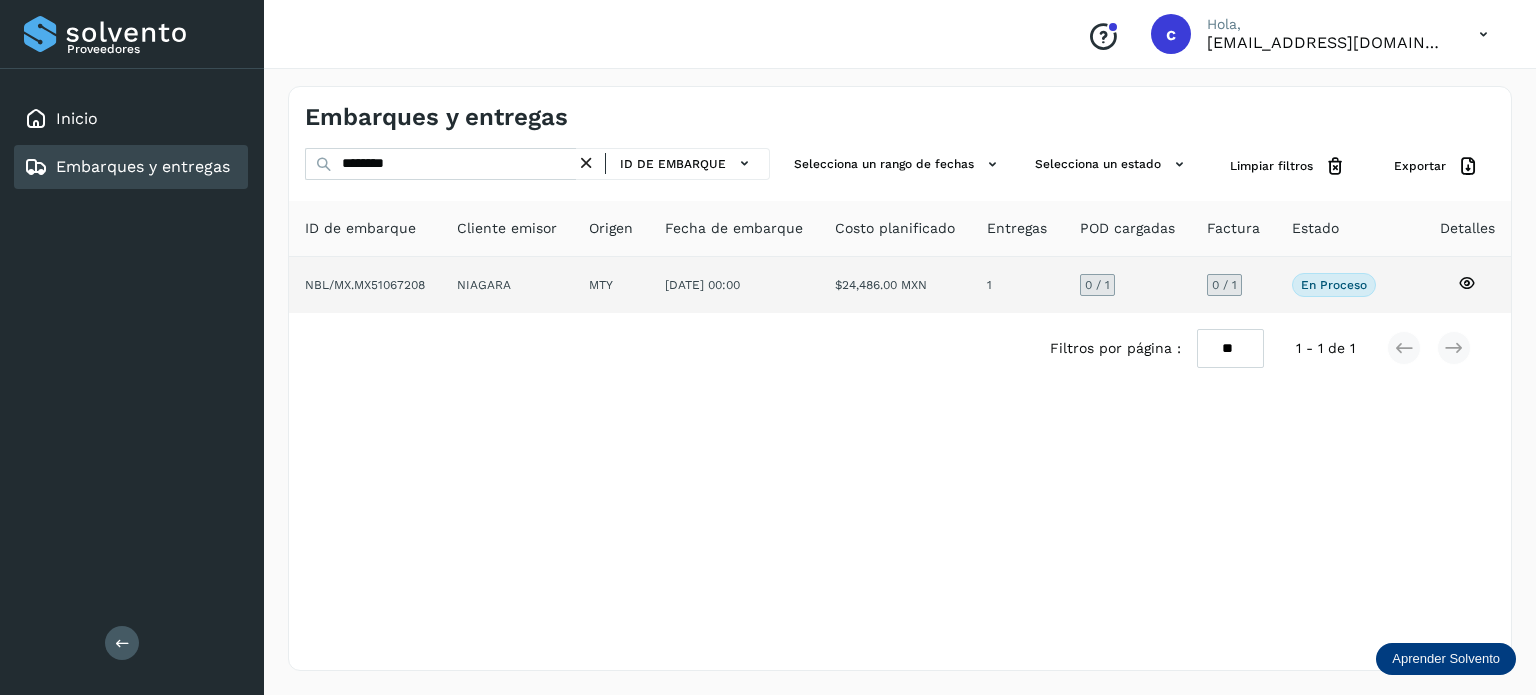 click 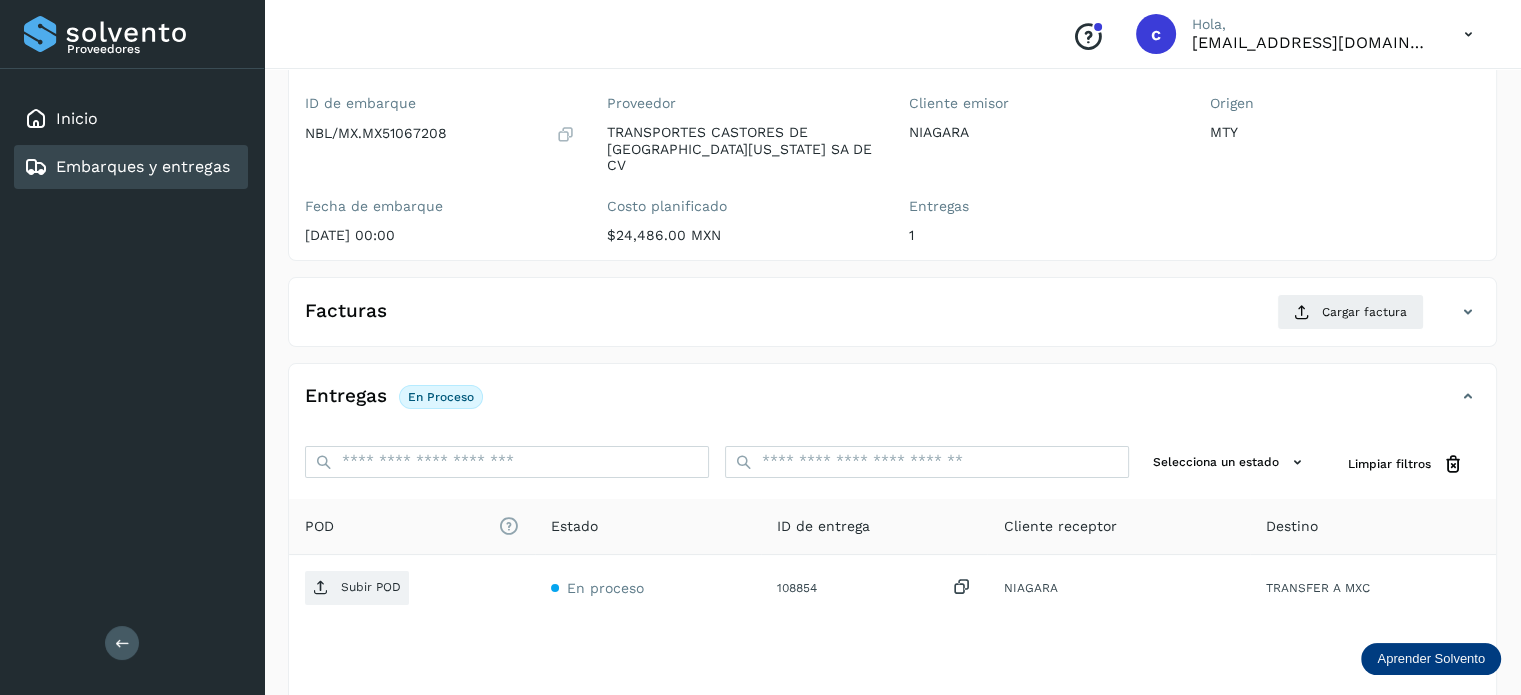 scroll, scrollTop: 0, scrollLeft: 0, axis: both 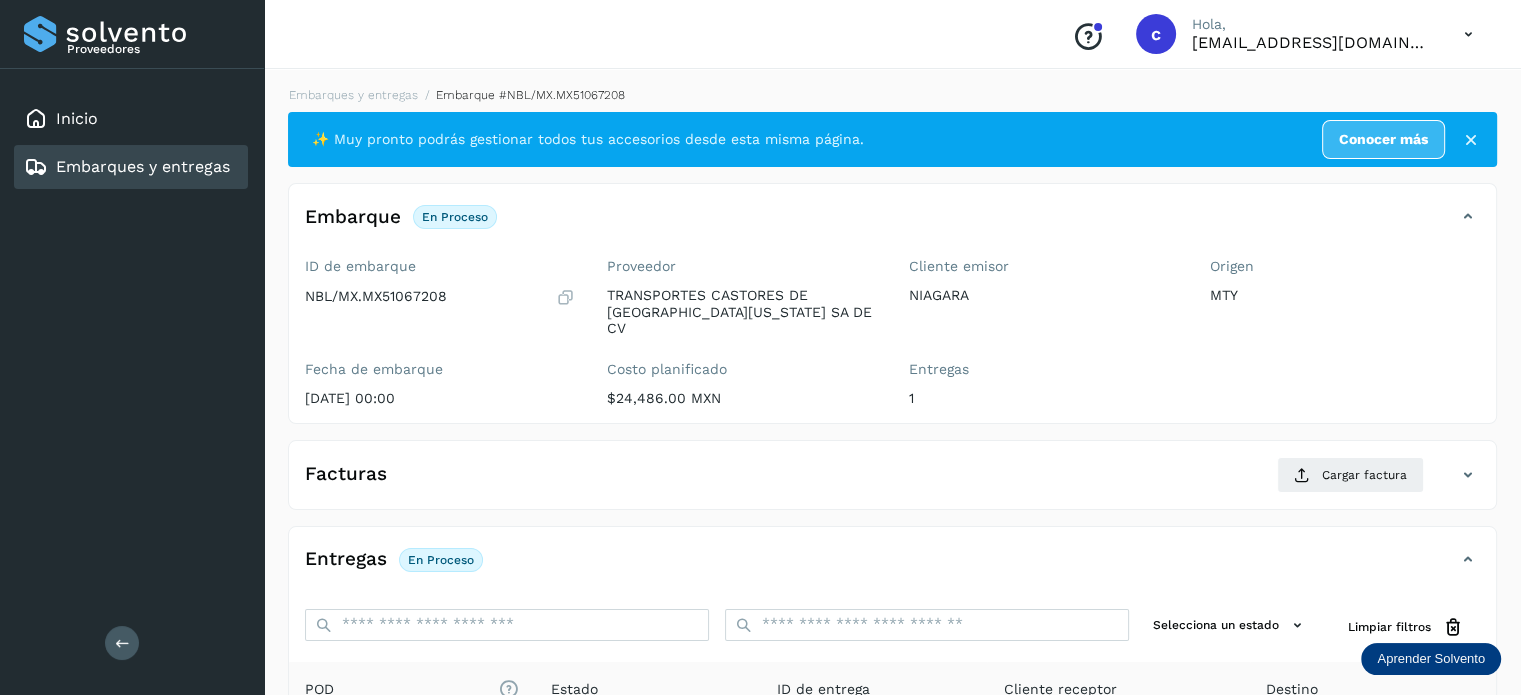 click on "Embarques y entregas" at bounding box center [143, 166] 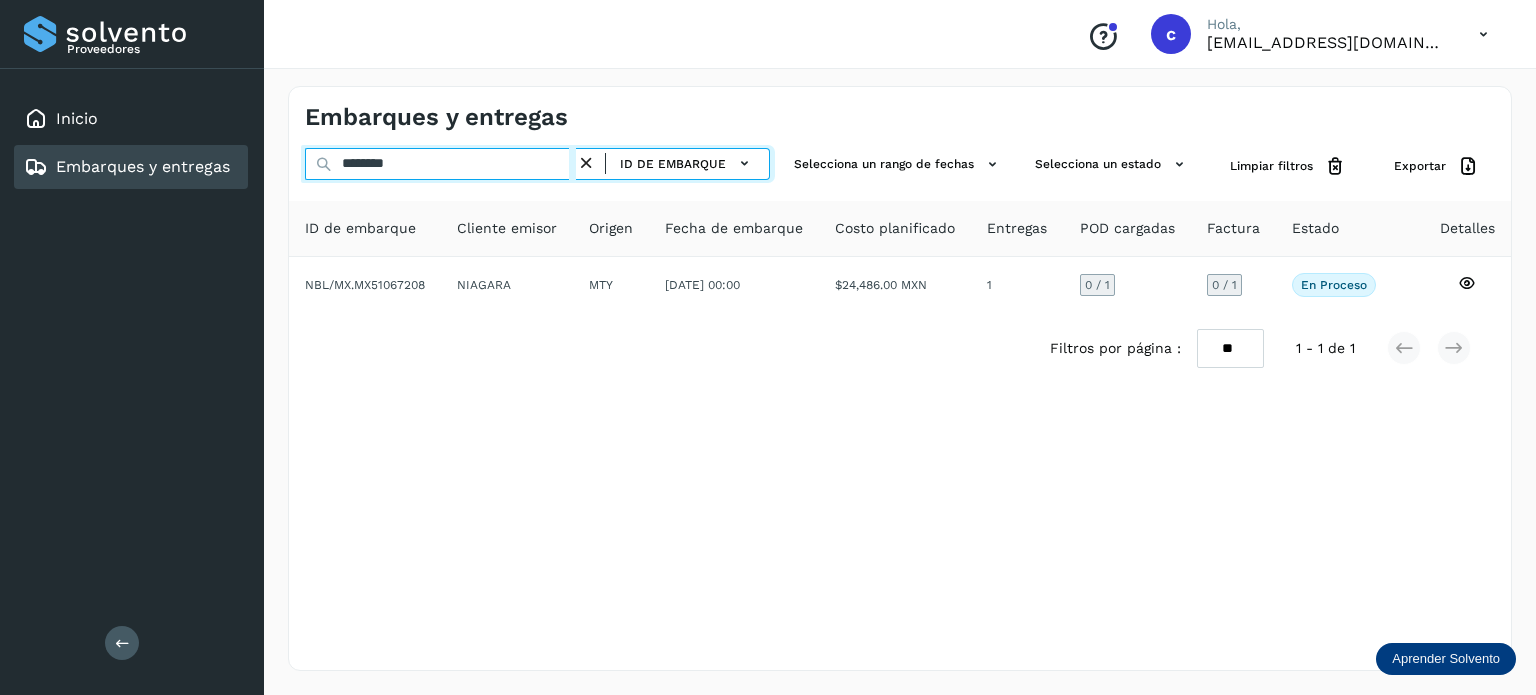 drag, startPoint x: 434, startPoint y: 175, endPoint x: 123, endPoint y: 165, distance: 311.16074 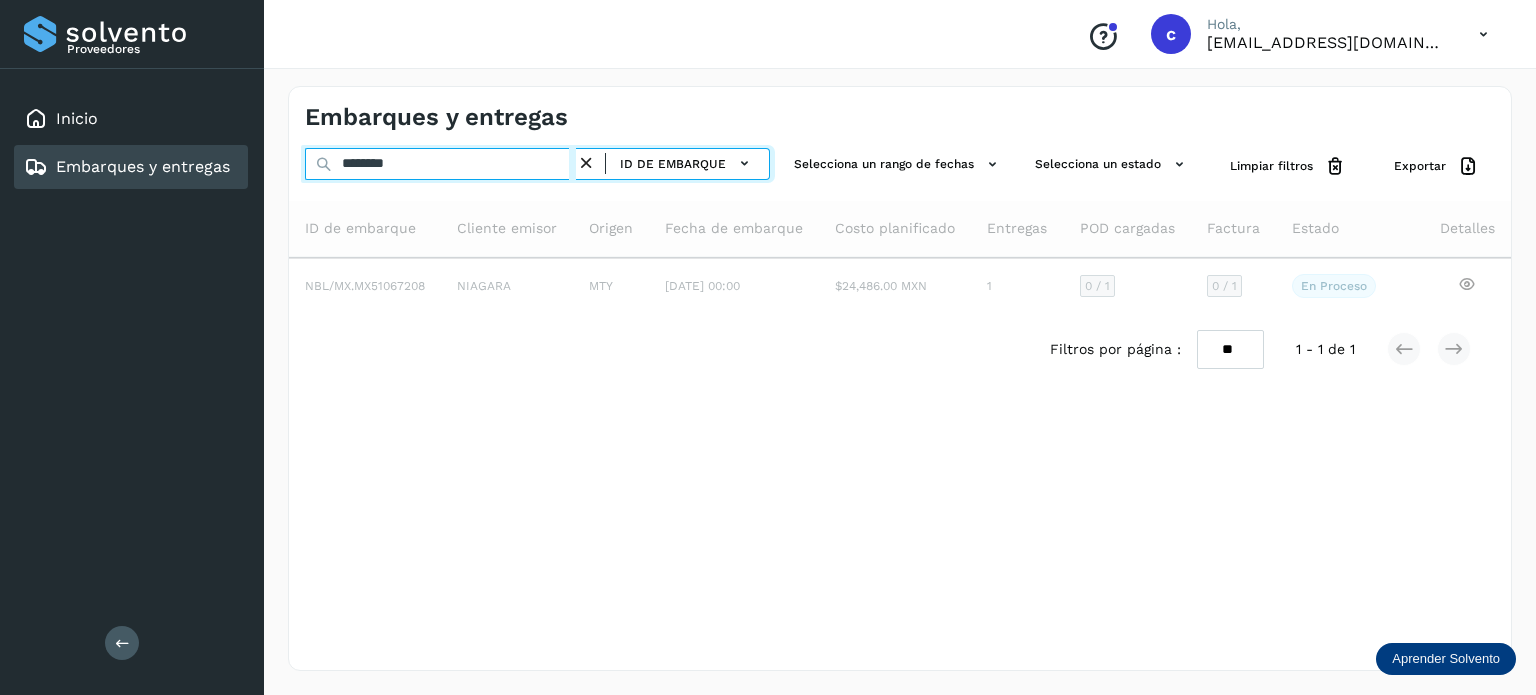 type on "********" 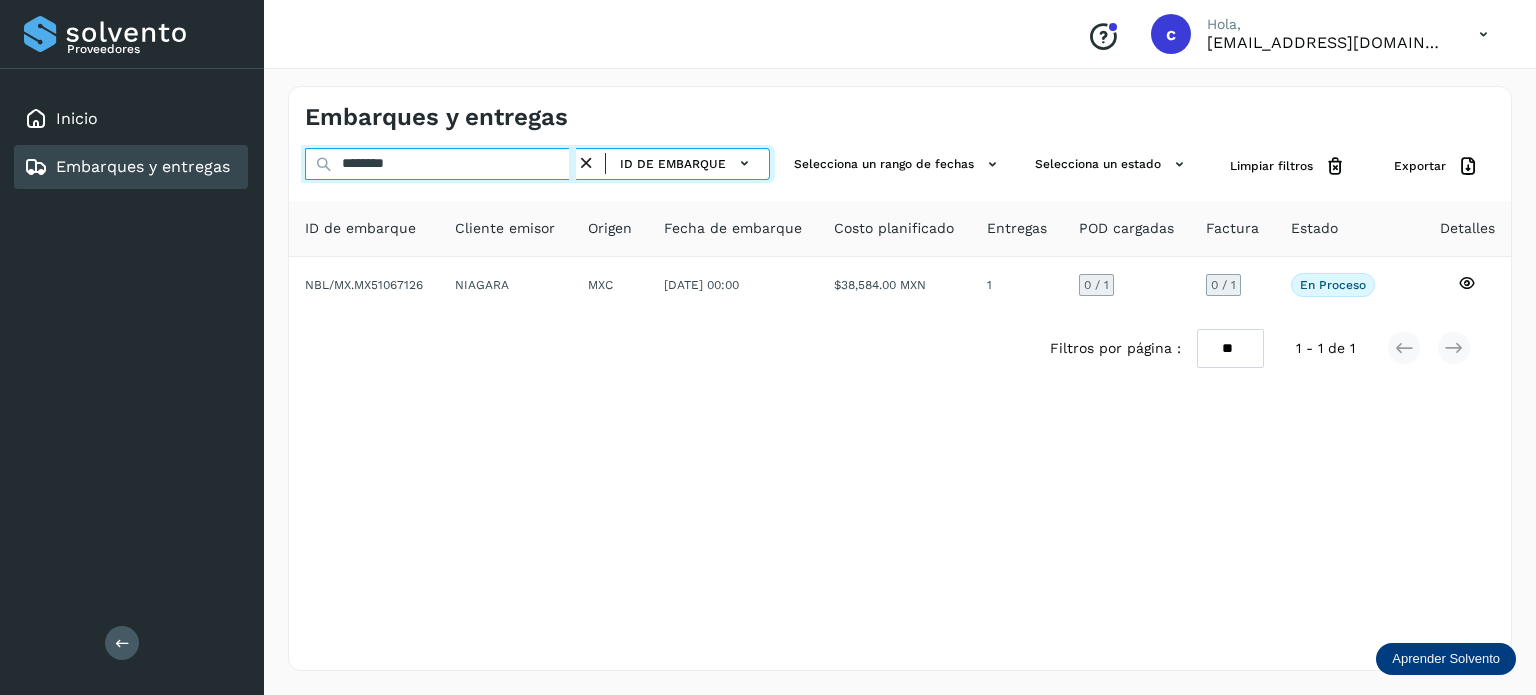 drag, startPoint x: 305, startPoint y: 162, endPoint x: 33, endPoint y: 185, distance: 272.9707 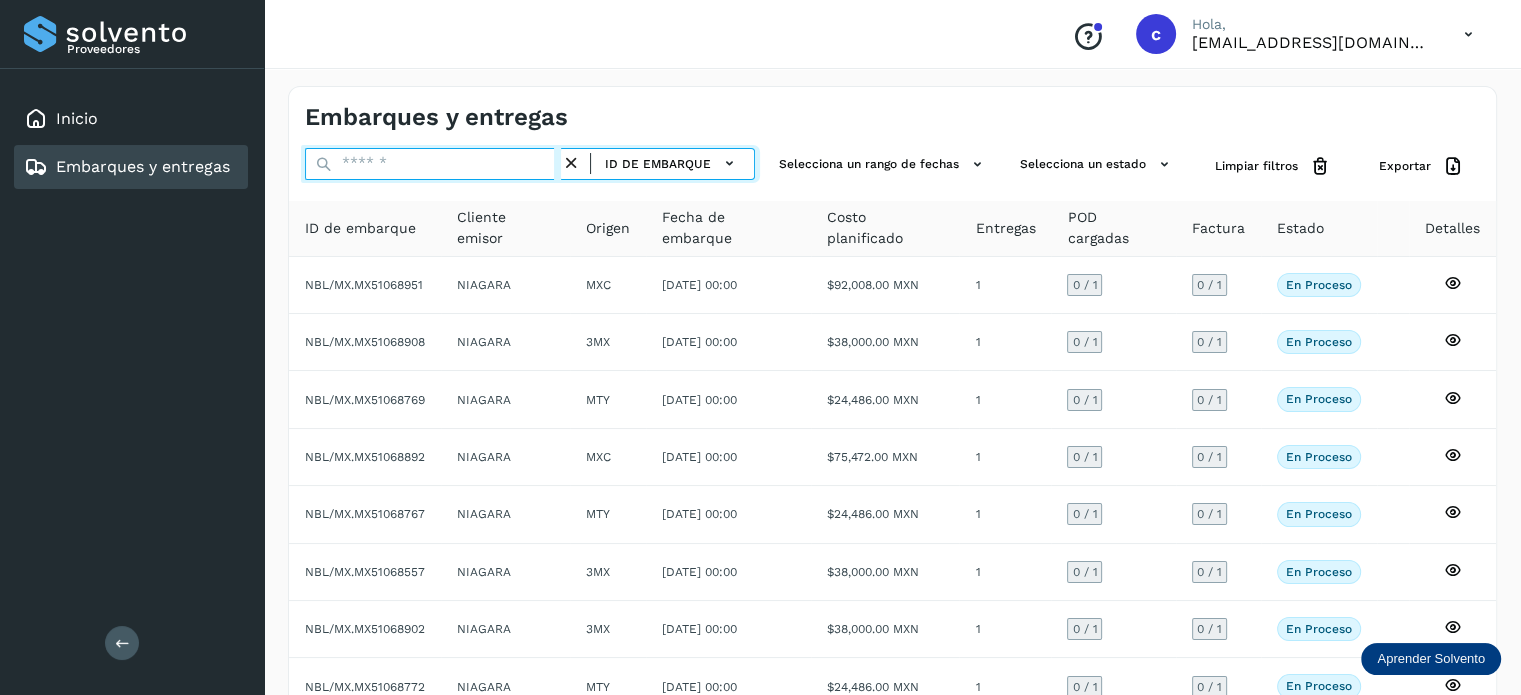 drag, startPoint x: 408, startPoint y: 159, endPoint x: 318, endPoint y: 169, distance: 90.55385 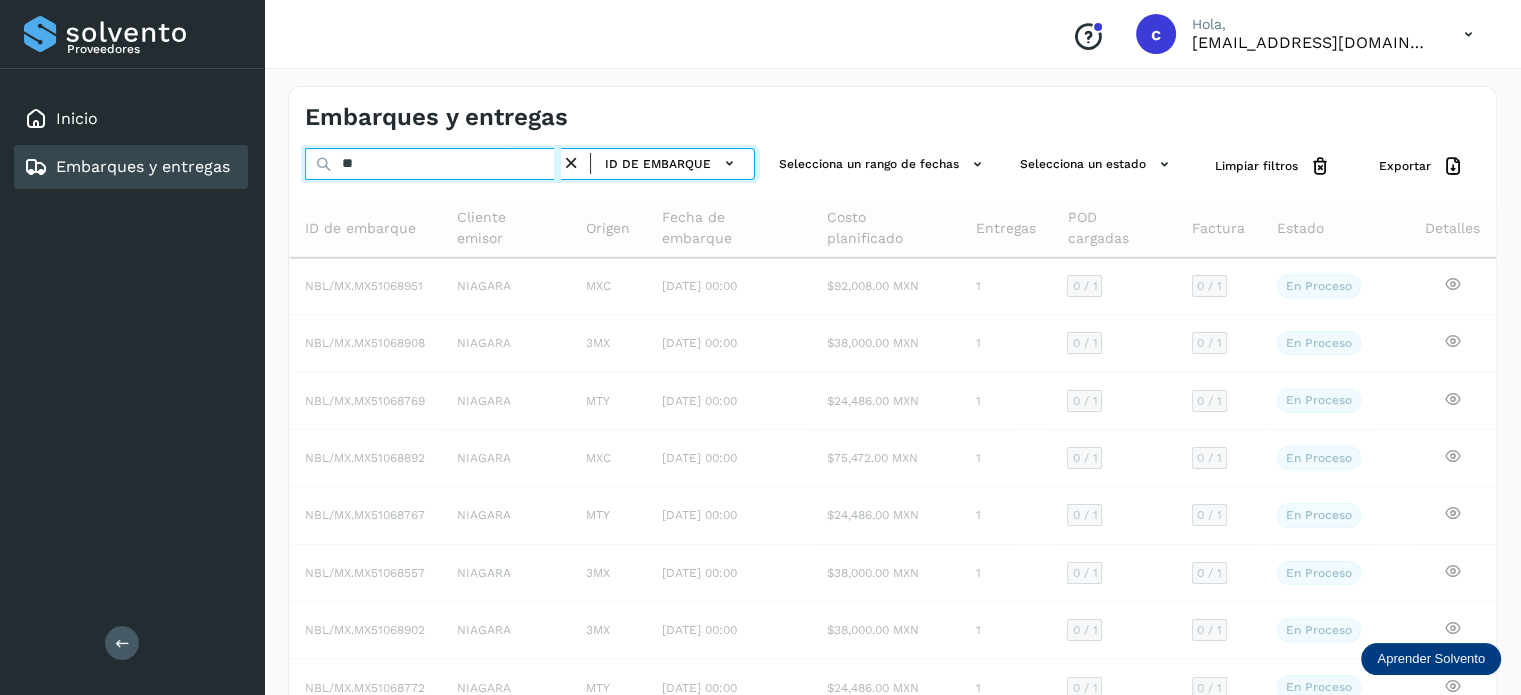 type on "*" 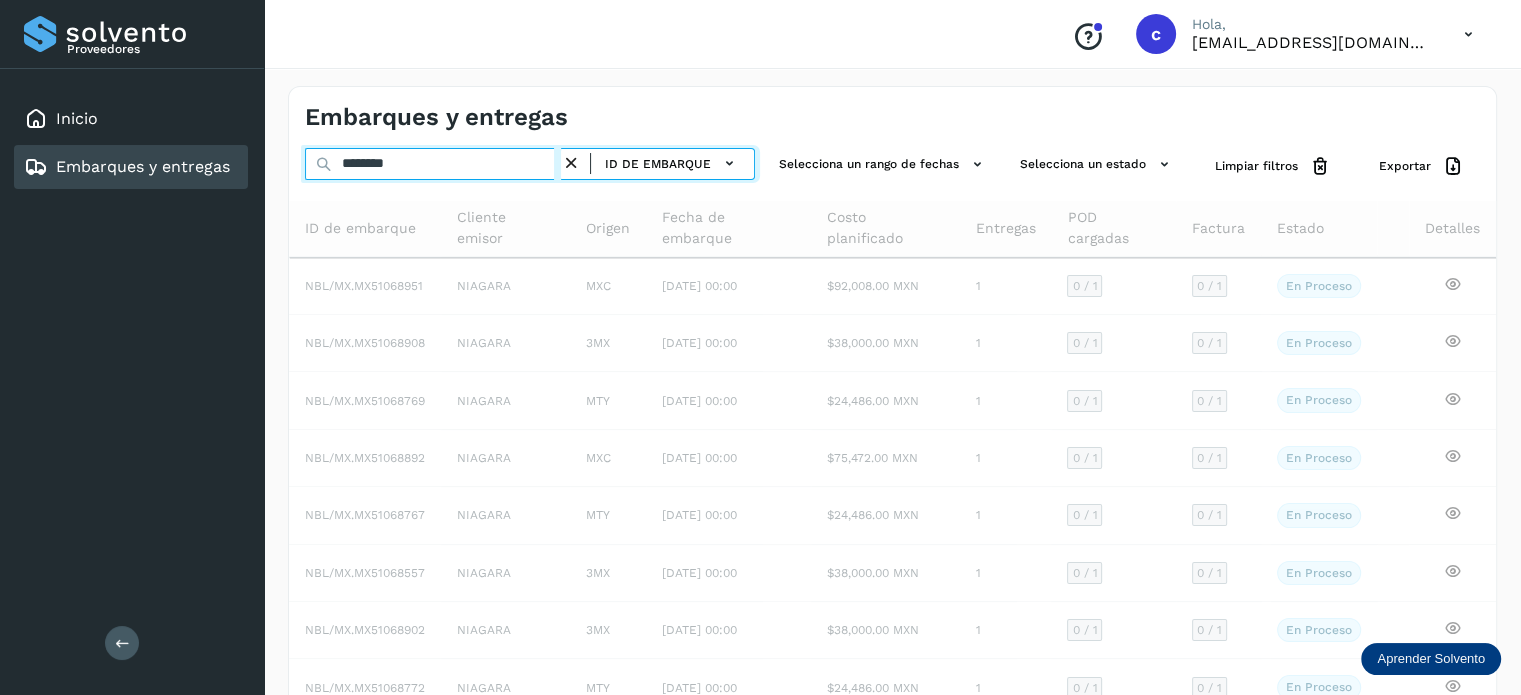 type on "********" 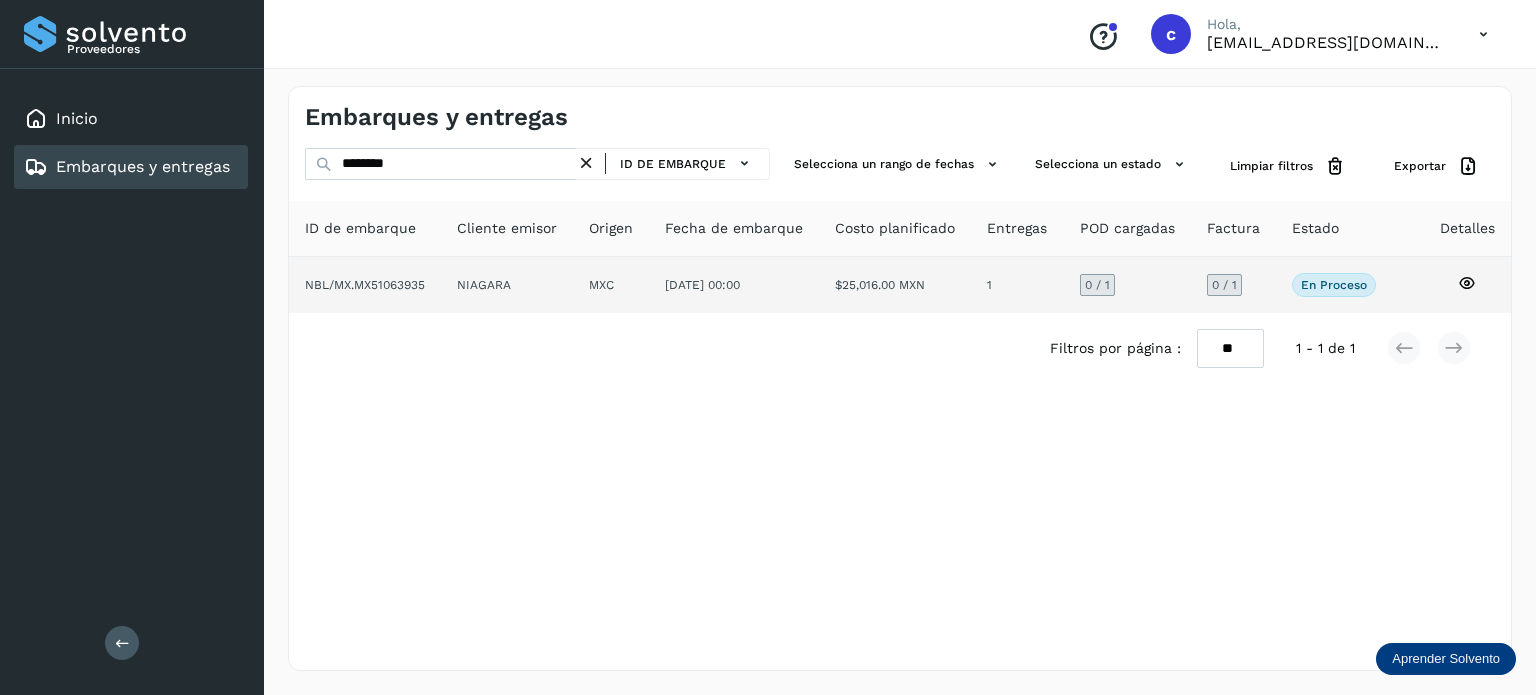 click 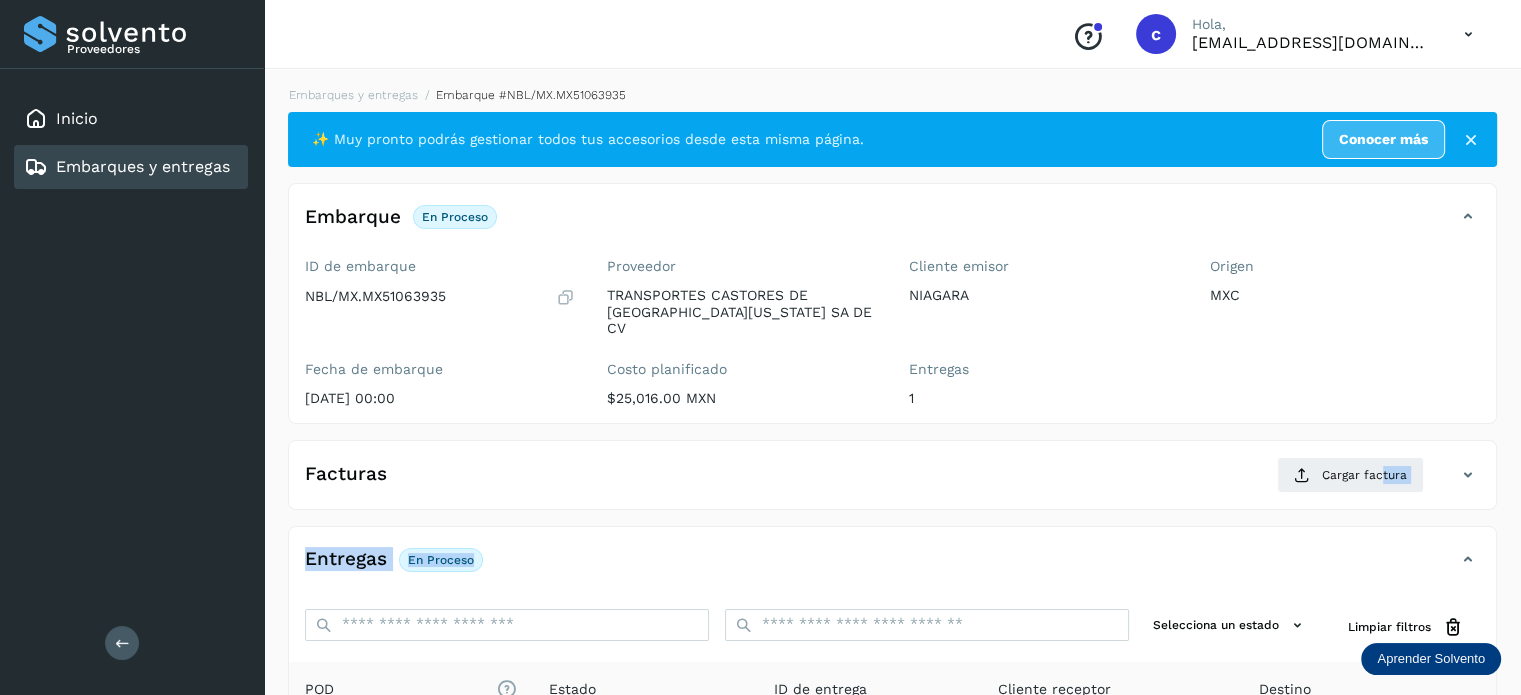drag, startPoint x: 1025, startPoint y: 492, endPoint x: 1384, endPoint y: 434, distance: 363.65506 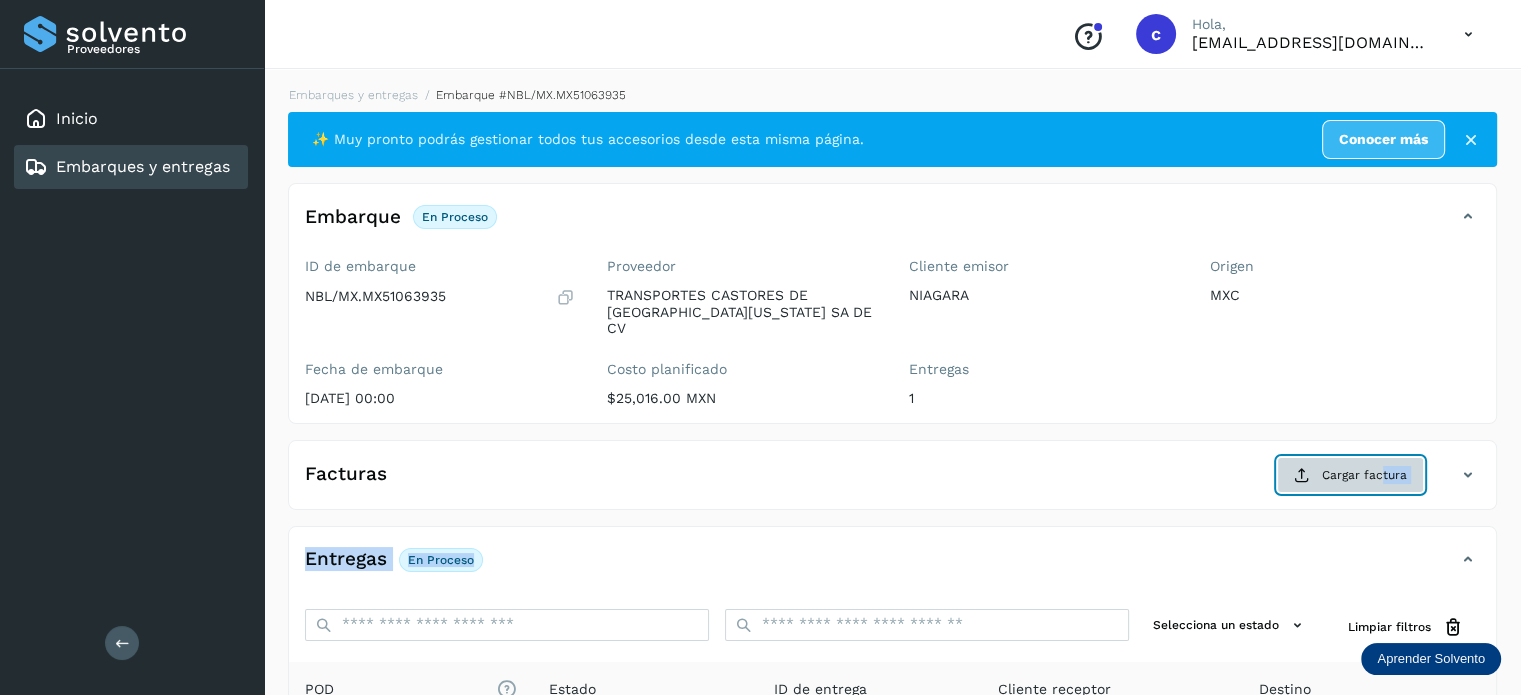 click on "Cargar factura" 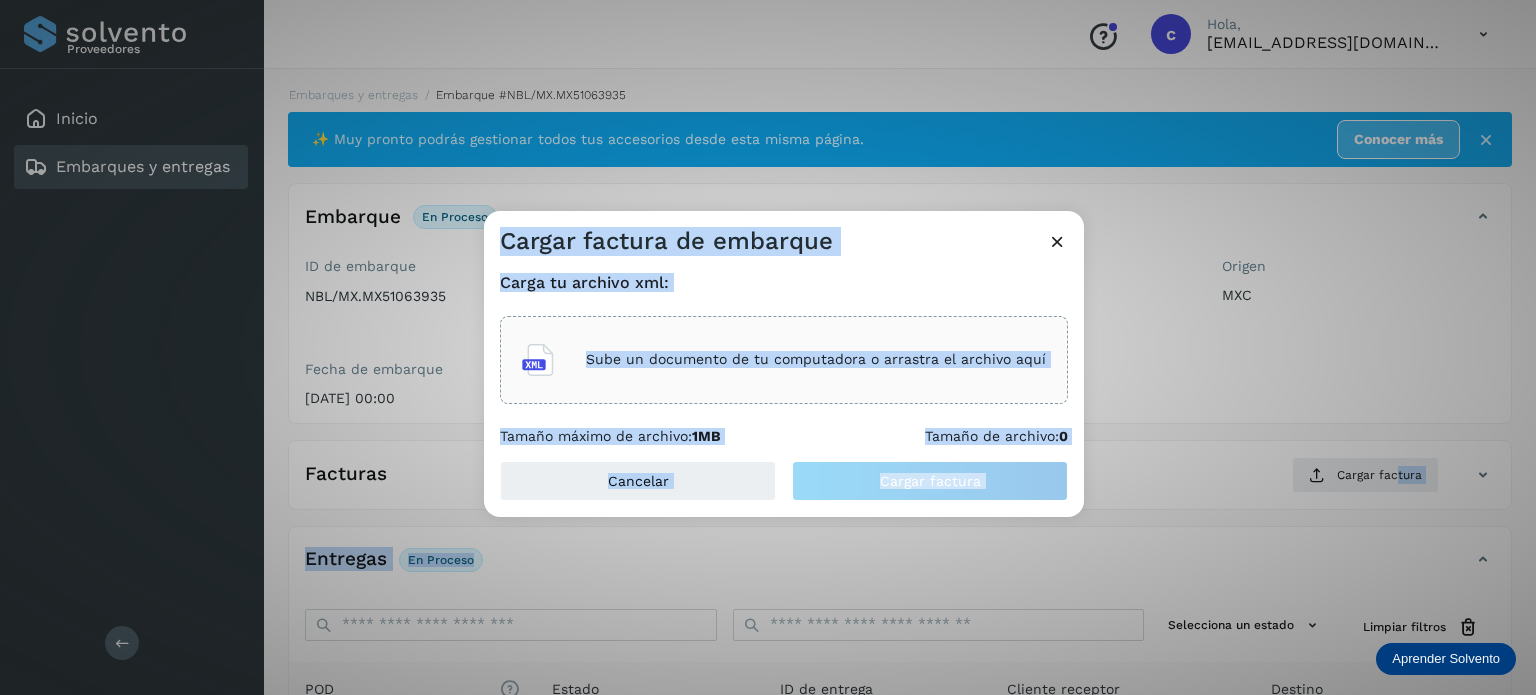 drag, startPoint x: 1212, startPoint y: 487, endPoint x: 1123, endPoint y: 441, distance: 100.18483 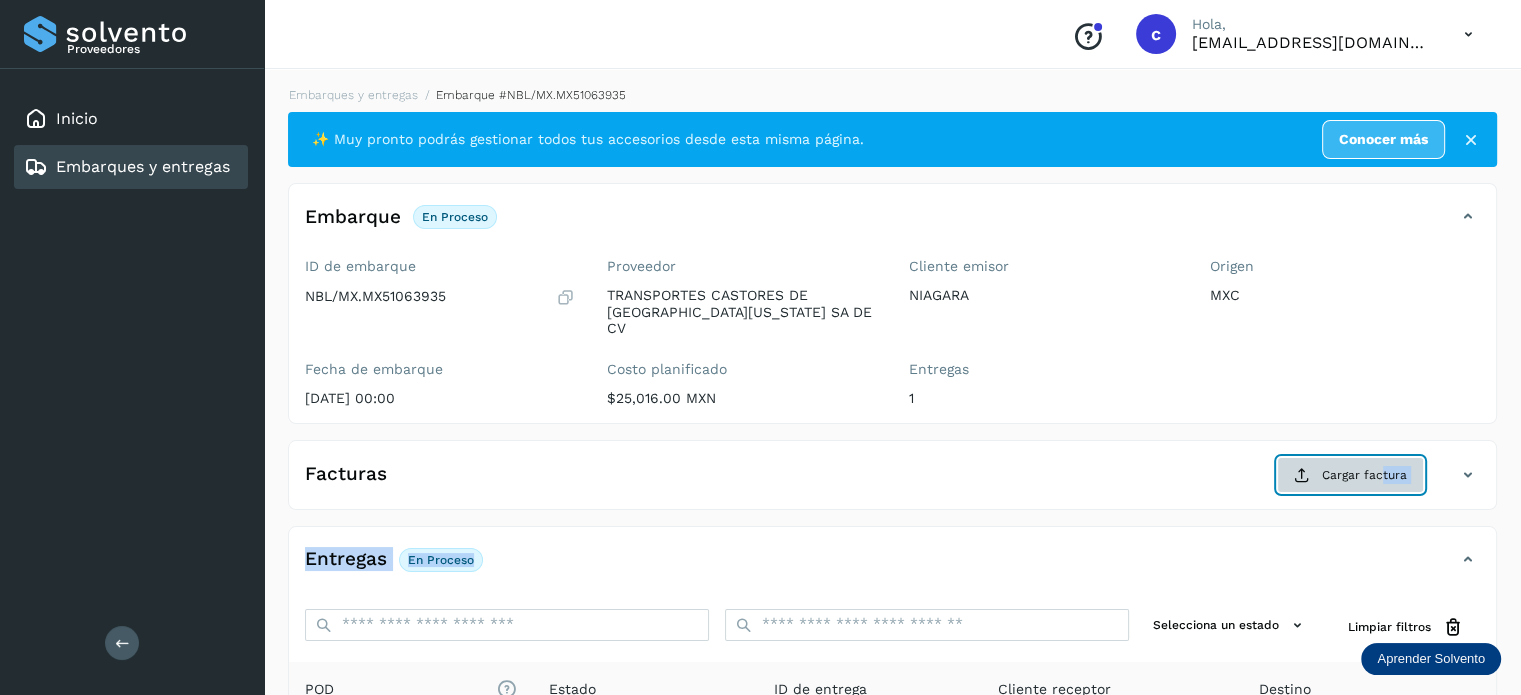 click on "Cargar factura" 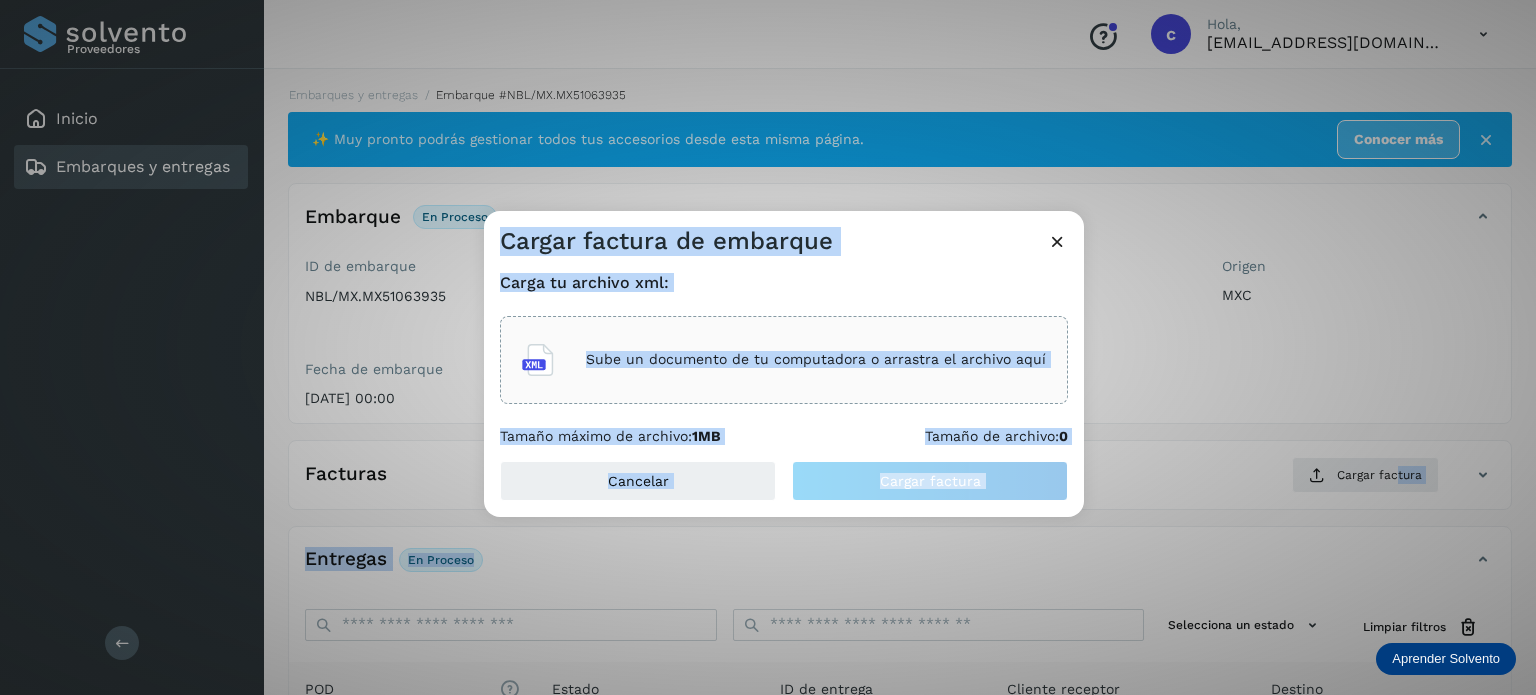 click on "Sube un documento de tu computadora o arrastra el archivo aquí" at bounding box center [816, 359] 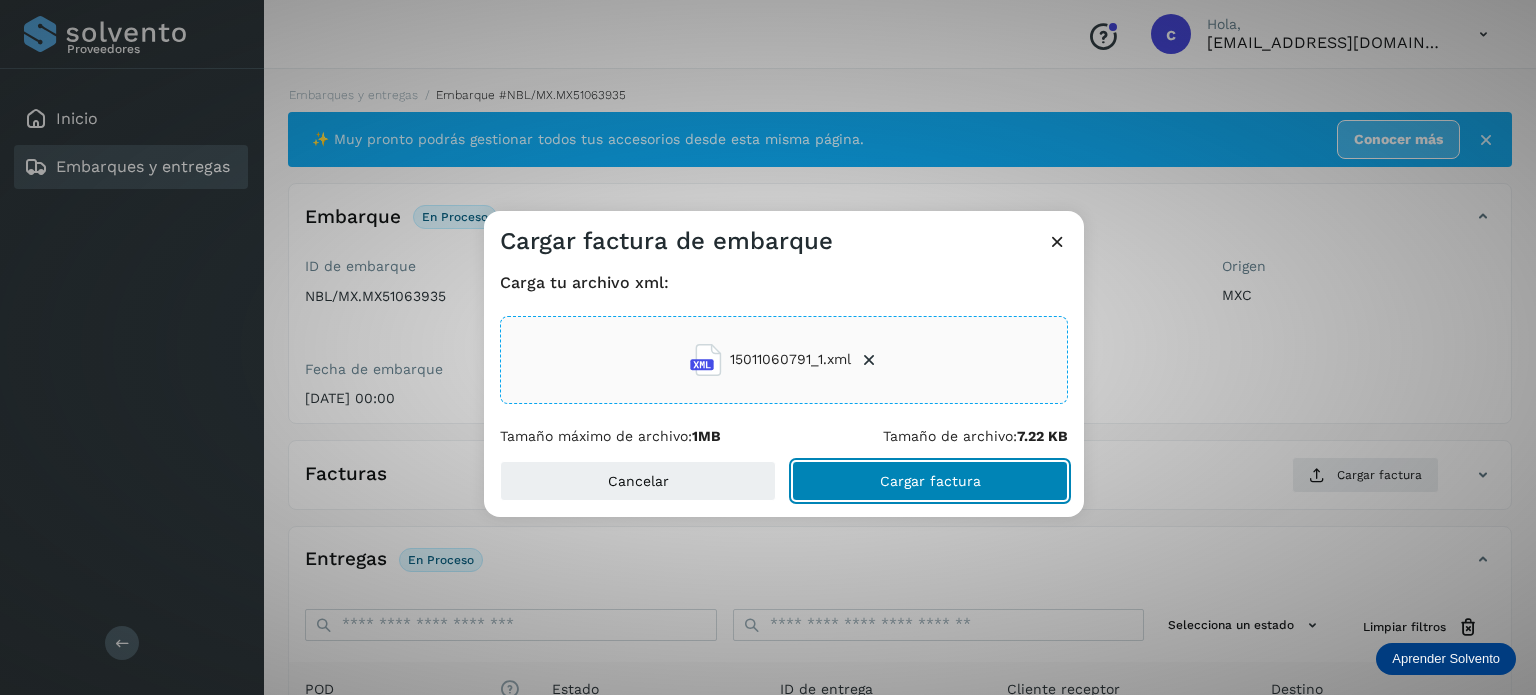 click on "Cargar factura" 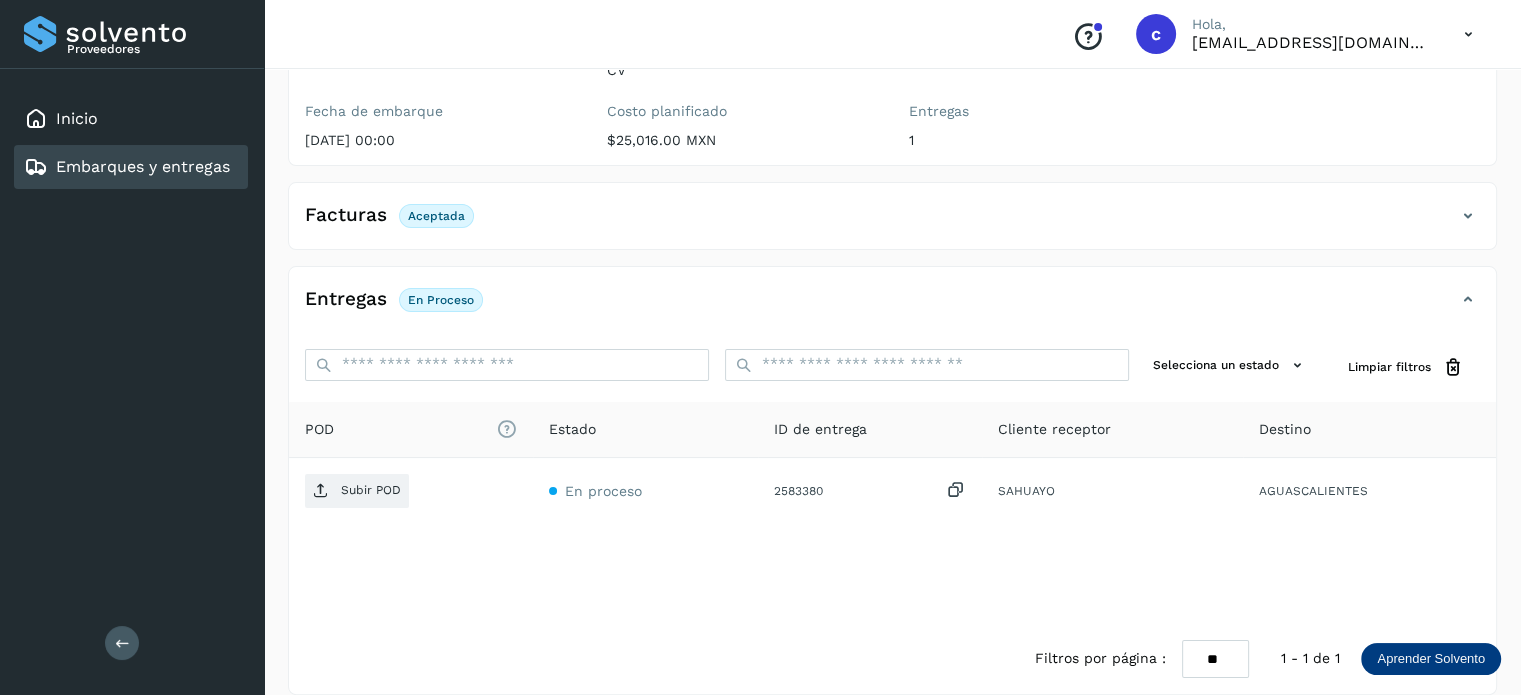 scroll, scrollTop: 264, scrollLeft: 0, axis: vertical 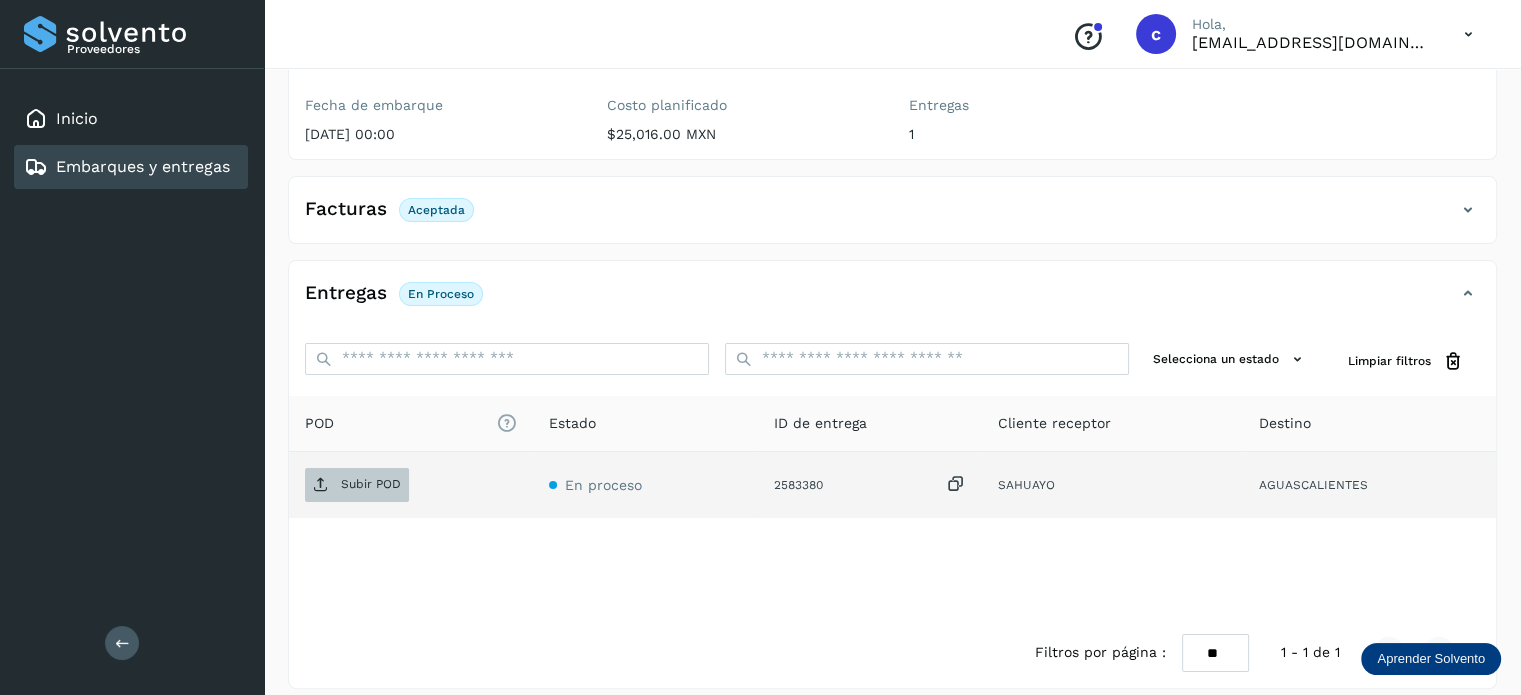 click on "Subir POD" at bounding box center (371, 484) 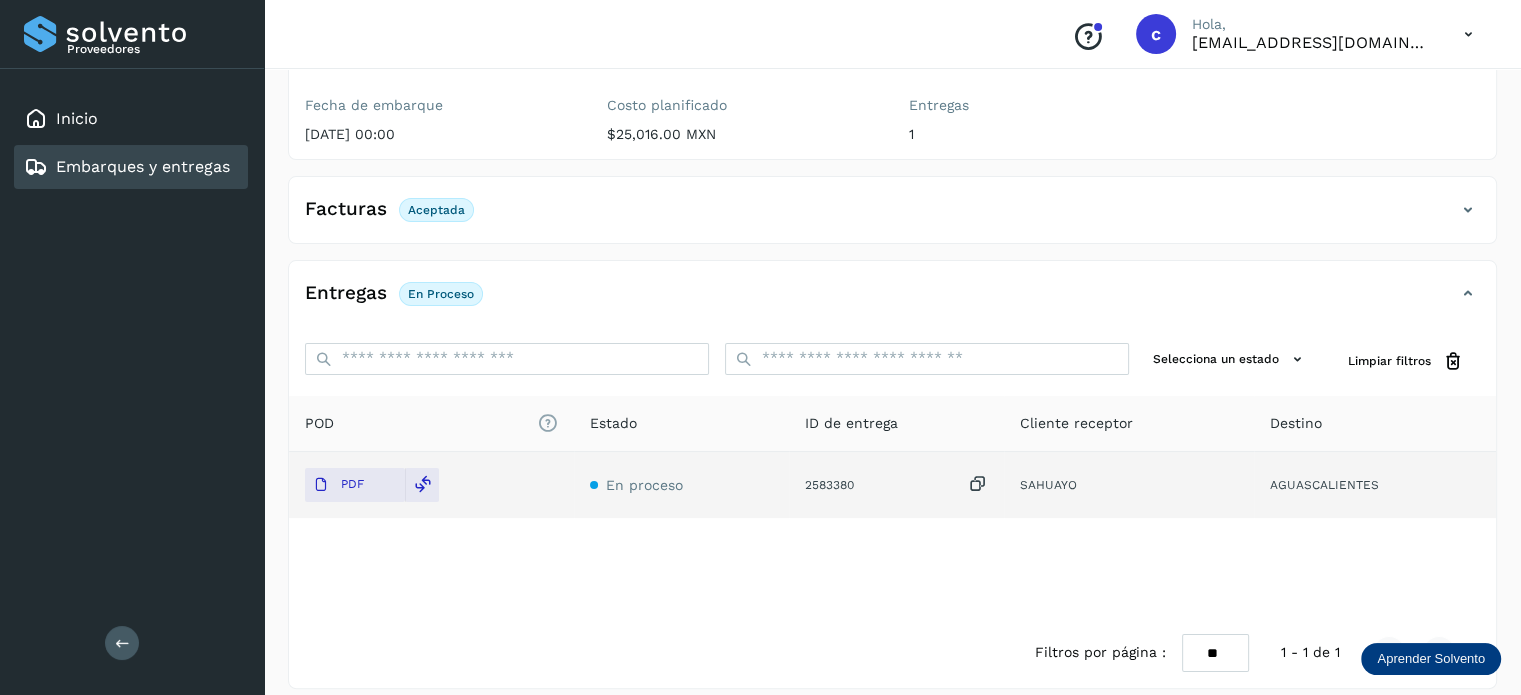 click on "POD
El tamaño máximo de archivo es de 20 Mb.
Estado ID de entrega Cliente receptor Destino PDF En proceso 2583380  SAHUAYO AGUASCALIENTES" 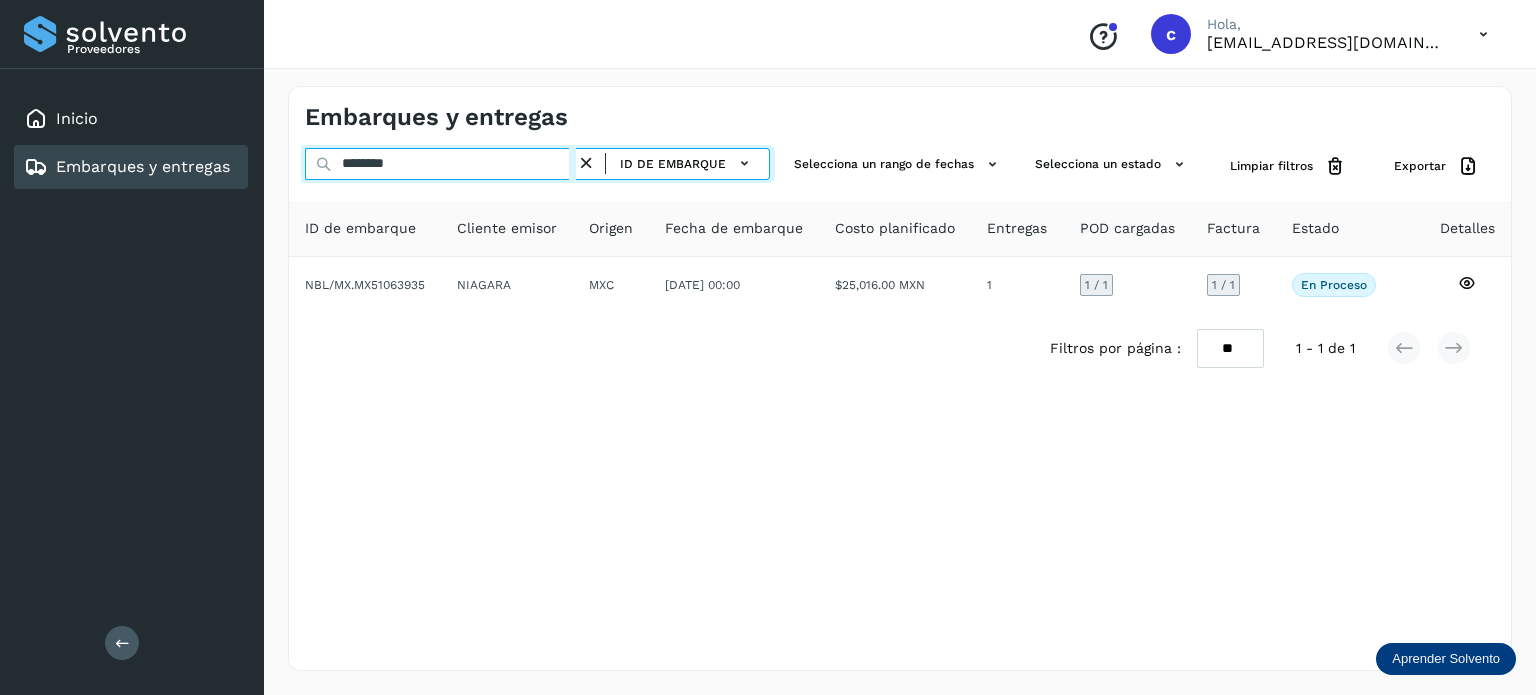 drag, startPoint x: 327, startPoint y: 174, endPoint x: 263, endPoint y: 171, distance: 64.070274 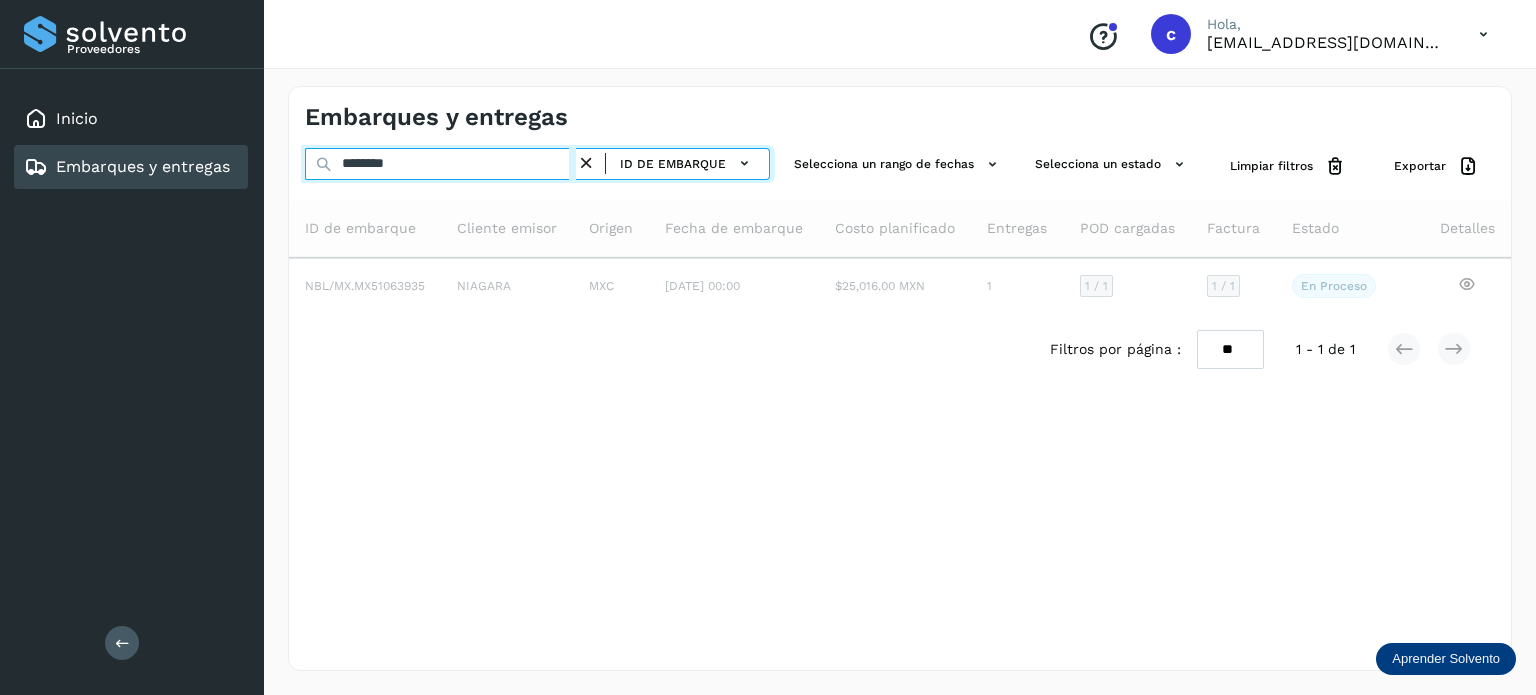 type on "********" 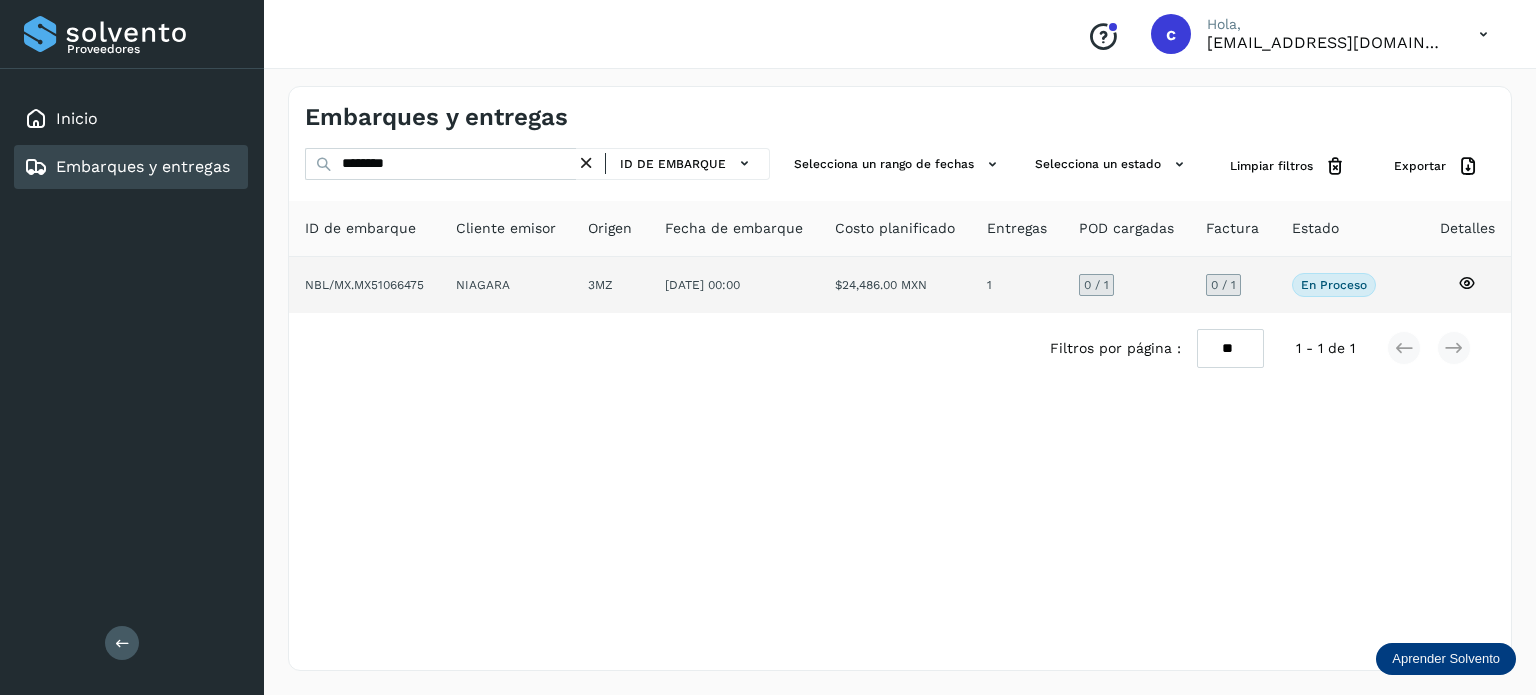 click 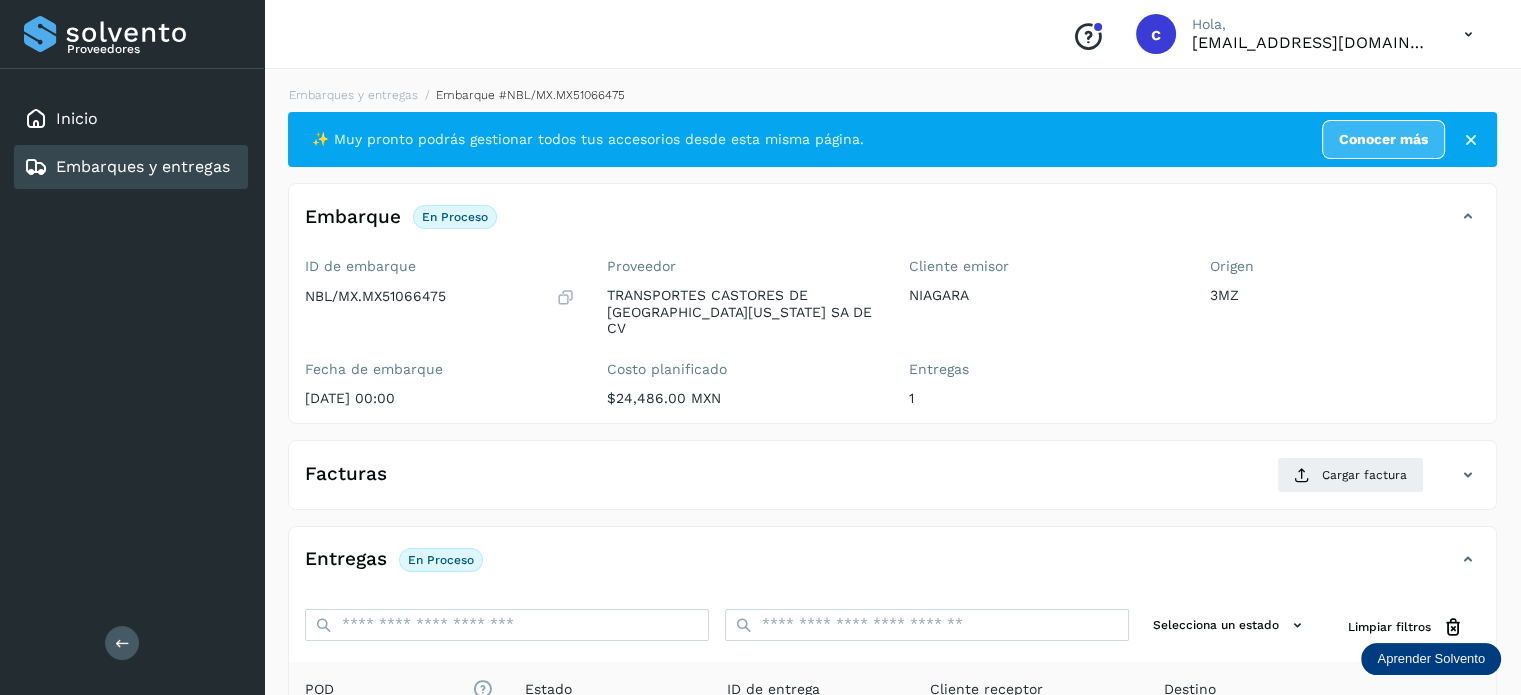 drag, startPoint x: 1094, startPoint y: 245, endPoint x: 1084, endPoint y: 244, distance: 10.049875 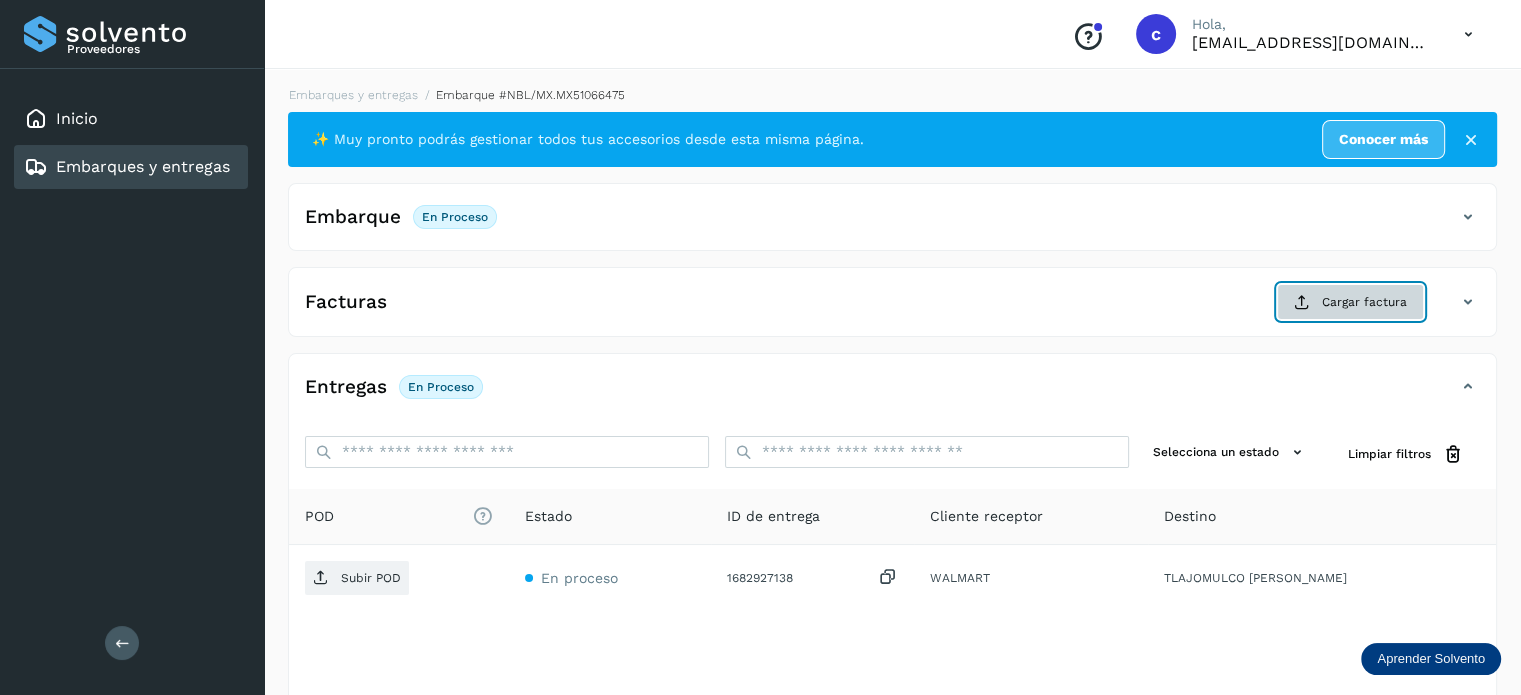 click on "Cargar factura" 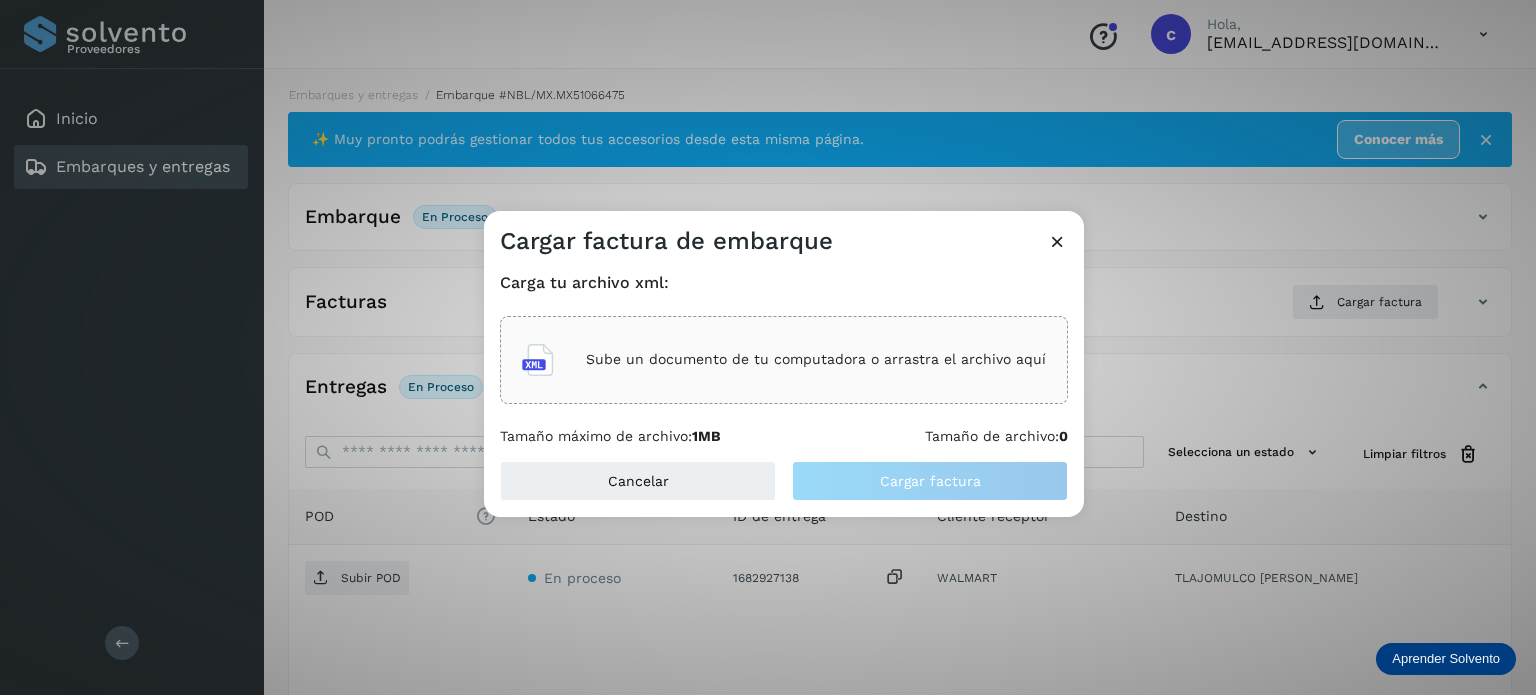 click on "Sube un documento de tu computadora o arrastra el archivo aquí" at bounding box center [816, 359] 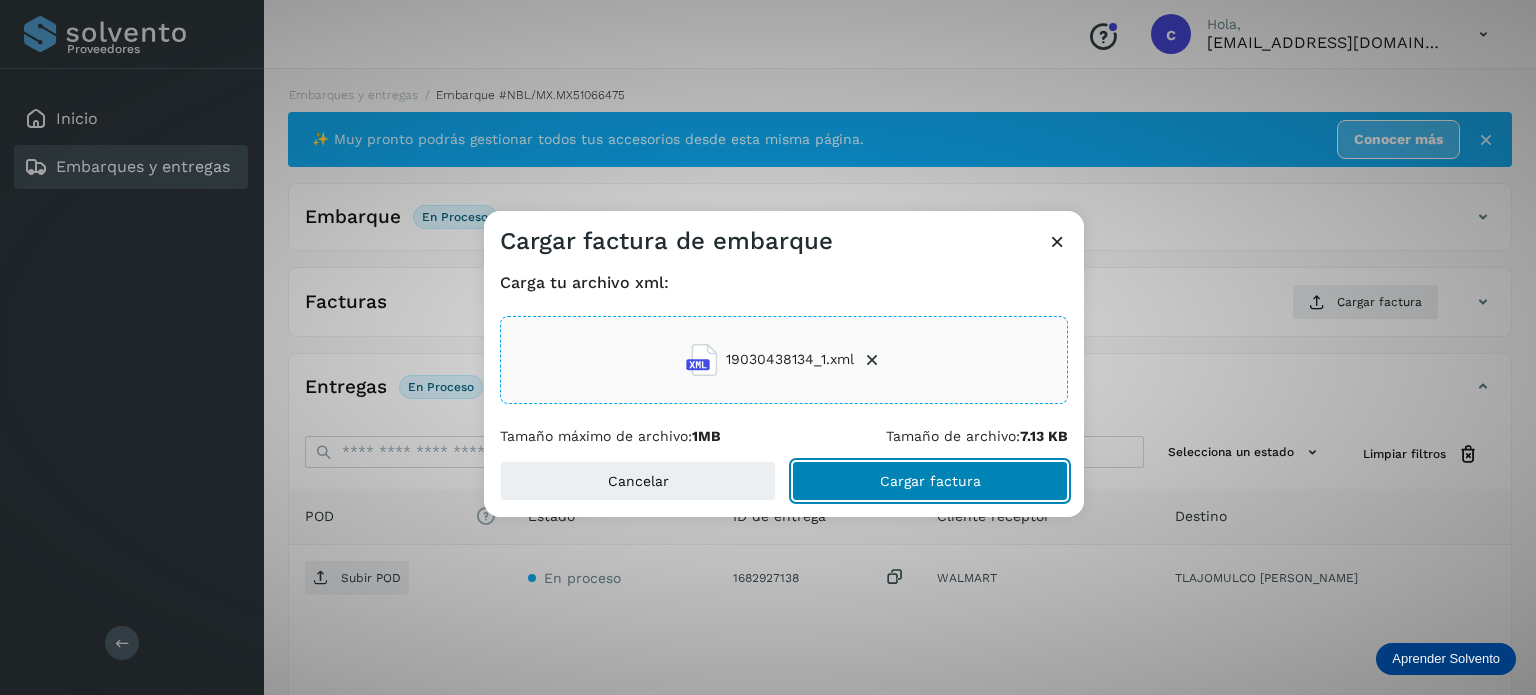 click on "Cargar factura" 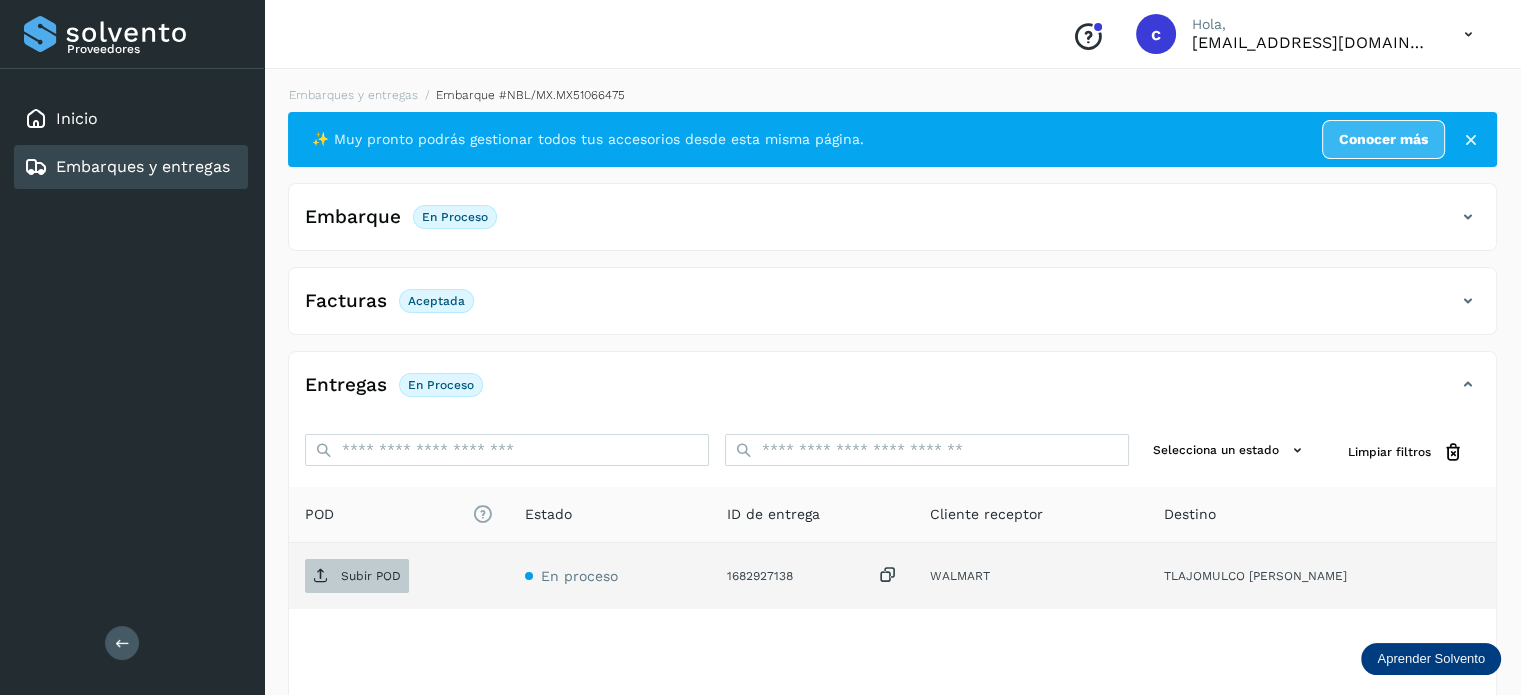 click on "Subir POD" at bounding box center (371, 576) 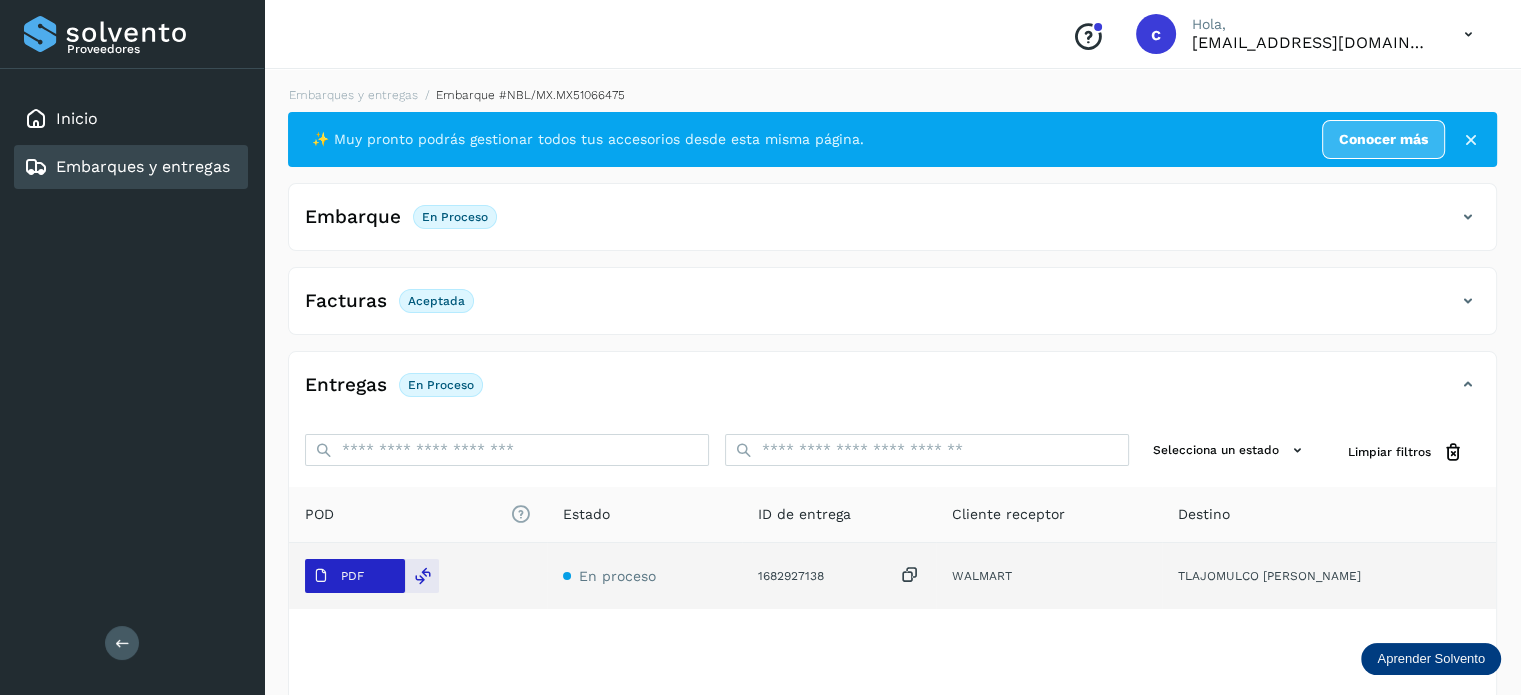click on "PDF" at bounding box center [355, 576] 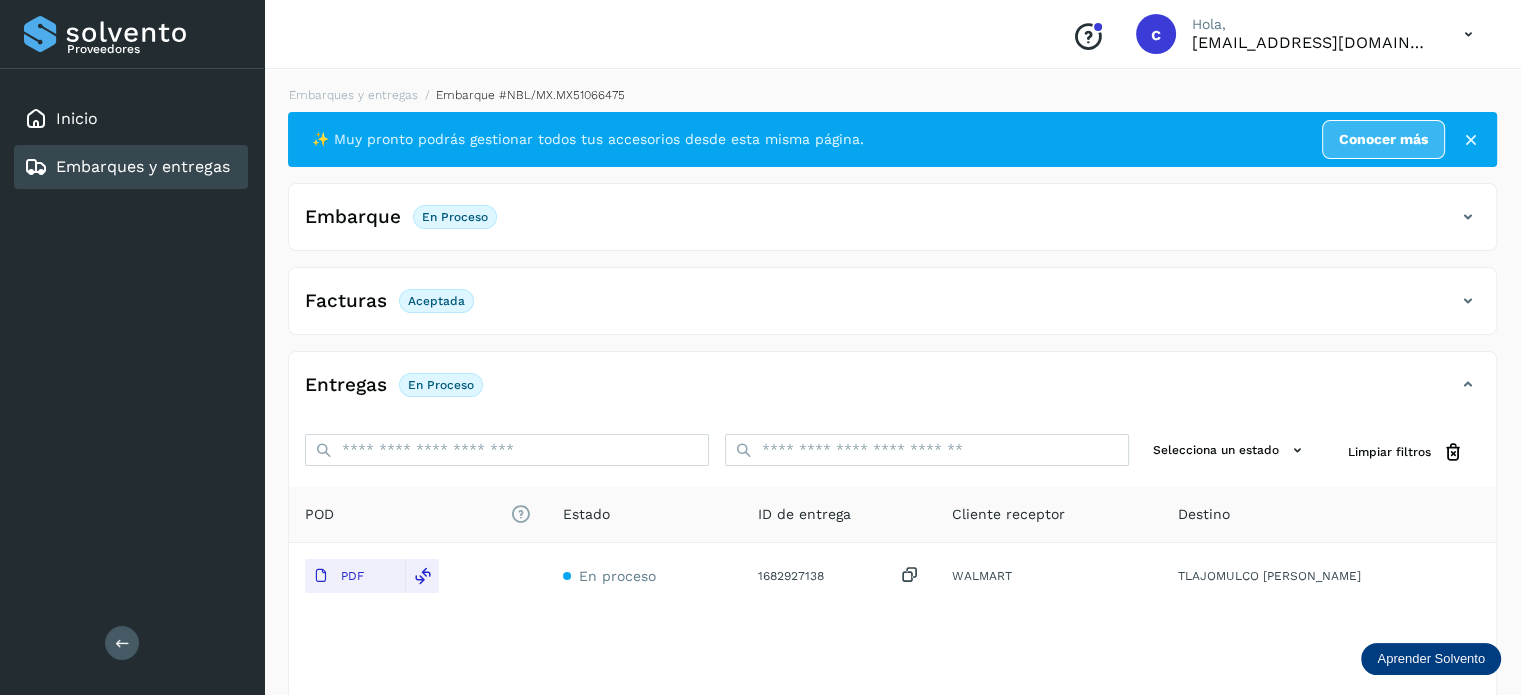click on "Embarques y entregas" at bounding box center [143, 166] 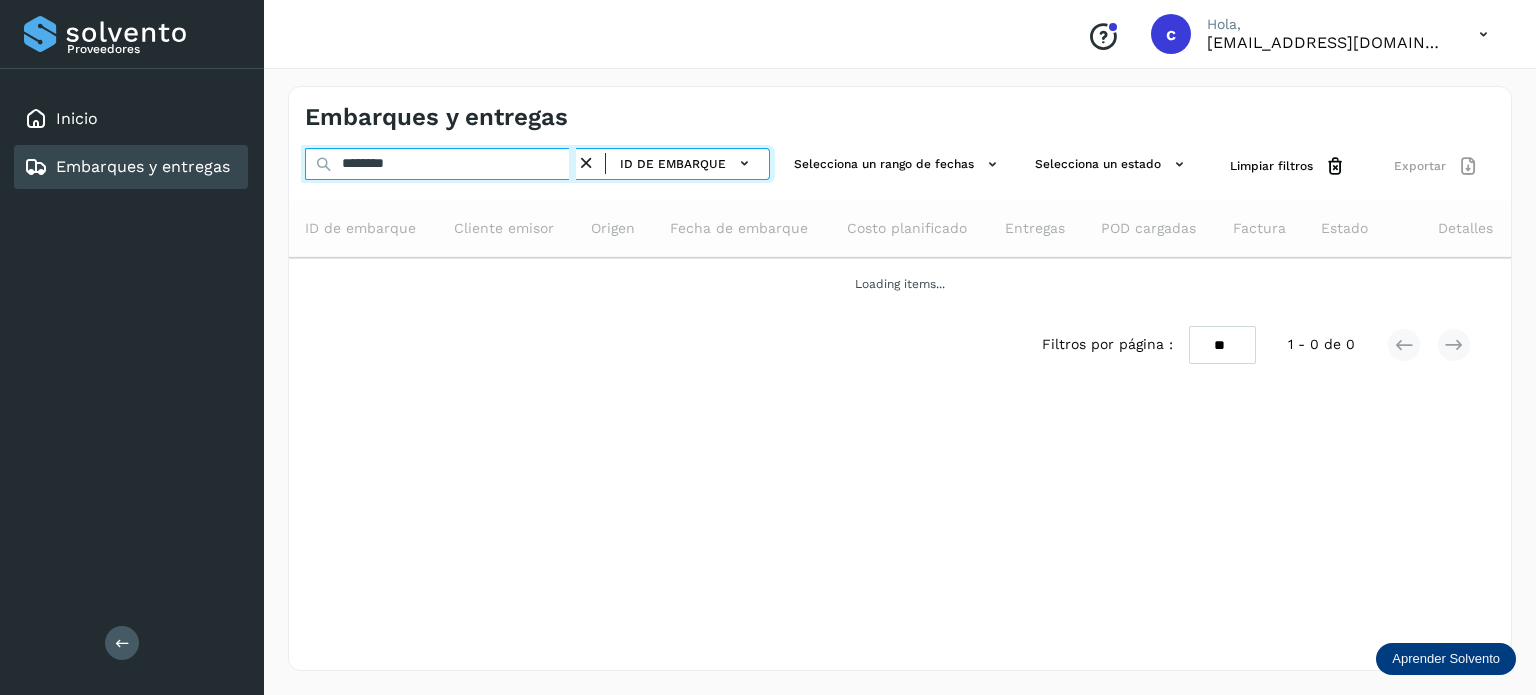click on "********" at bounding box center [440, 164] 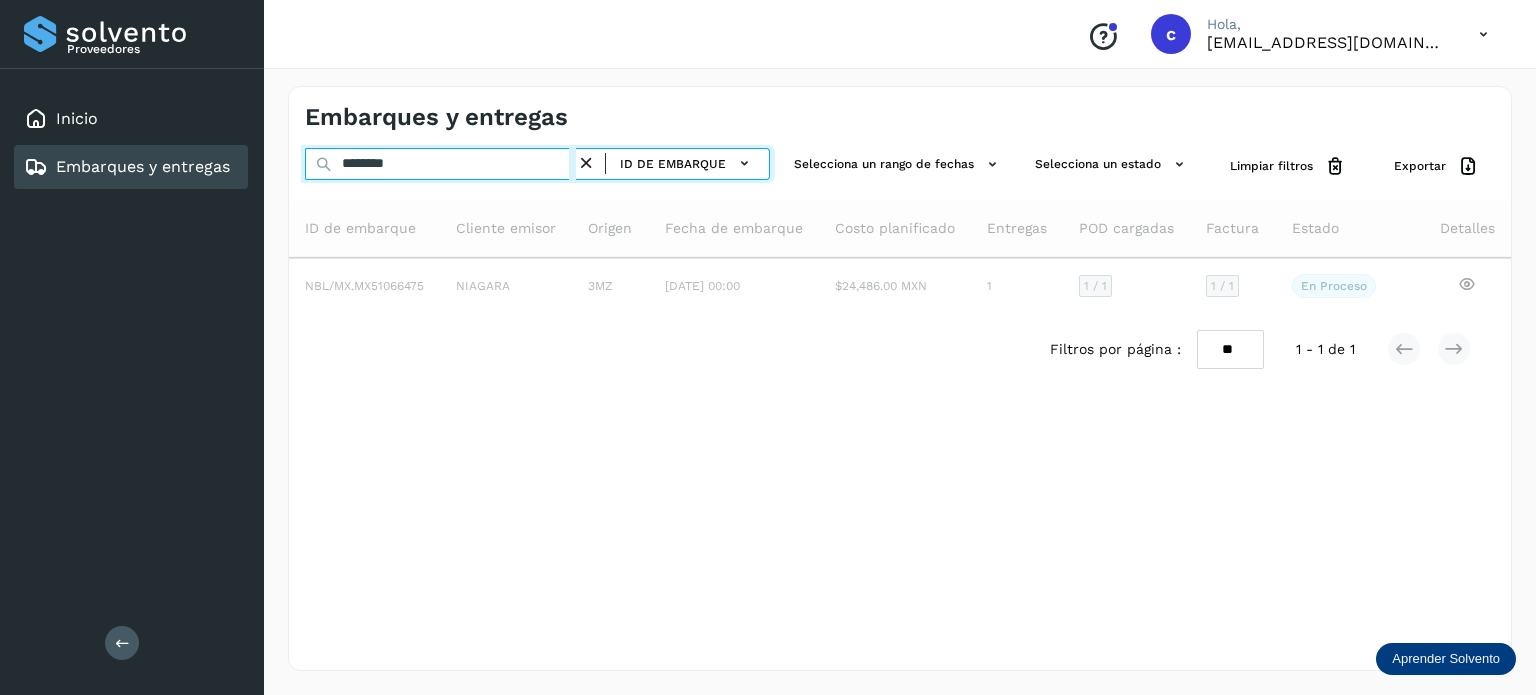 type on "********" 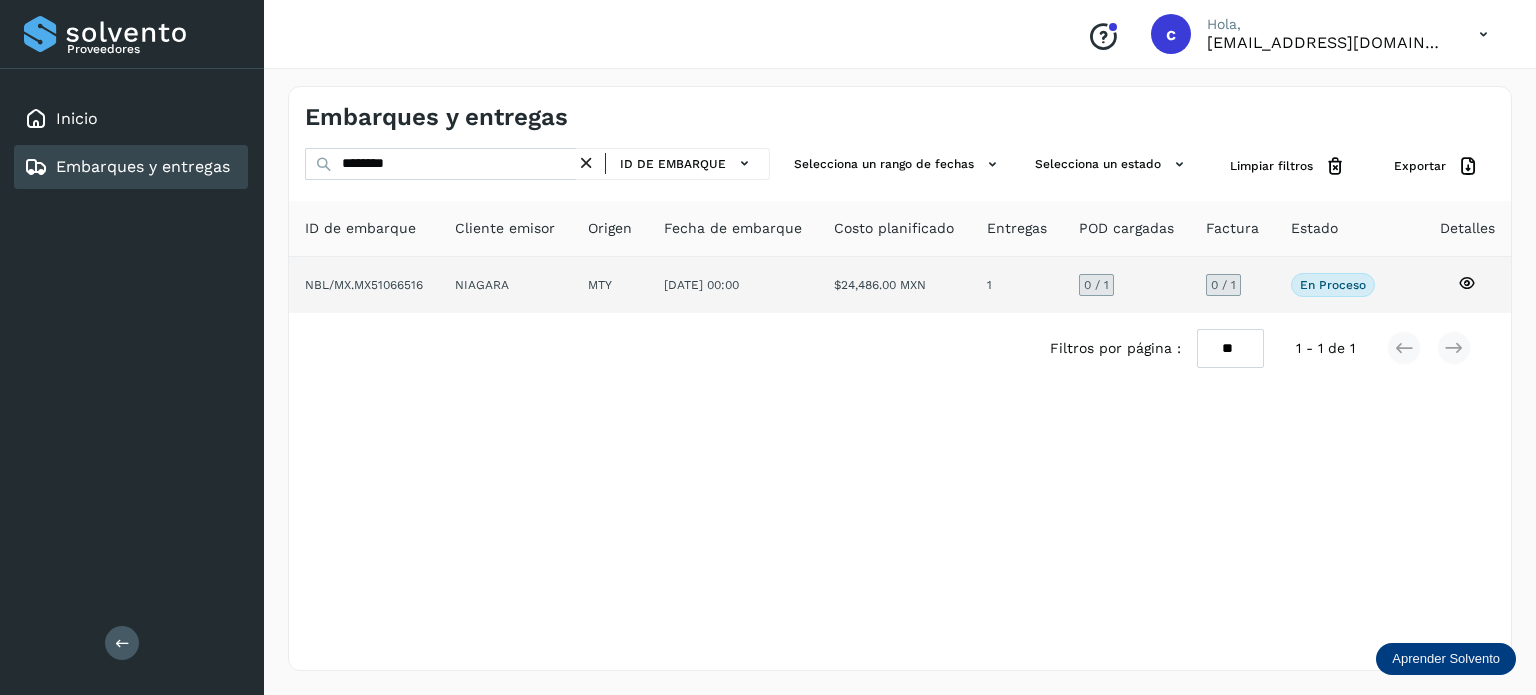 click 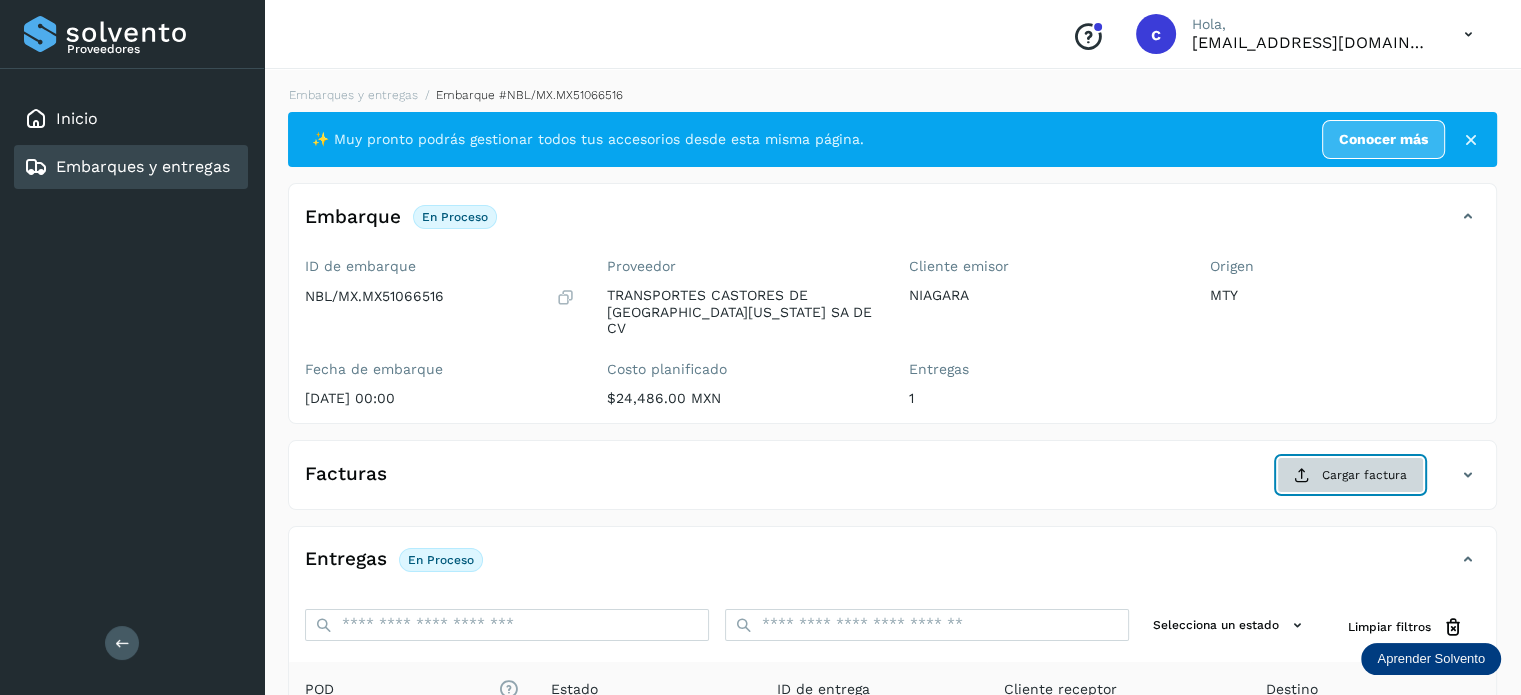 click on "Cargar factura" 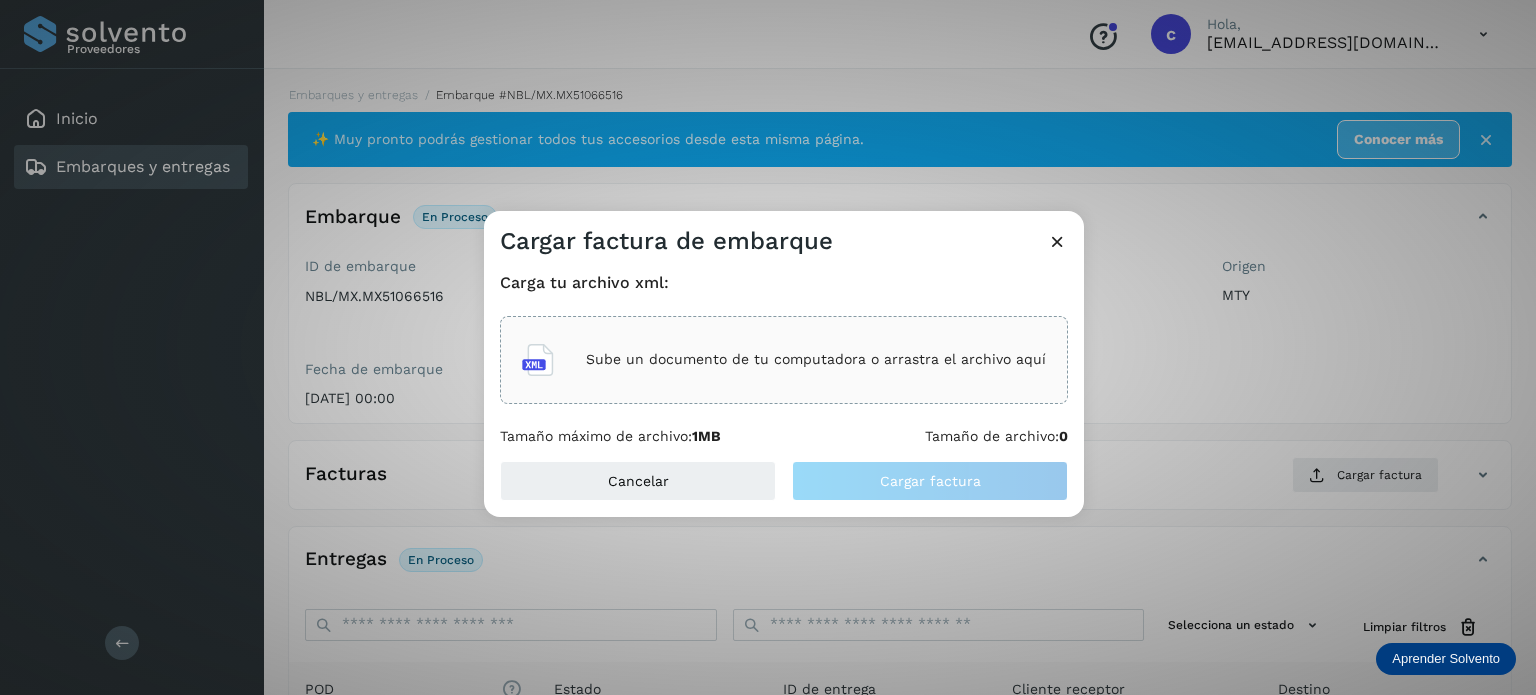 click on "Sube un documento de tu computadora o arrastra el archivo aquí" 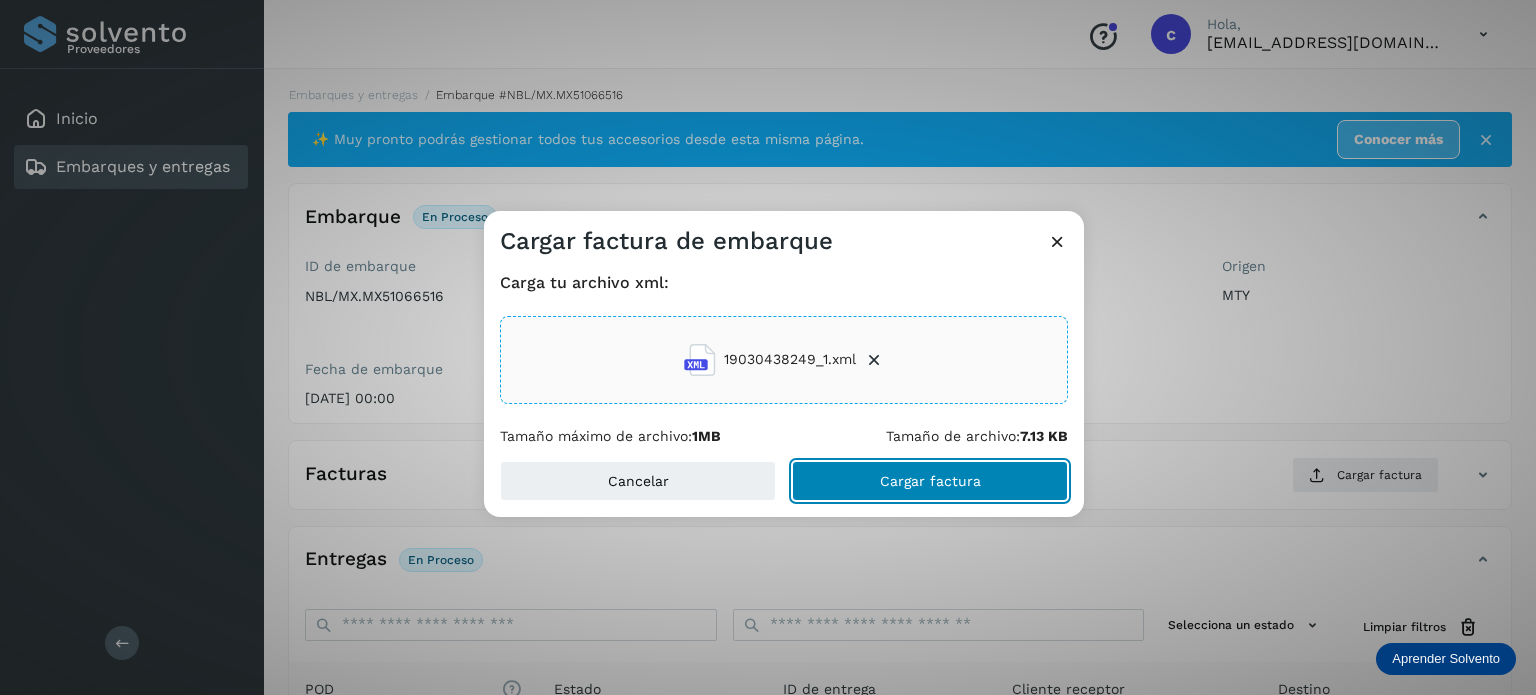 click on "Cargar factura" 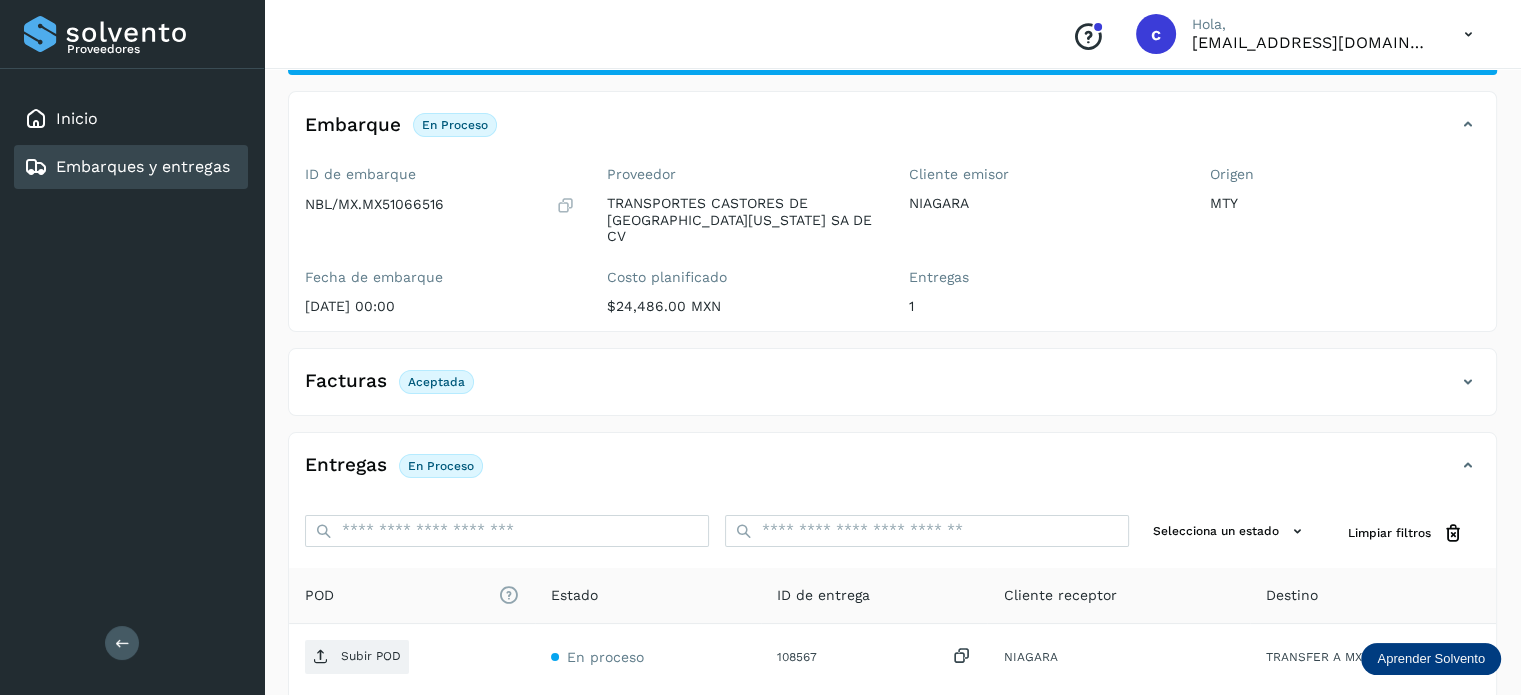 scroll, scrollTop: 264, scrollLeft: 0, axis: vertical 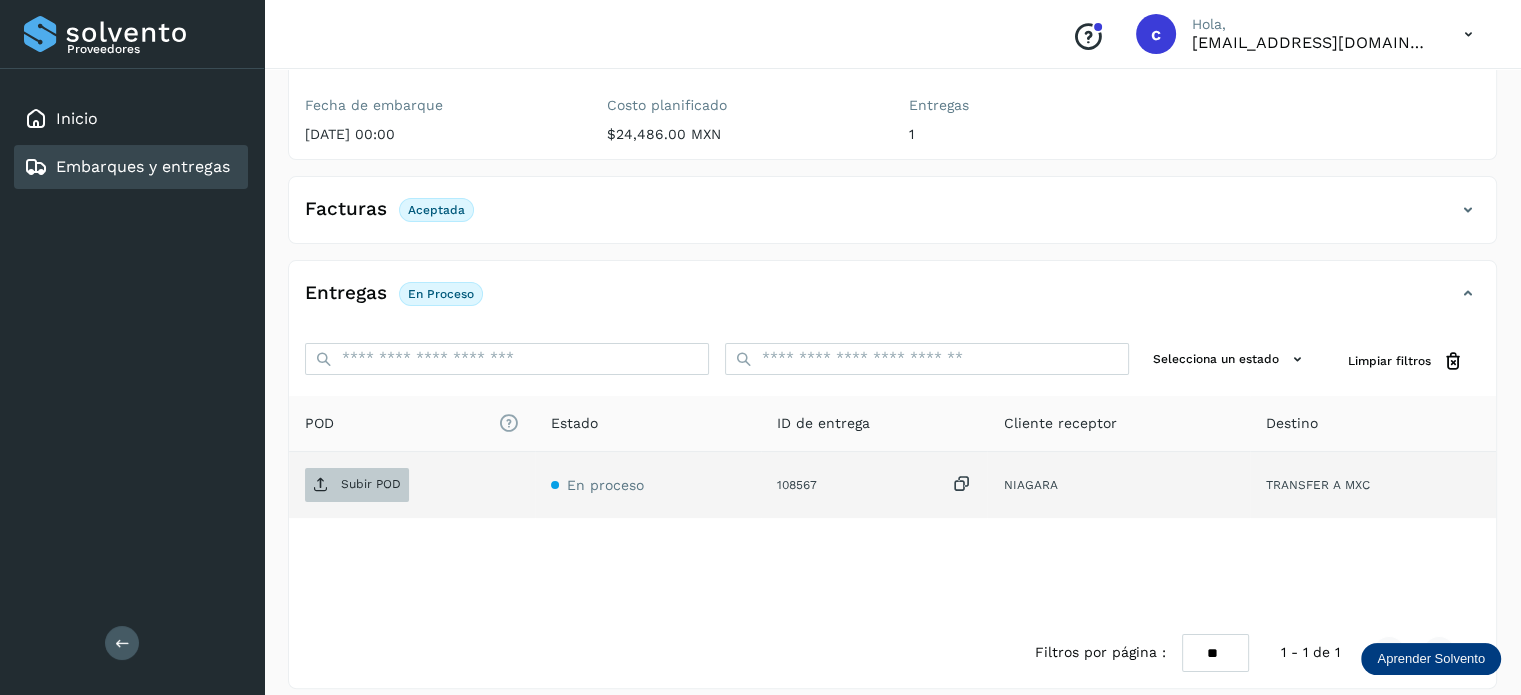 click on "Subir POD" at bounding box center (371, 484) 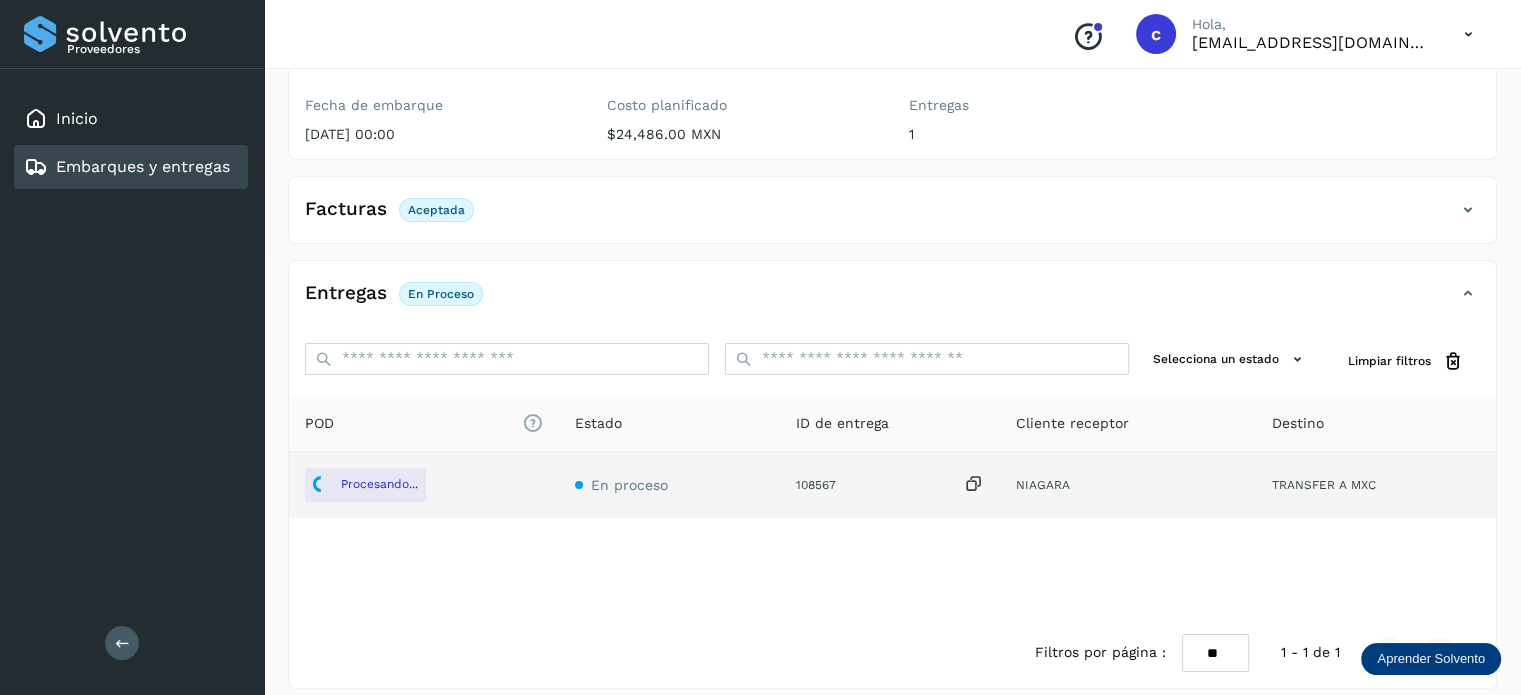click on "Embarques y entregas" at bounding box center [143, 166] 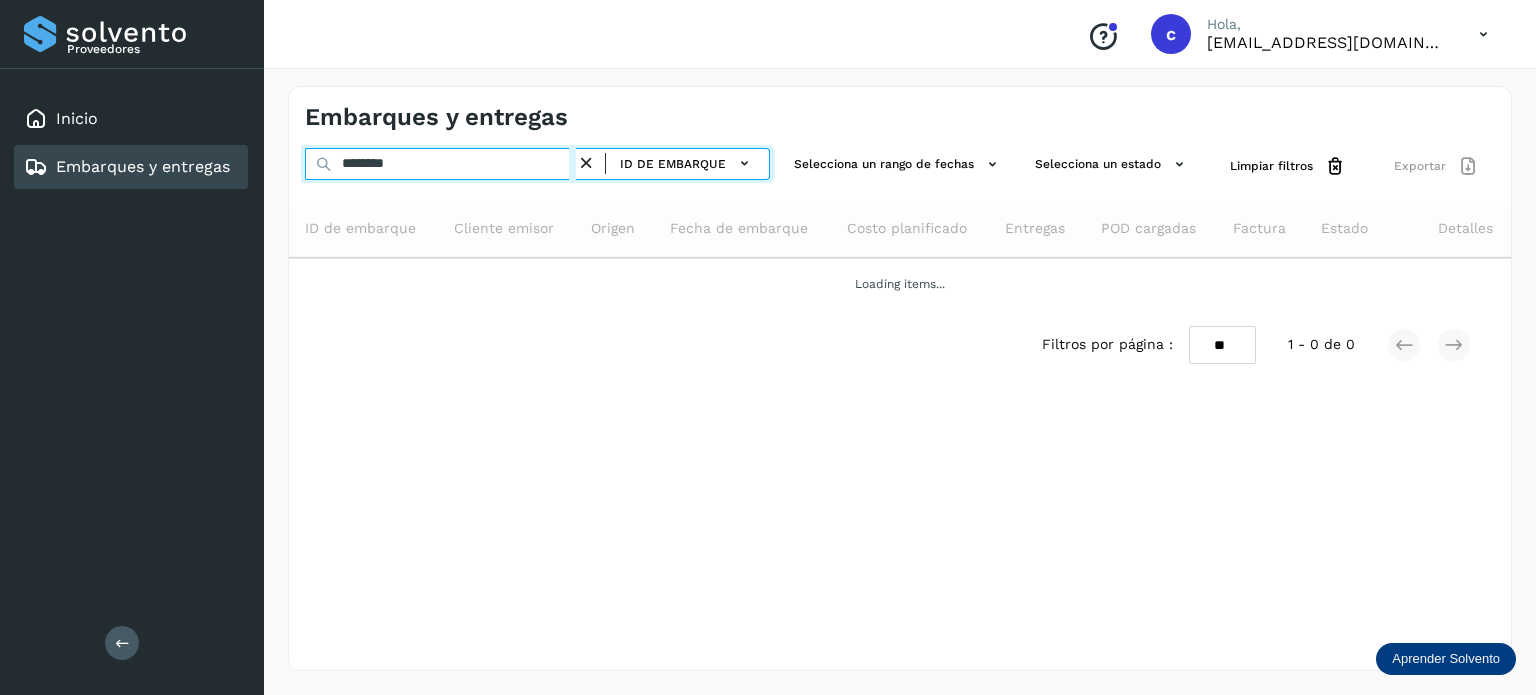 drag, startPoint x: 264, startPoint y: 187, endPoint x: 237, endPoint y: 189, distance: 27.073973 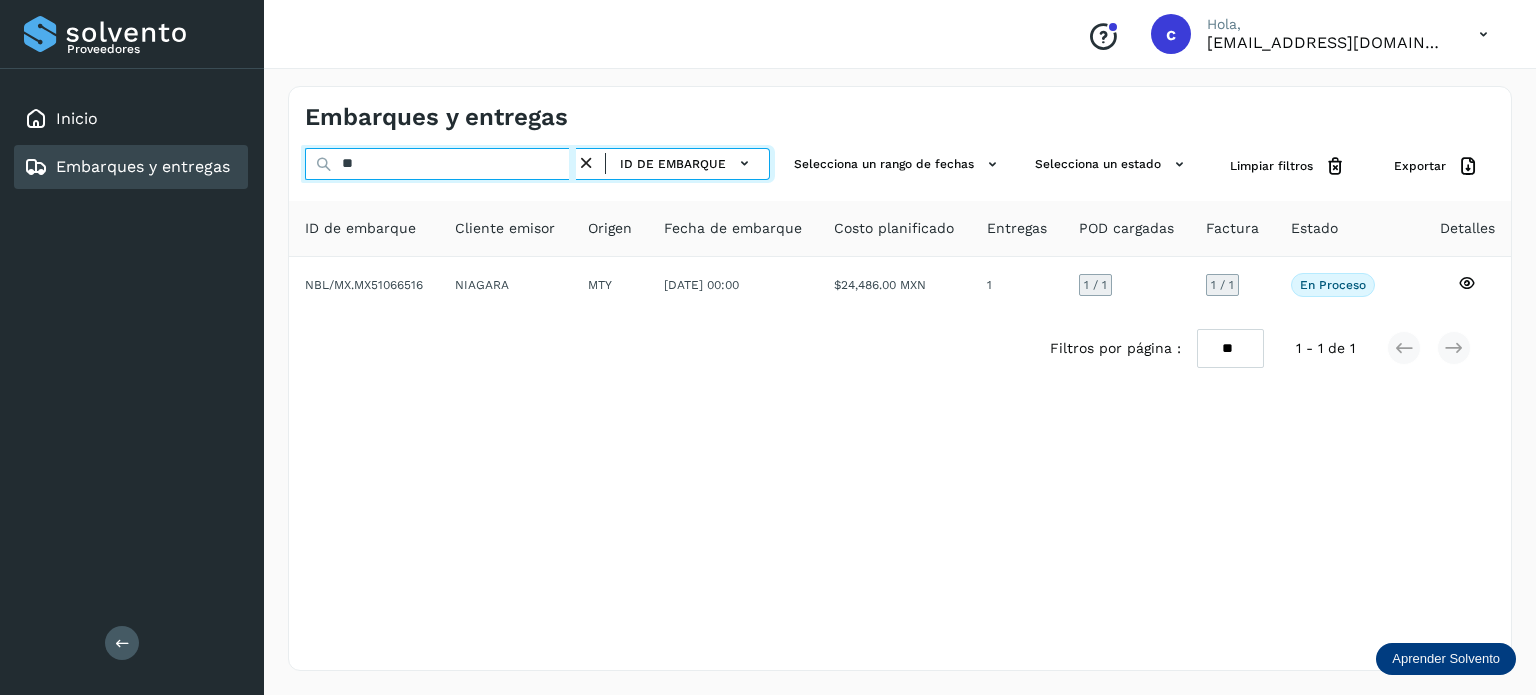 type on "*" 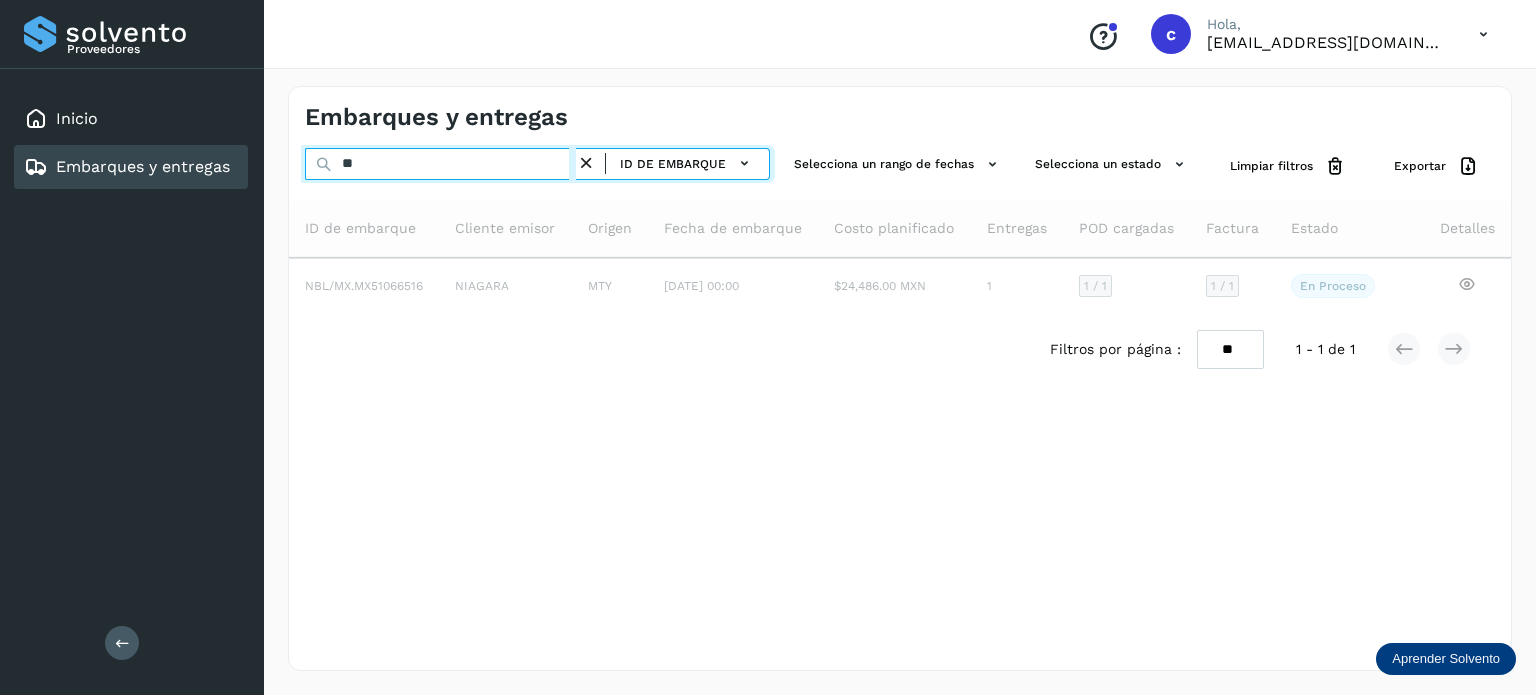 type on "*" 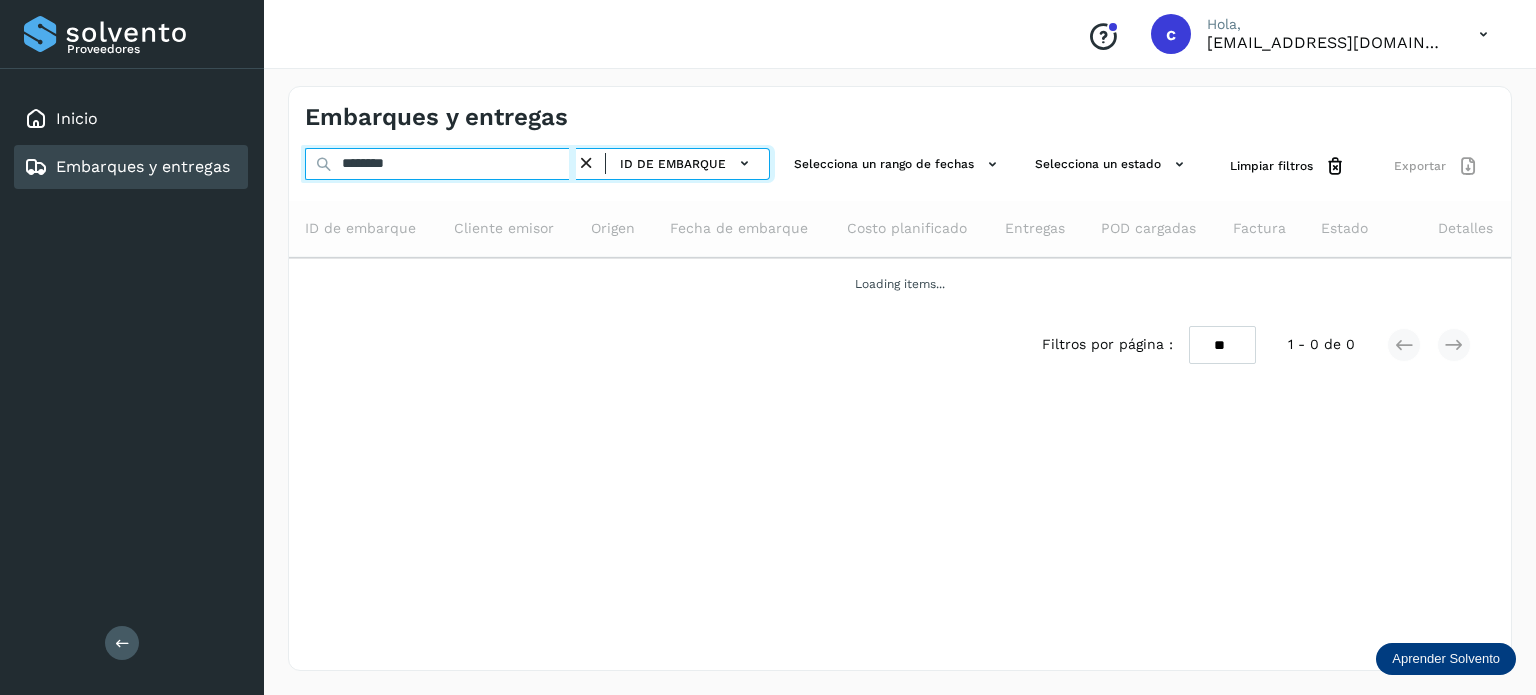 type on "********" 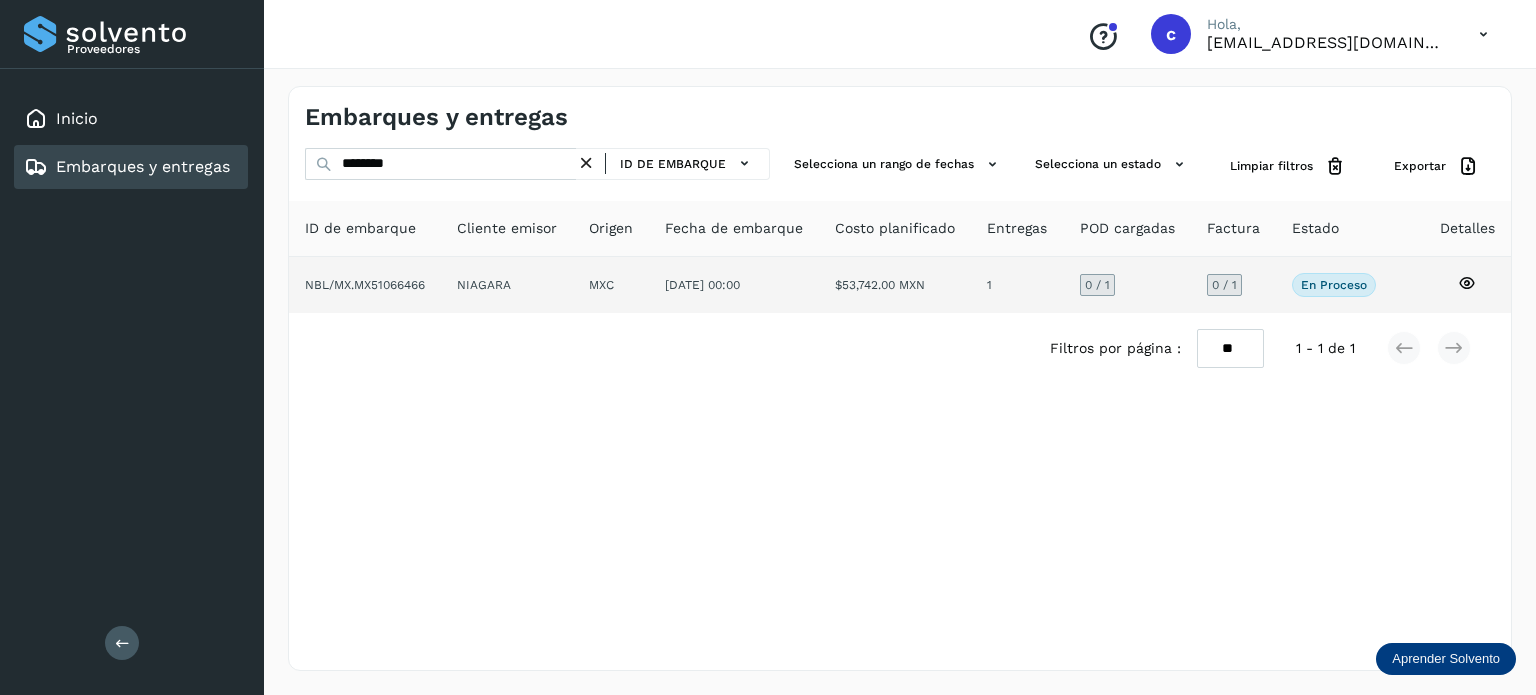 click 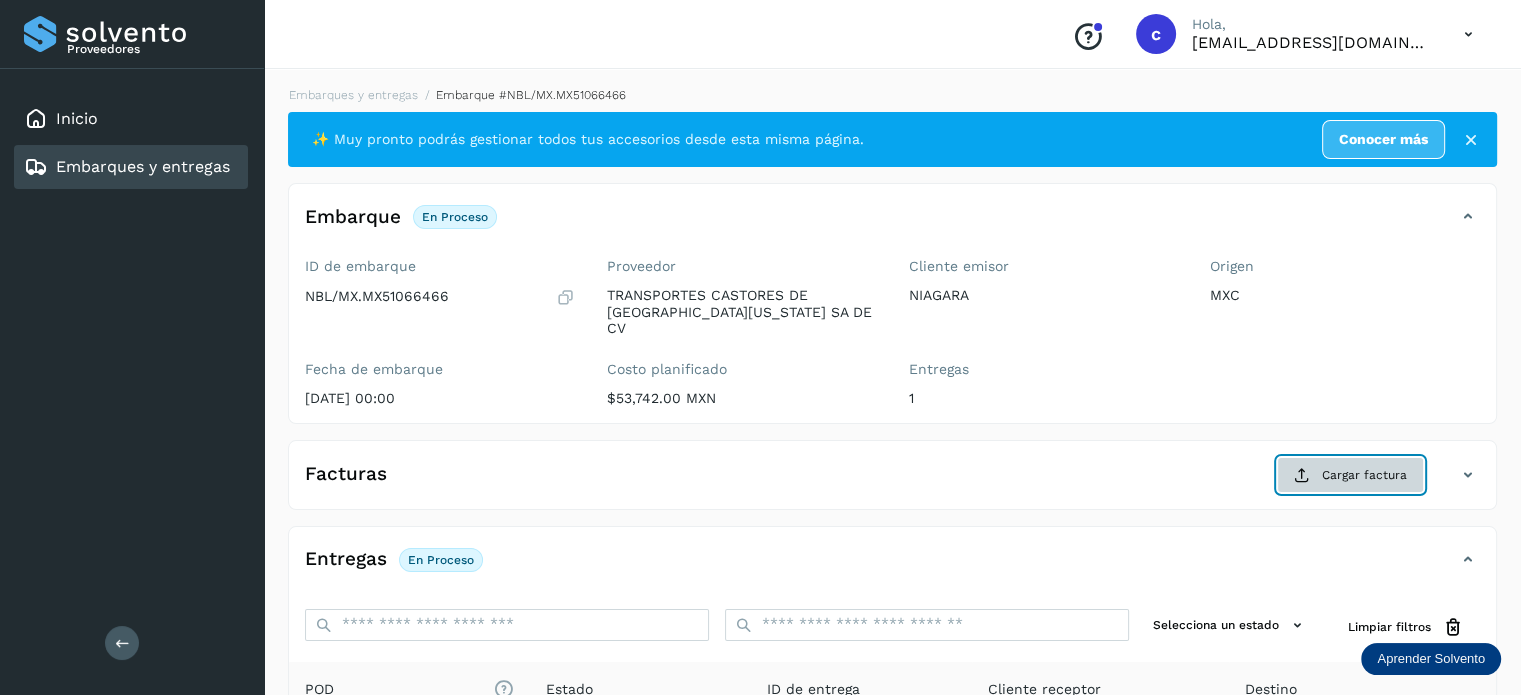 click on "Cargar factura" at bounding box center [1350, 475] 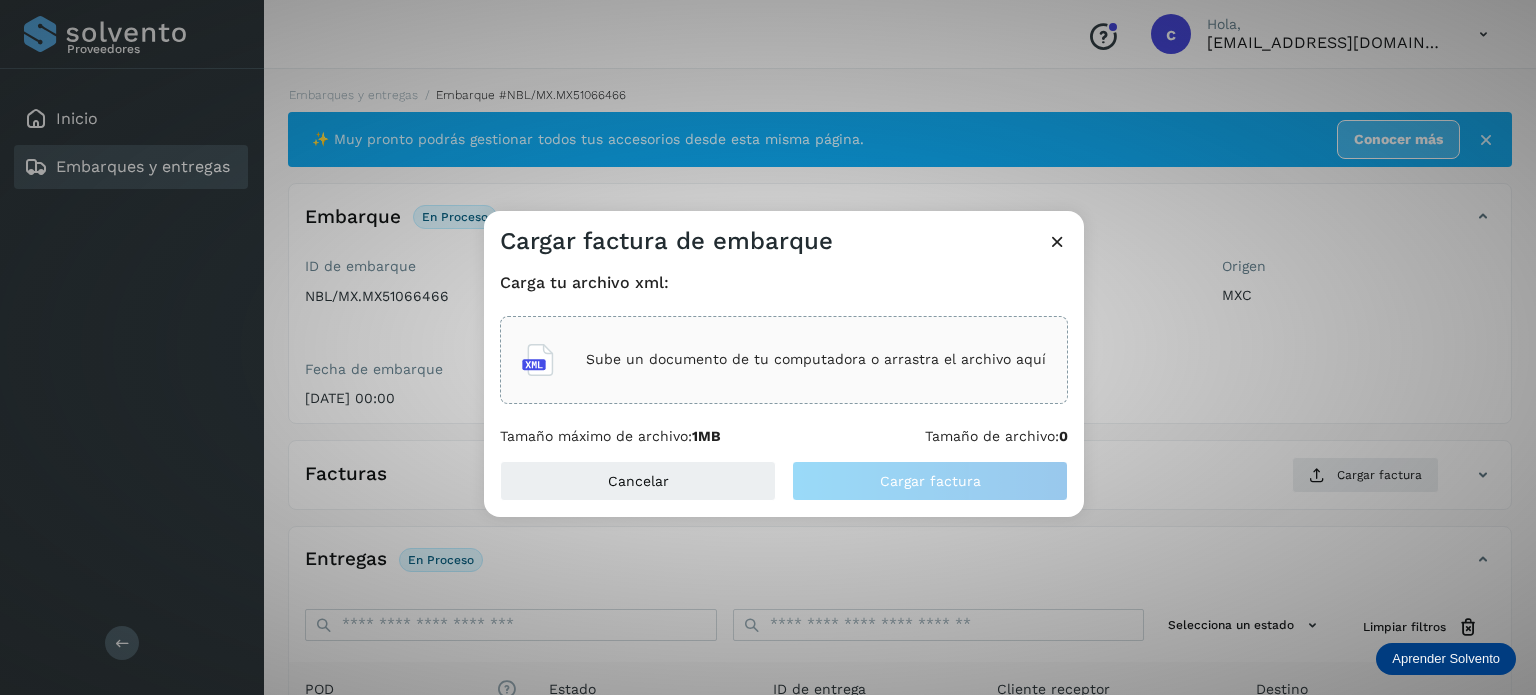 click on "Sube un documento de tu computadora o arrastra el archivo aquí" at bounding box center (816, 359) 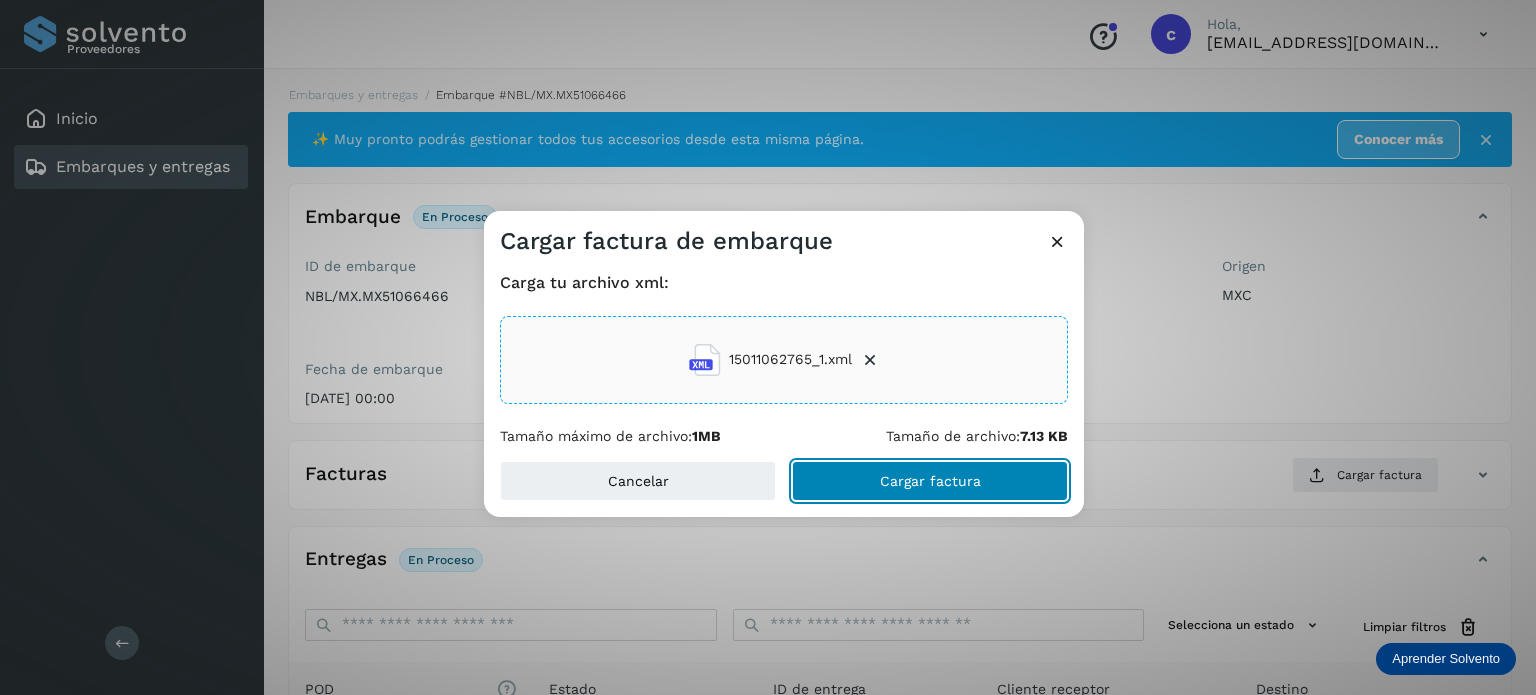 click on "Cargar factura" 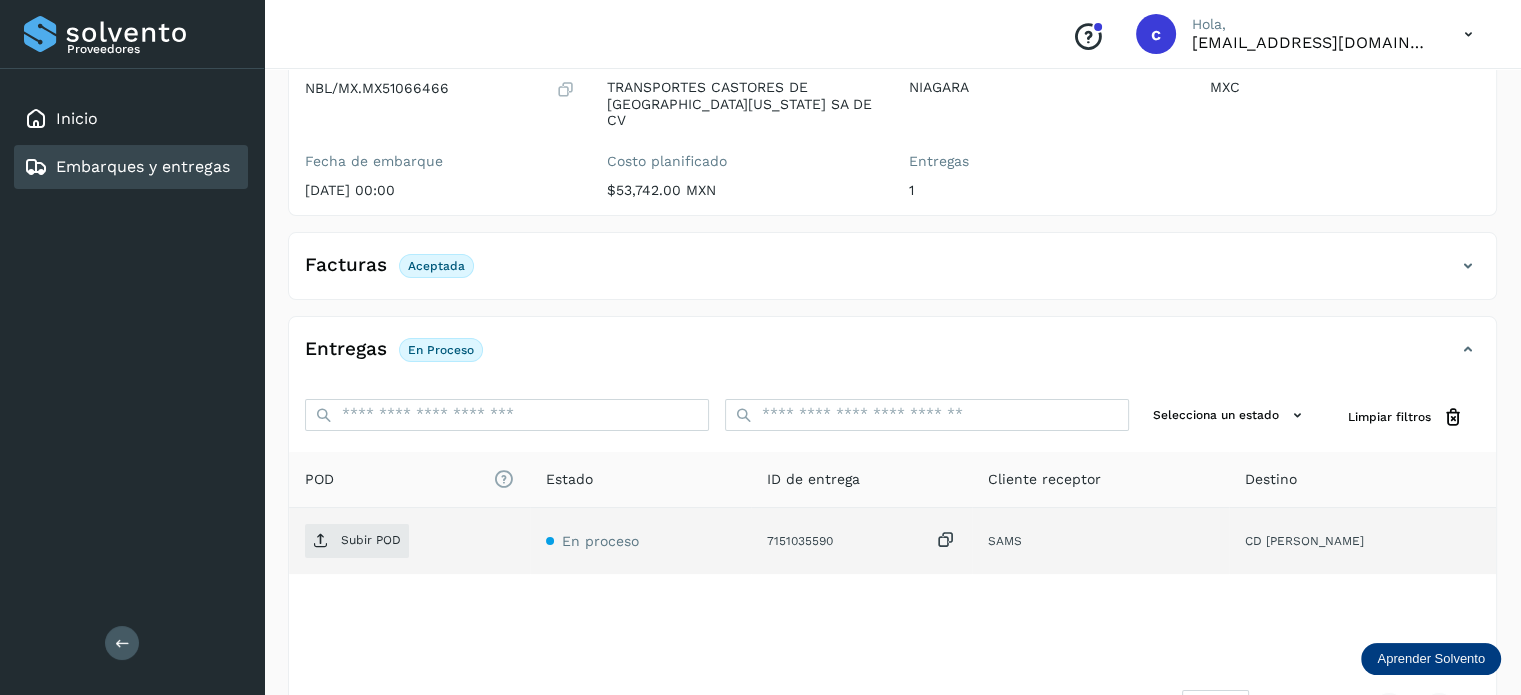 scroll, scrollTop: 264, scrollLeft: 0, axis: vertical 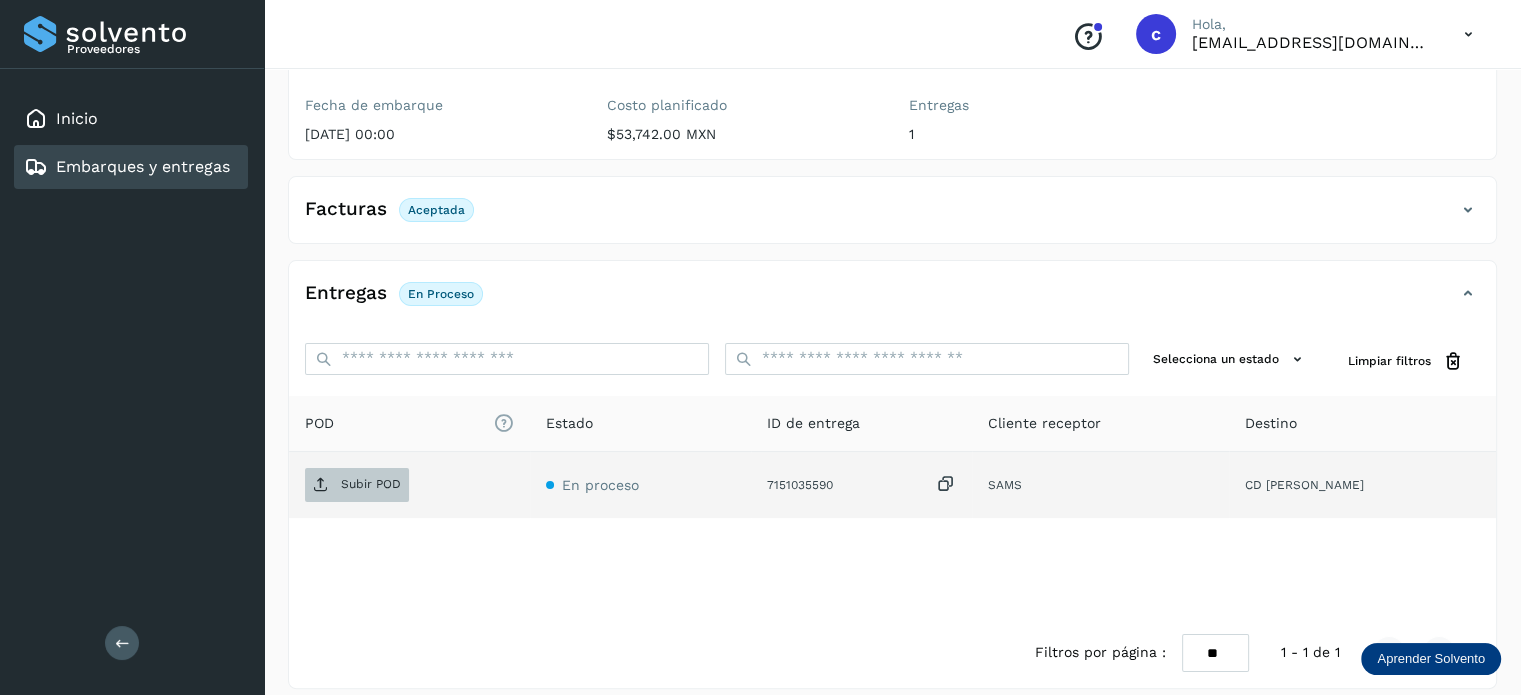 click on "Subir POD" at bounding box center (371, 484) 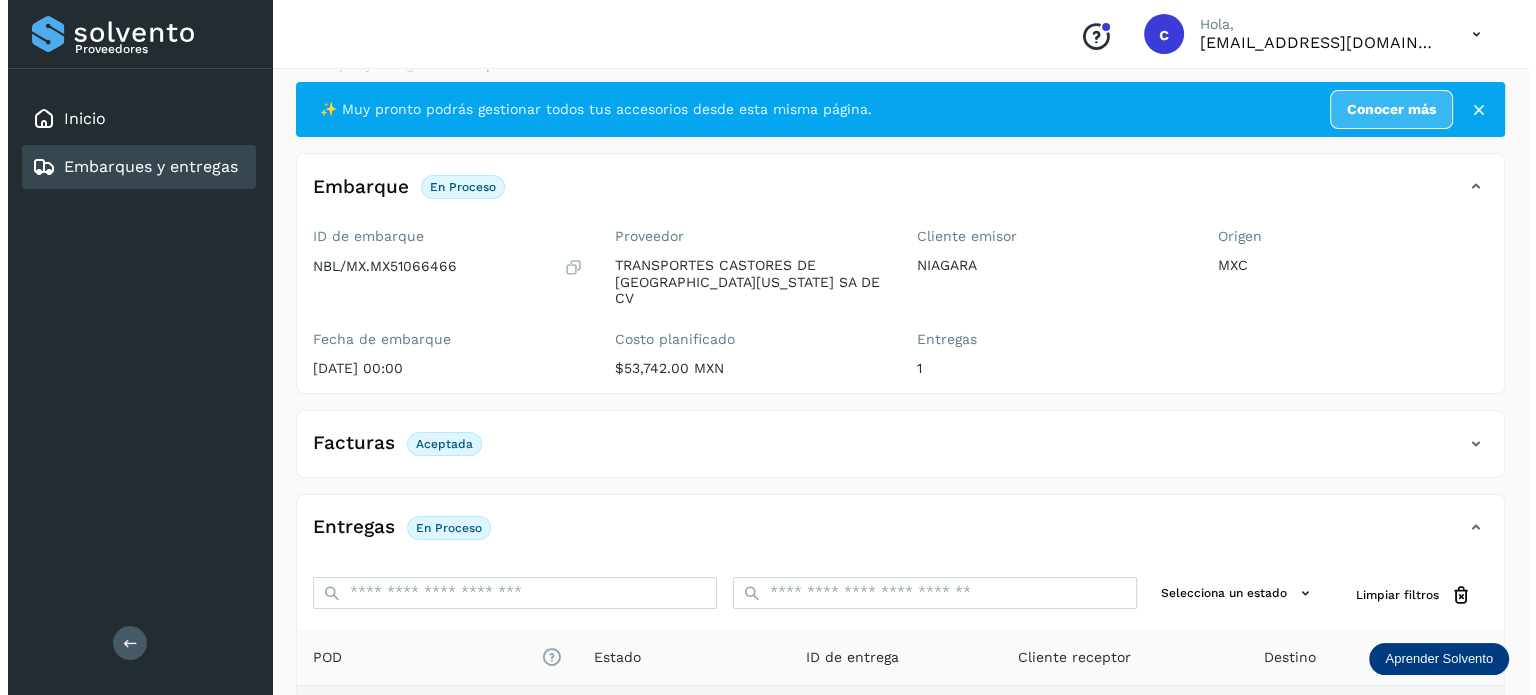 scroll, scrollTop: 0, scrollLeft: 0, axis: both 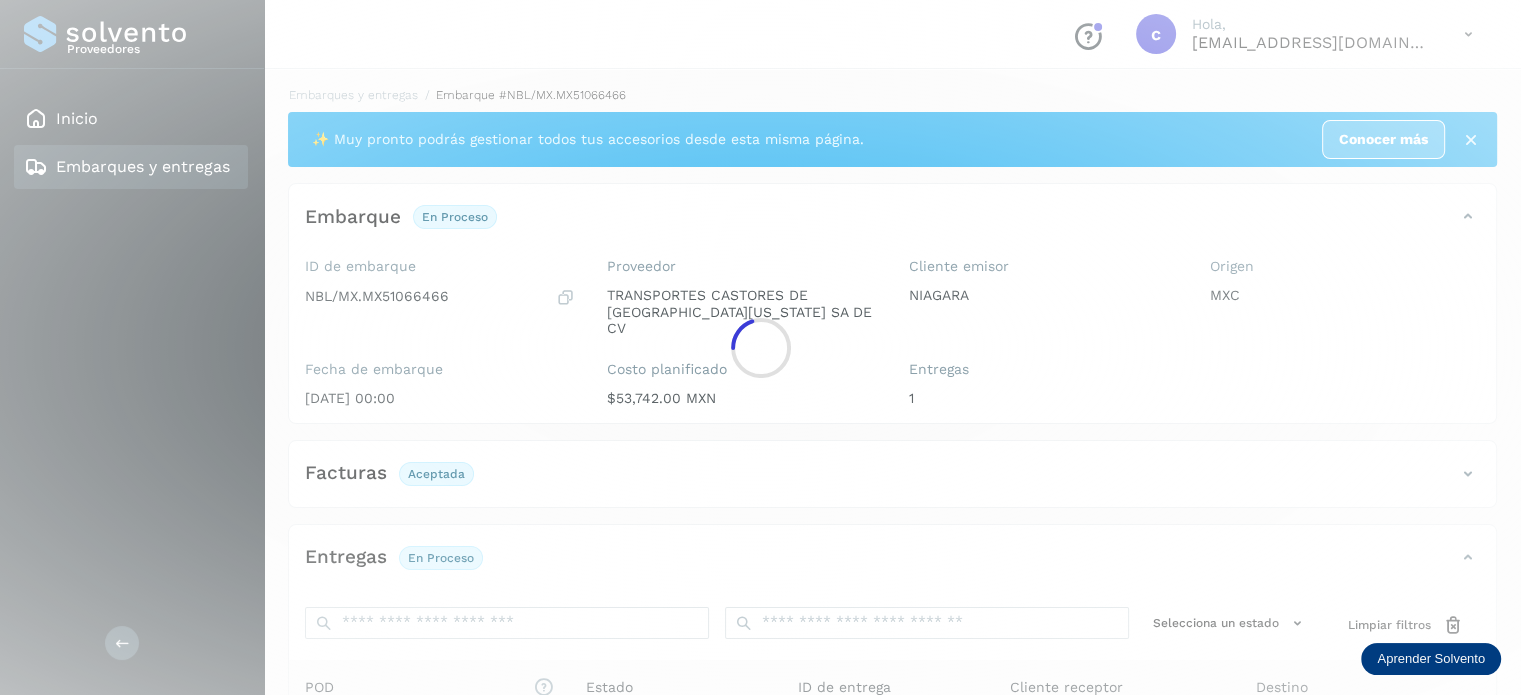 click 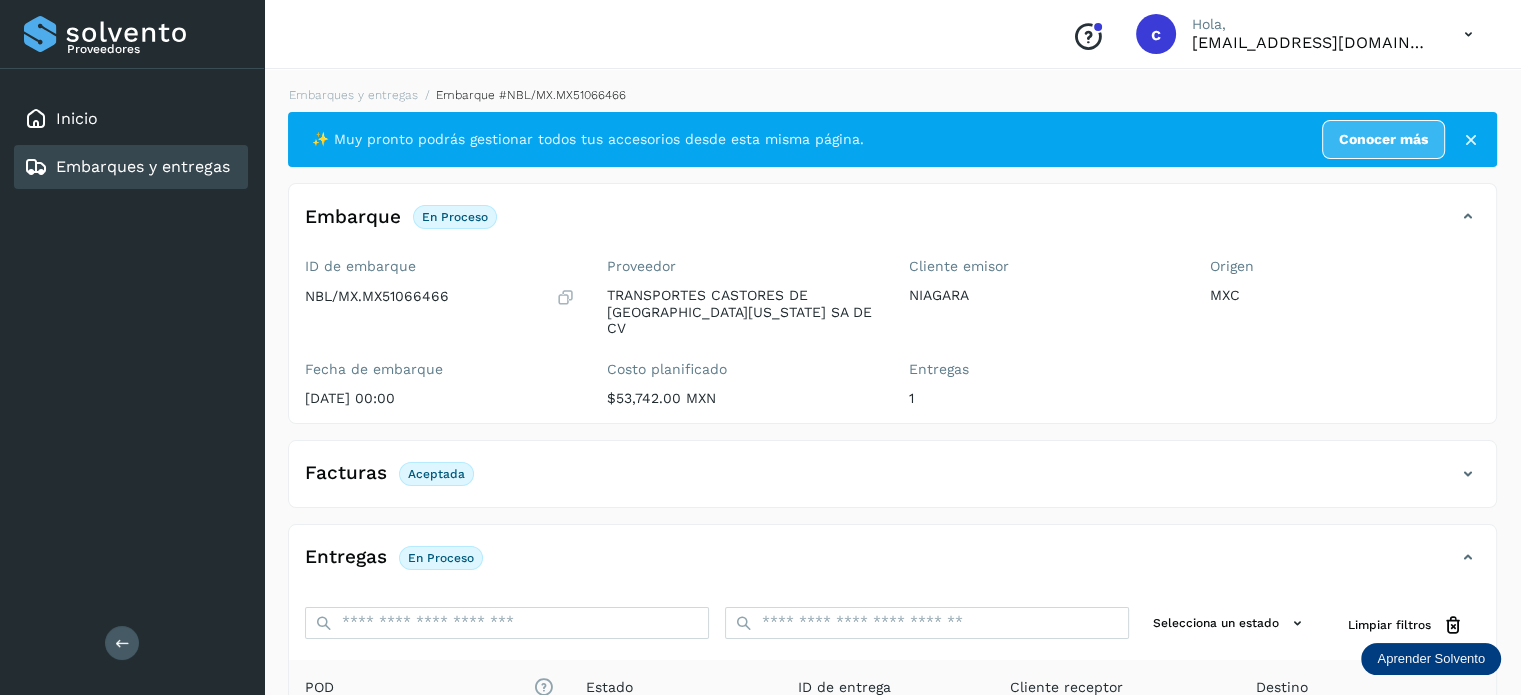 click on "Embarques y entregas" at bounding box center (127, 167) 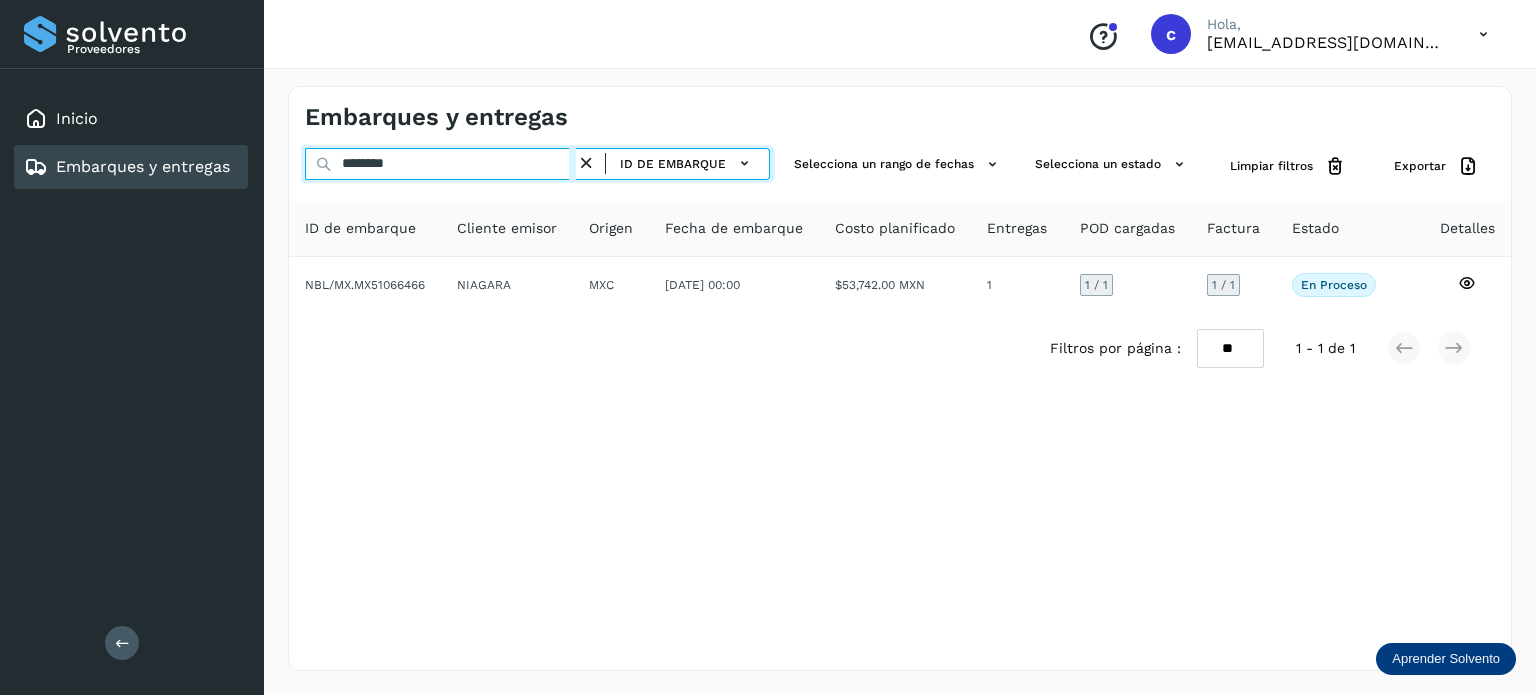 drag, startPoint x: 369, startPoint y: 161, endPoint x: 241, endPoint y: 159, distance: 128.01562 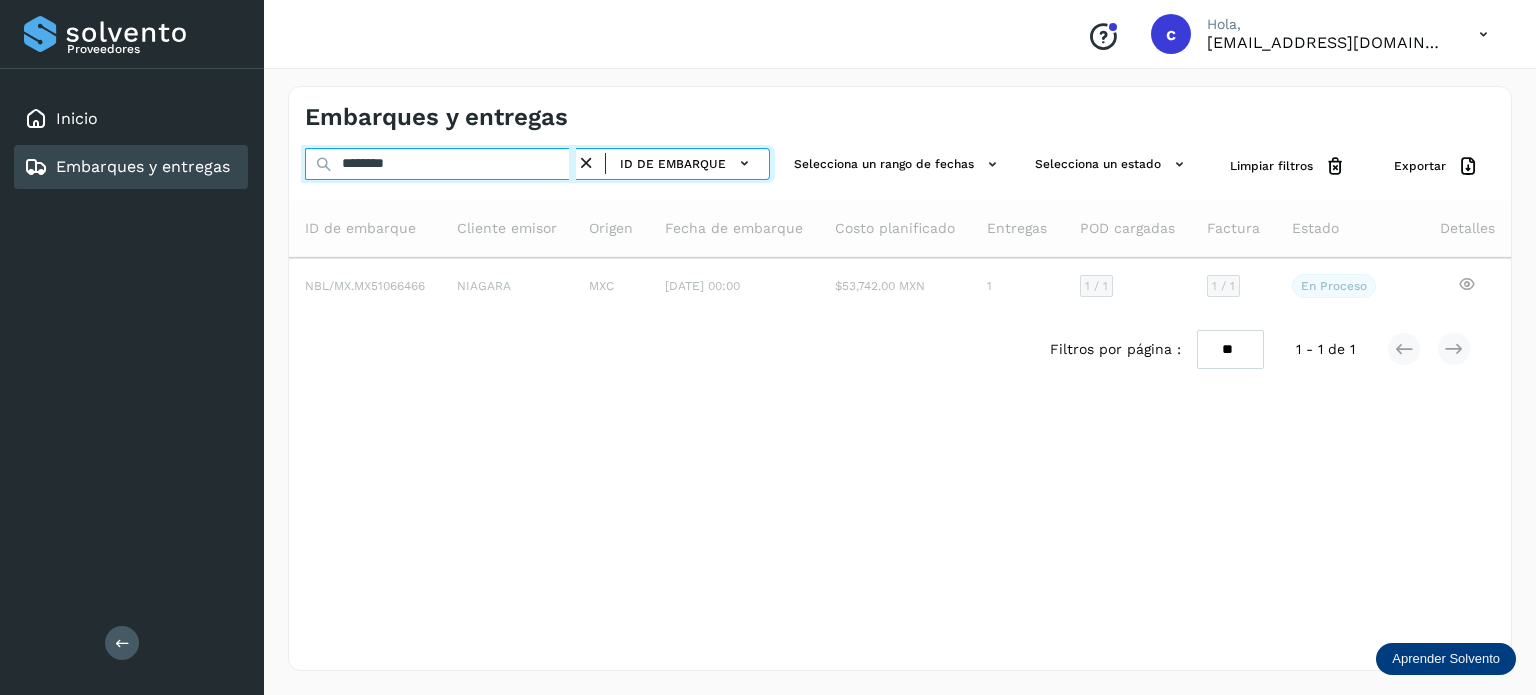 type on "********" 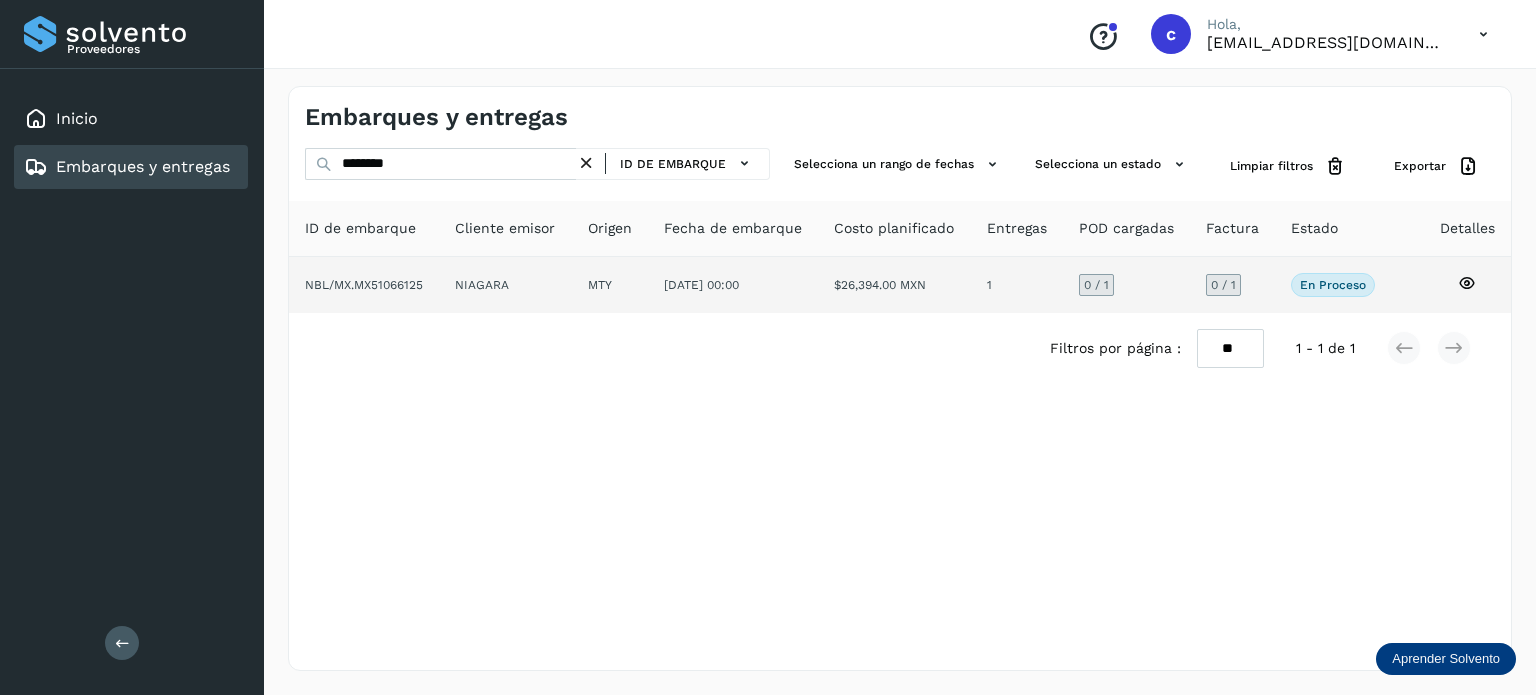 click 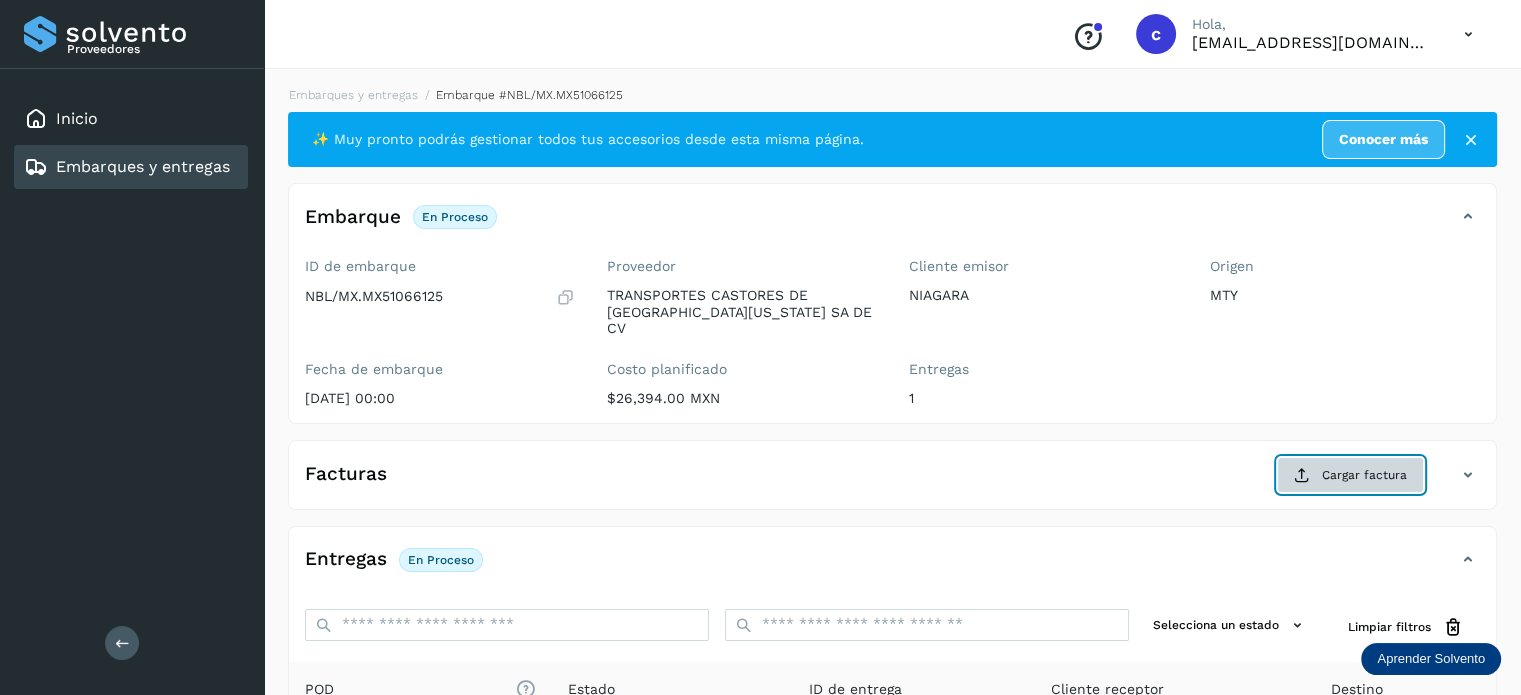 click on "Cargar factura" 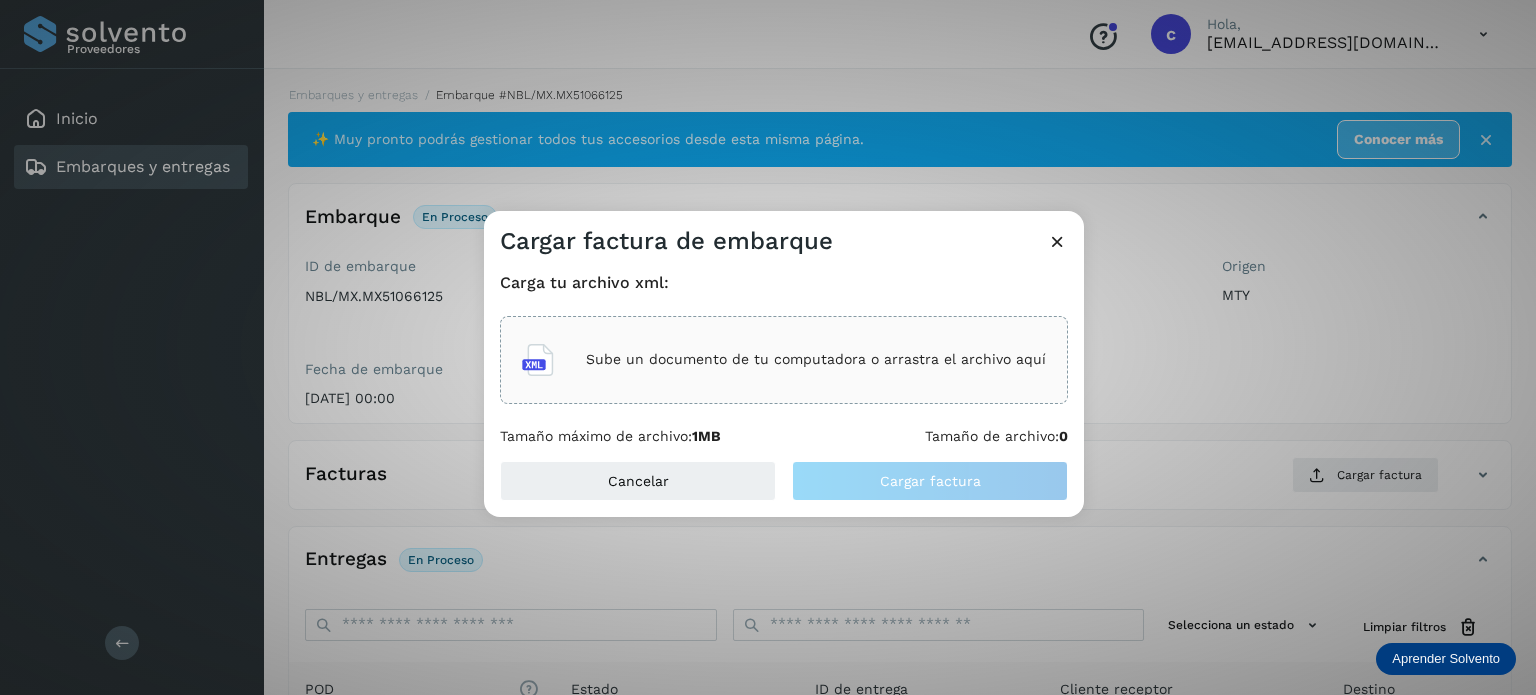 click on "Sube un documento de tu computadora o arrastra el archivo aquí" at bounding box center [816, 359] 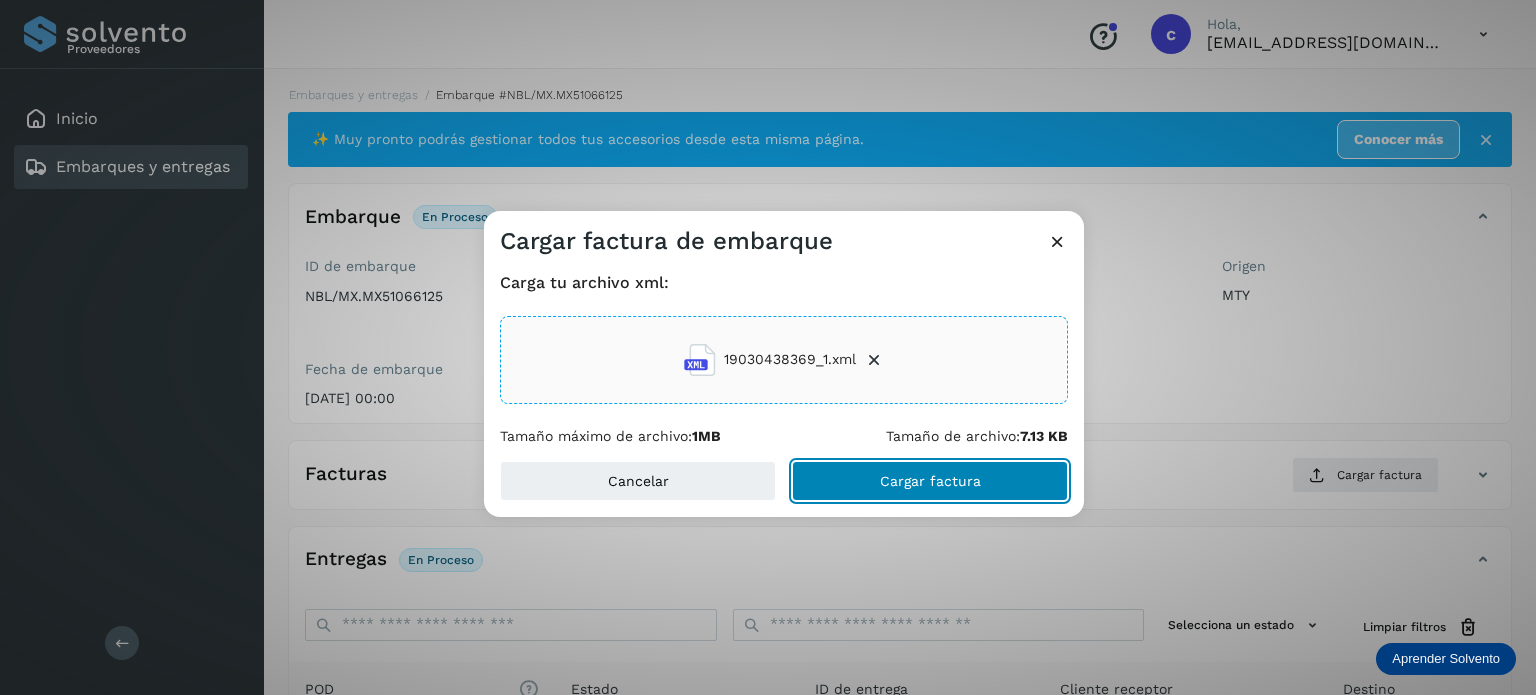 click on "Cargar factura" 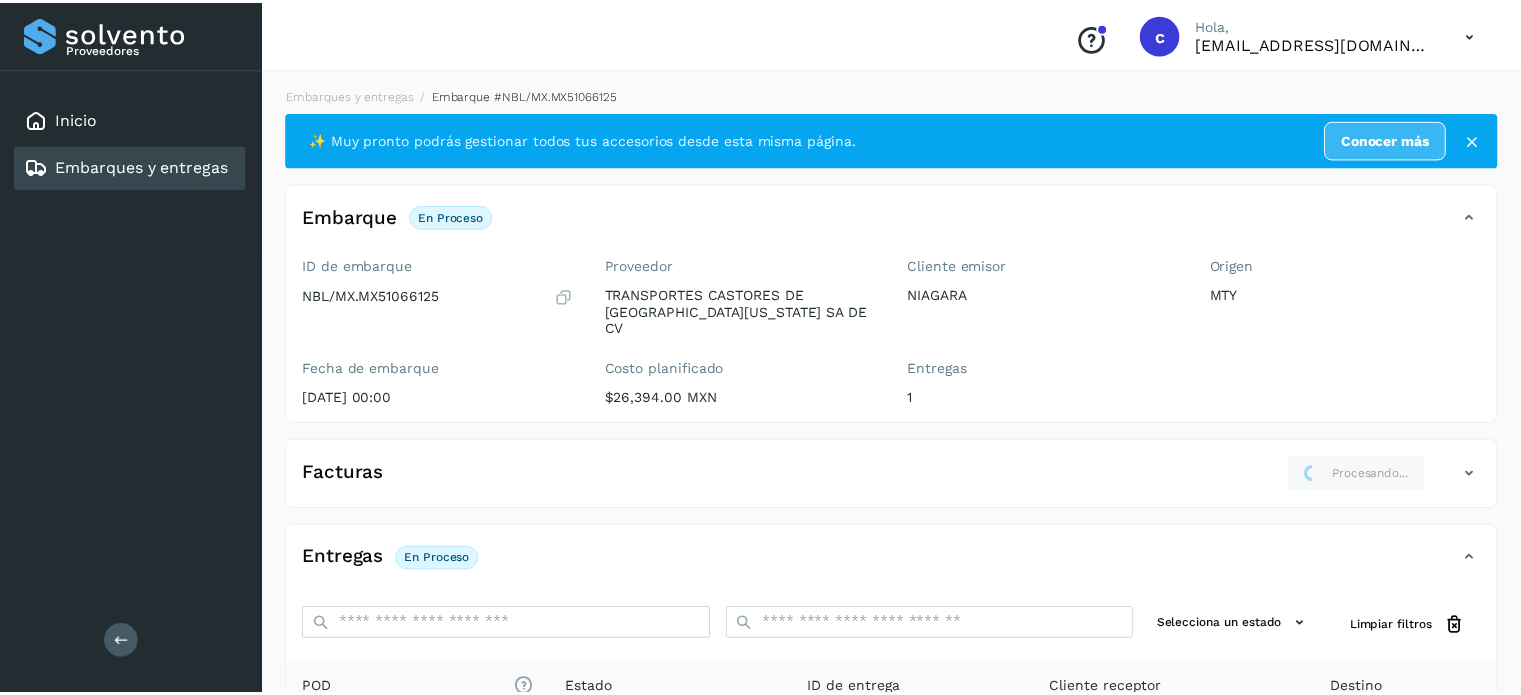 scroll, scrollTop: 0, scrollLeft: 0, axis: both 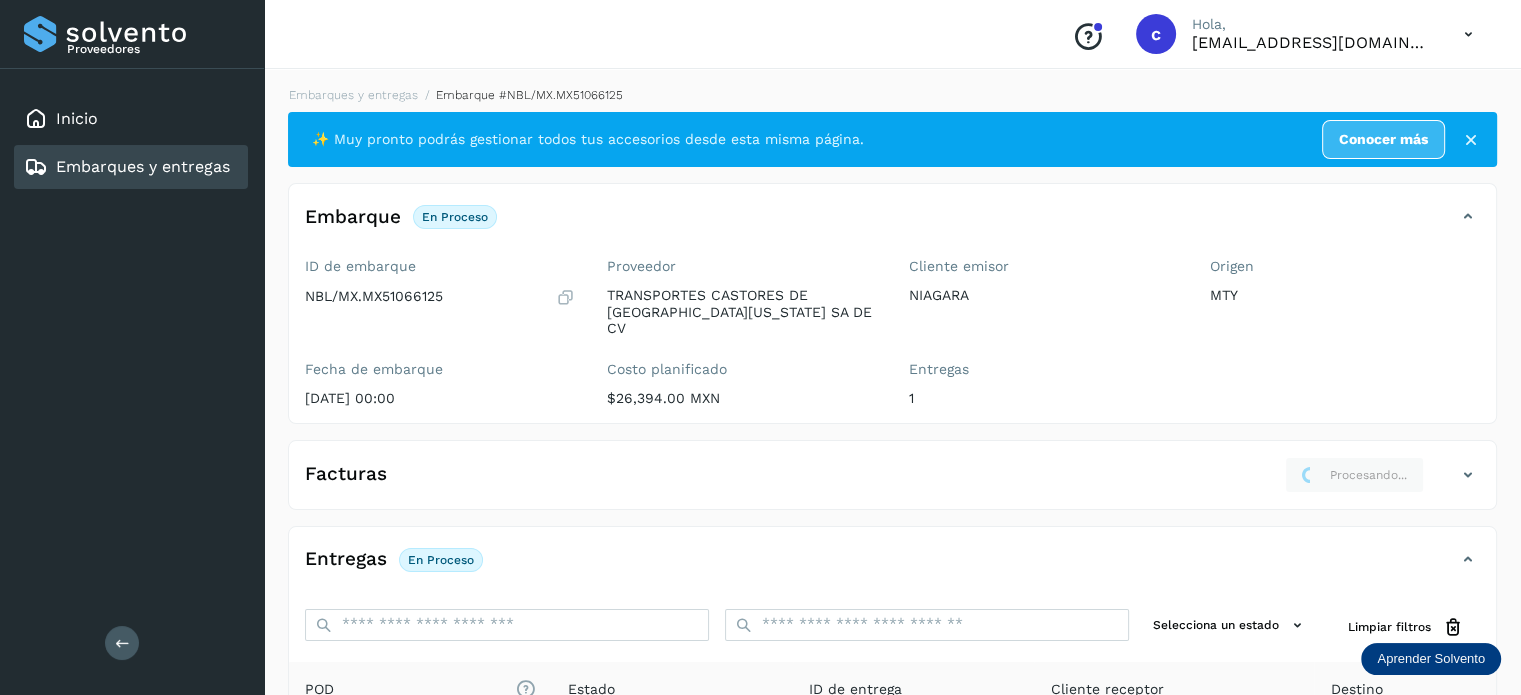 click on "Facturas Procesando..." 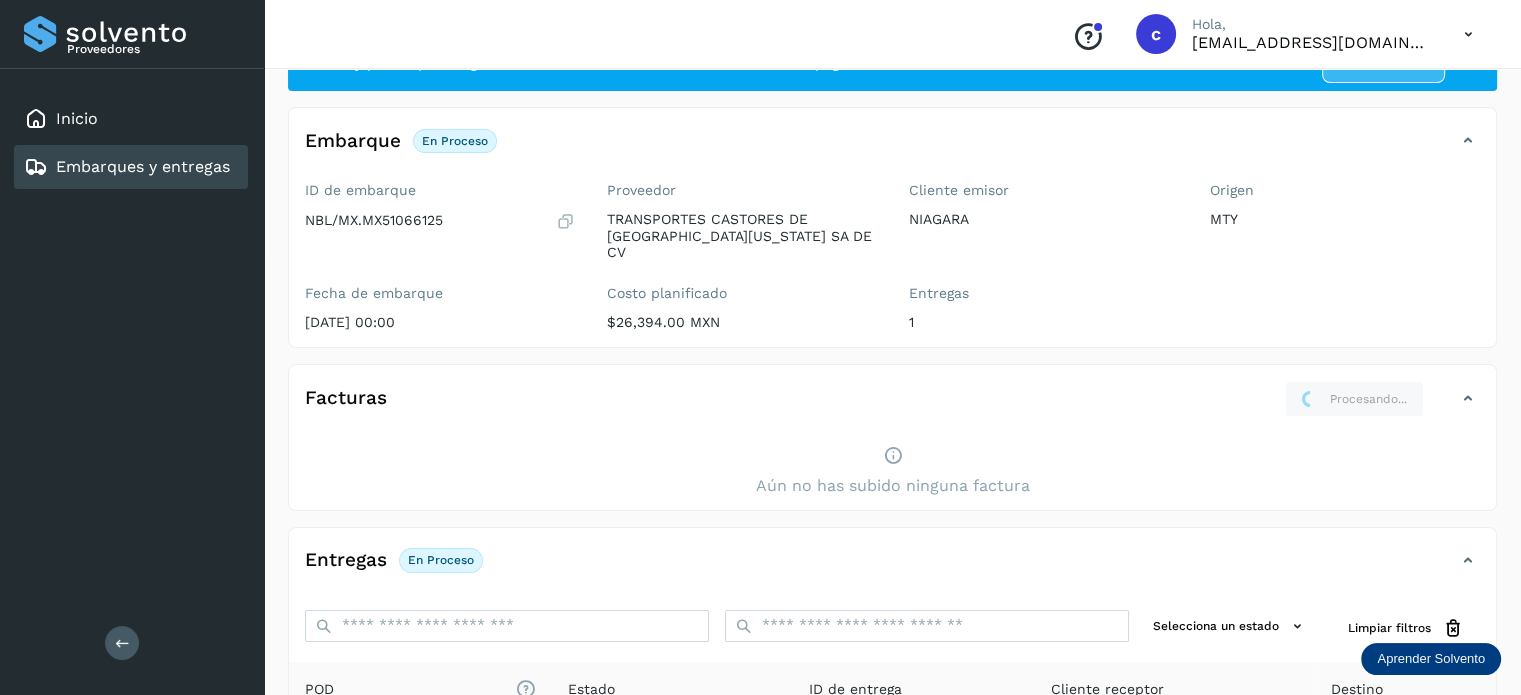 scroll, scrollTop: 0, scrollLeft: 0, axis: both 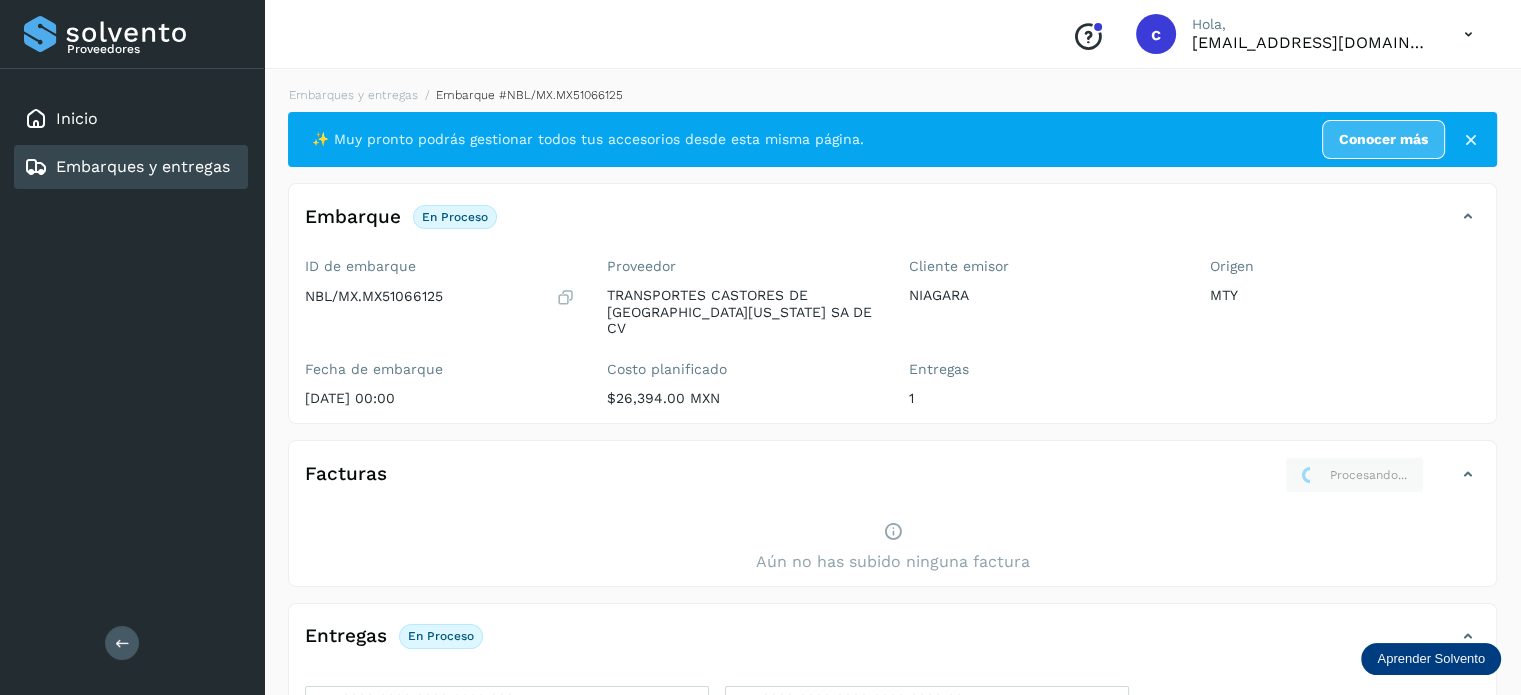 click on "Embarques y entregas" at bounding box center (143, 166) 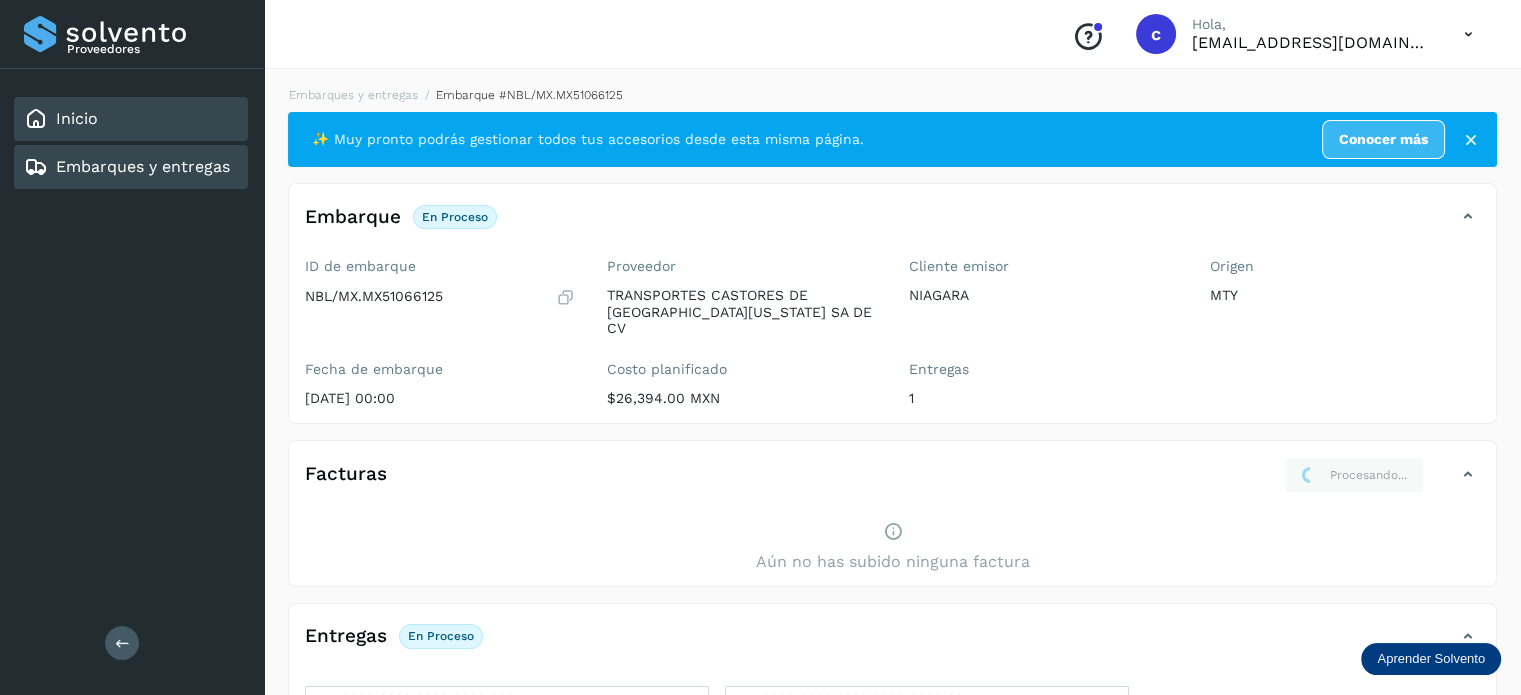 click on "Inicio" 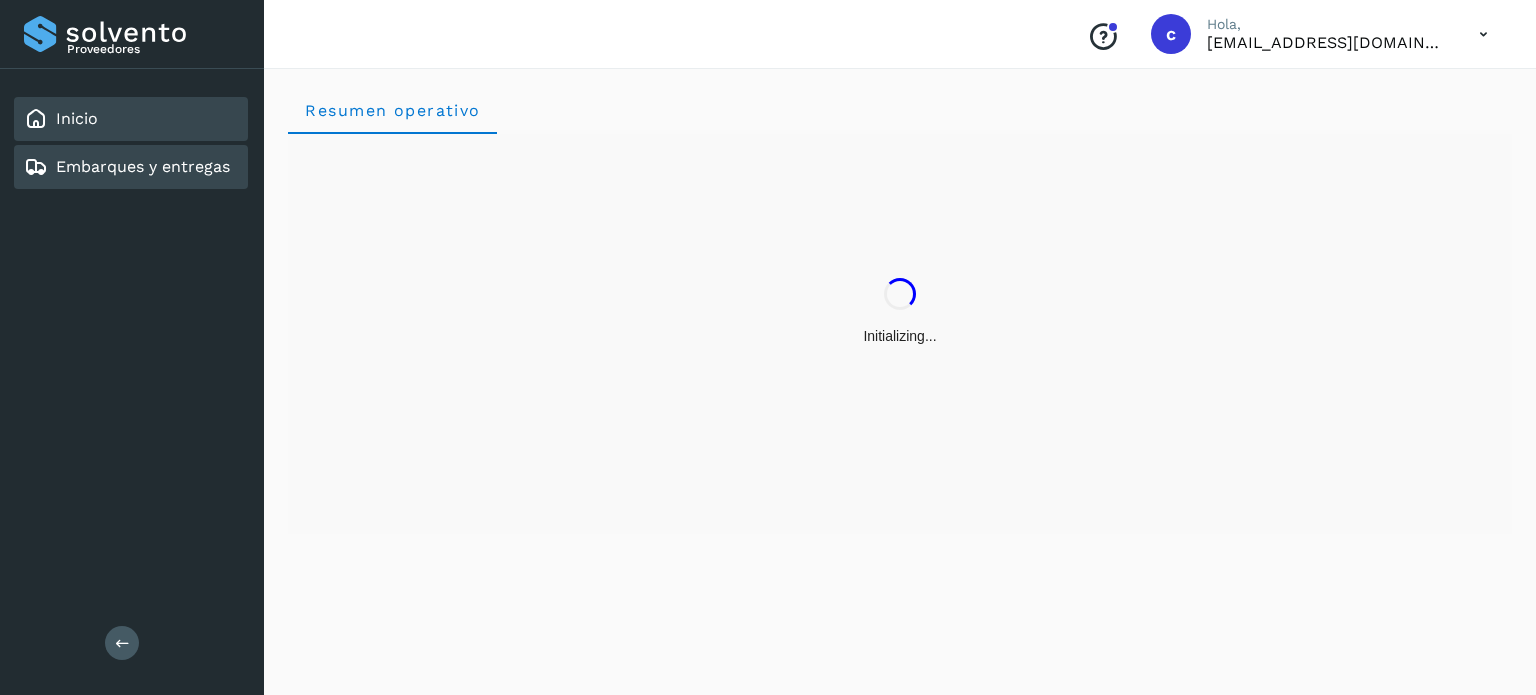 click on "Embarques y entregas" at bounding box center [143, 166] 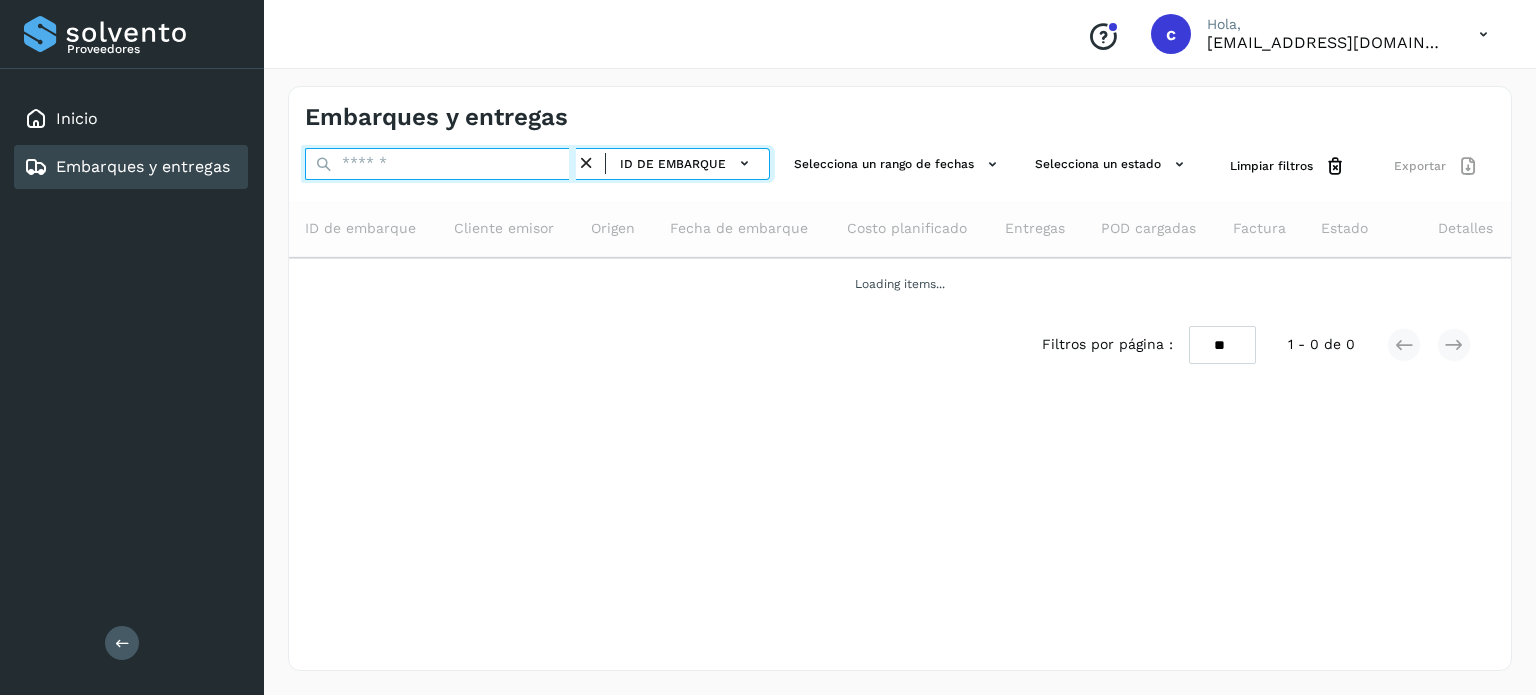 click at bounding box center (440, 164) 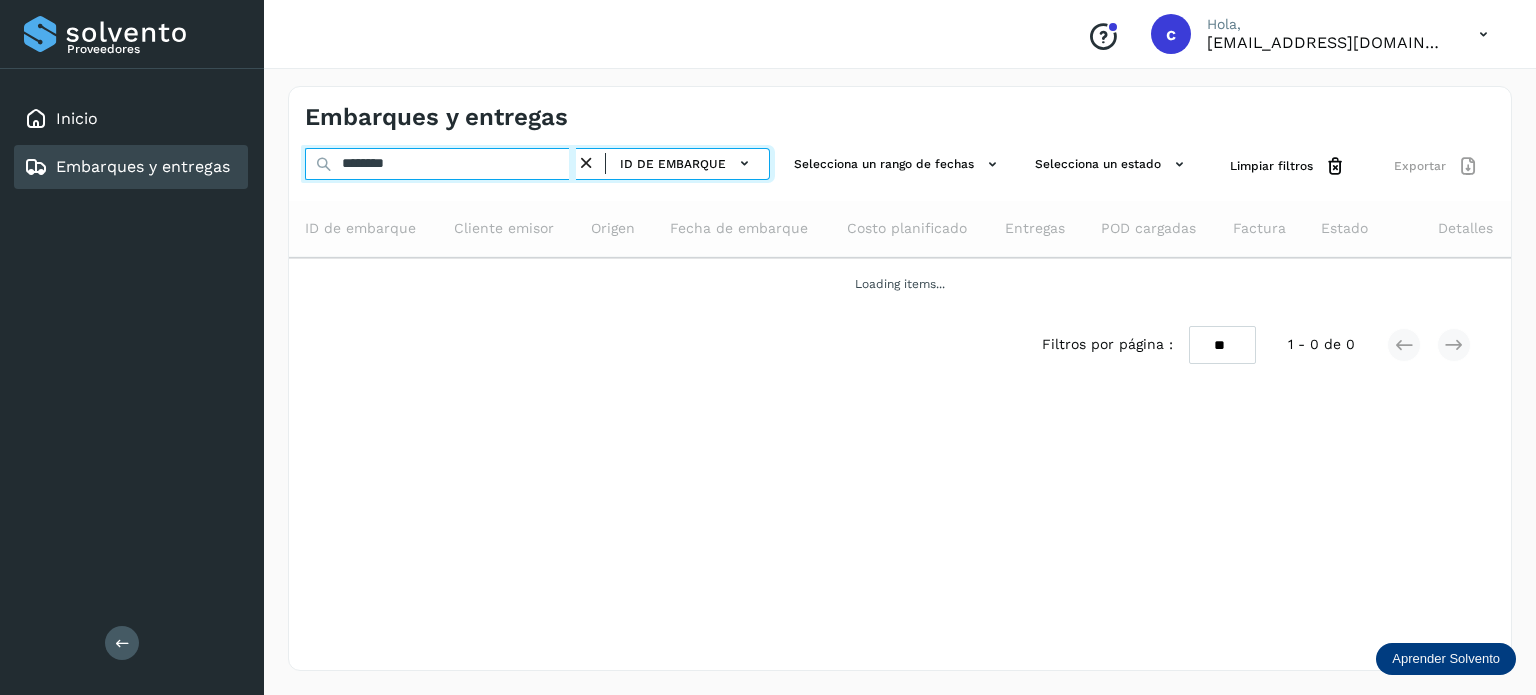 type on "********" 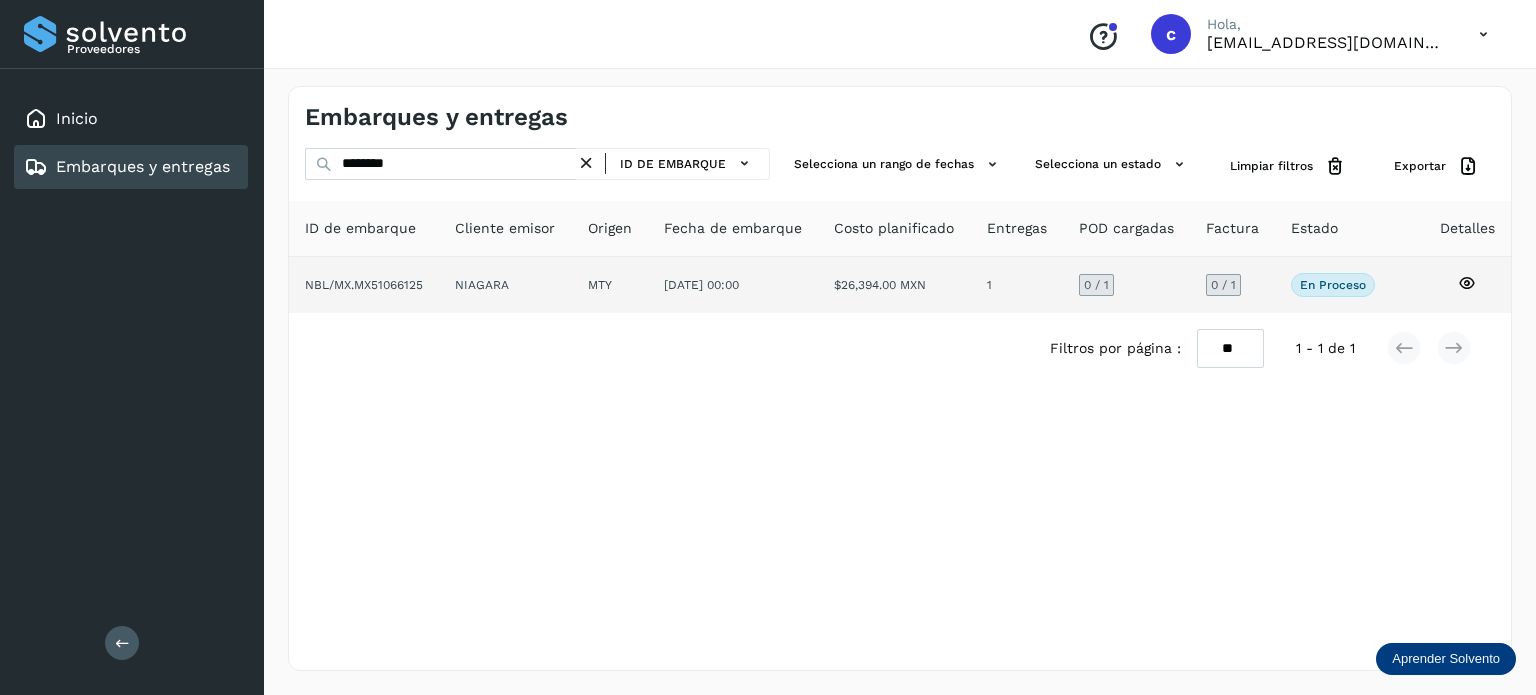 click 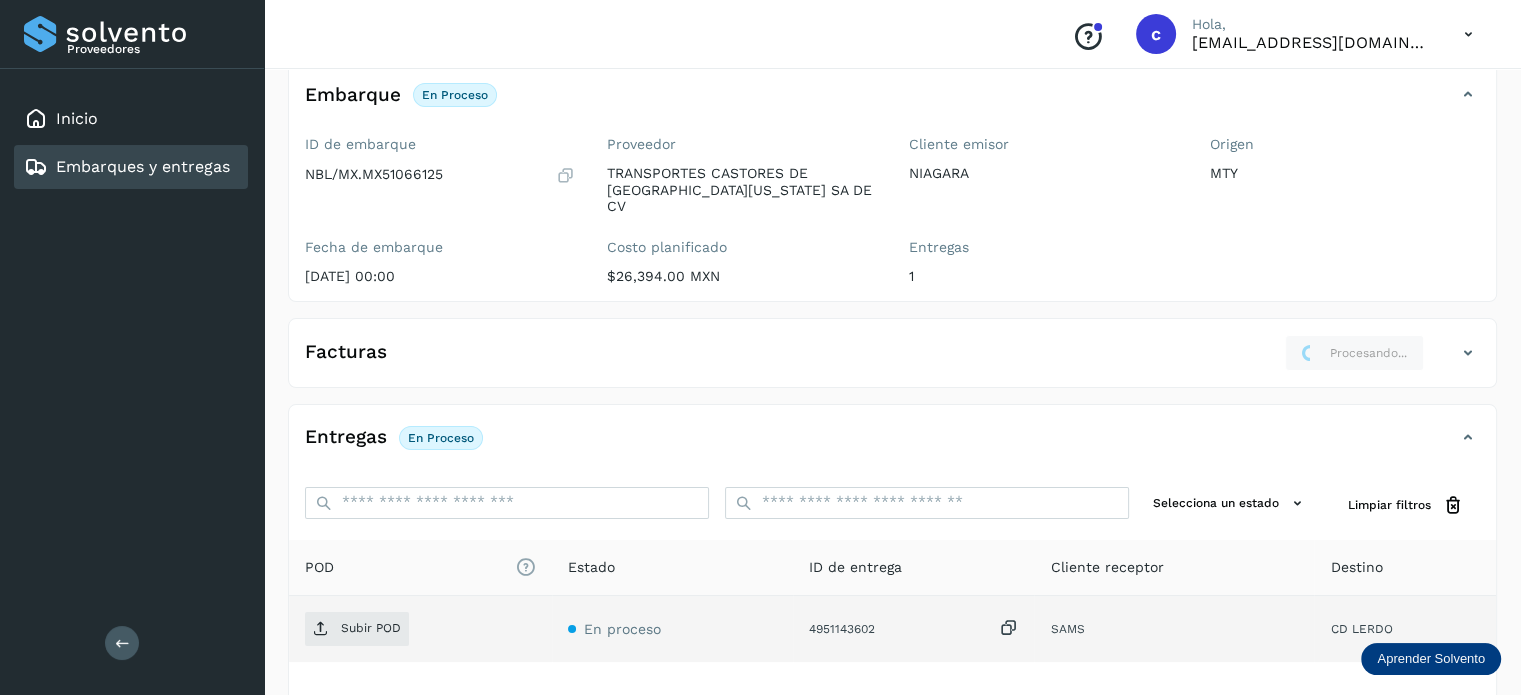 scroll, scrollTop: 265, scrollLeft: 0, axis: vertical 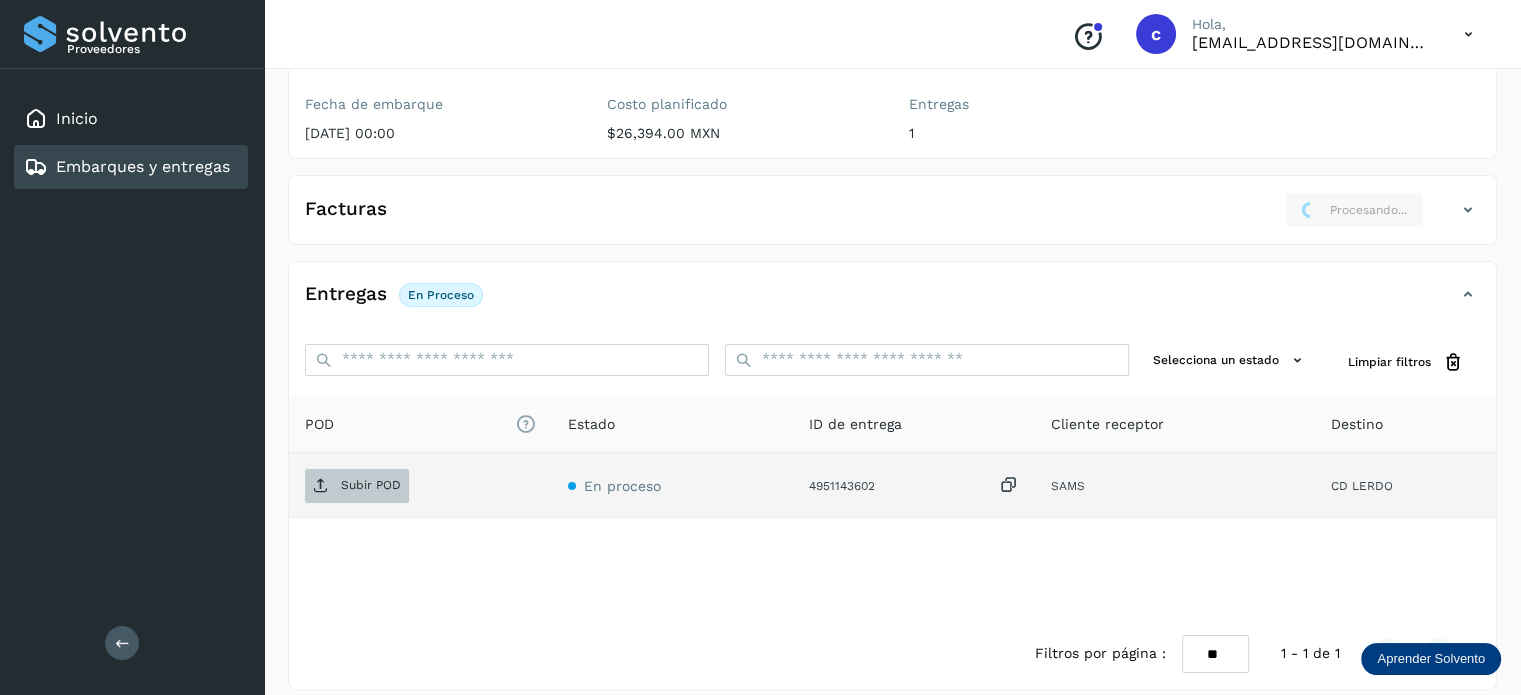 click on "Subir POD" at bounding box center [371, 485] 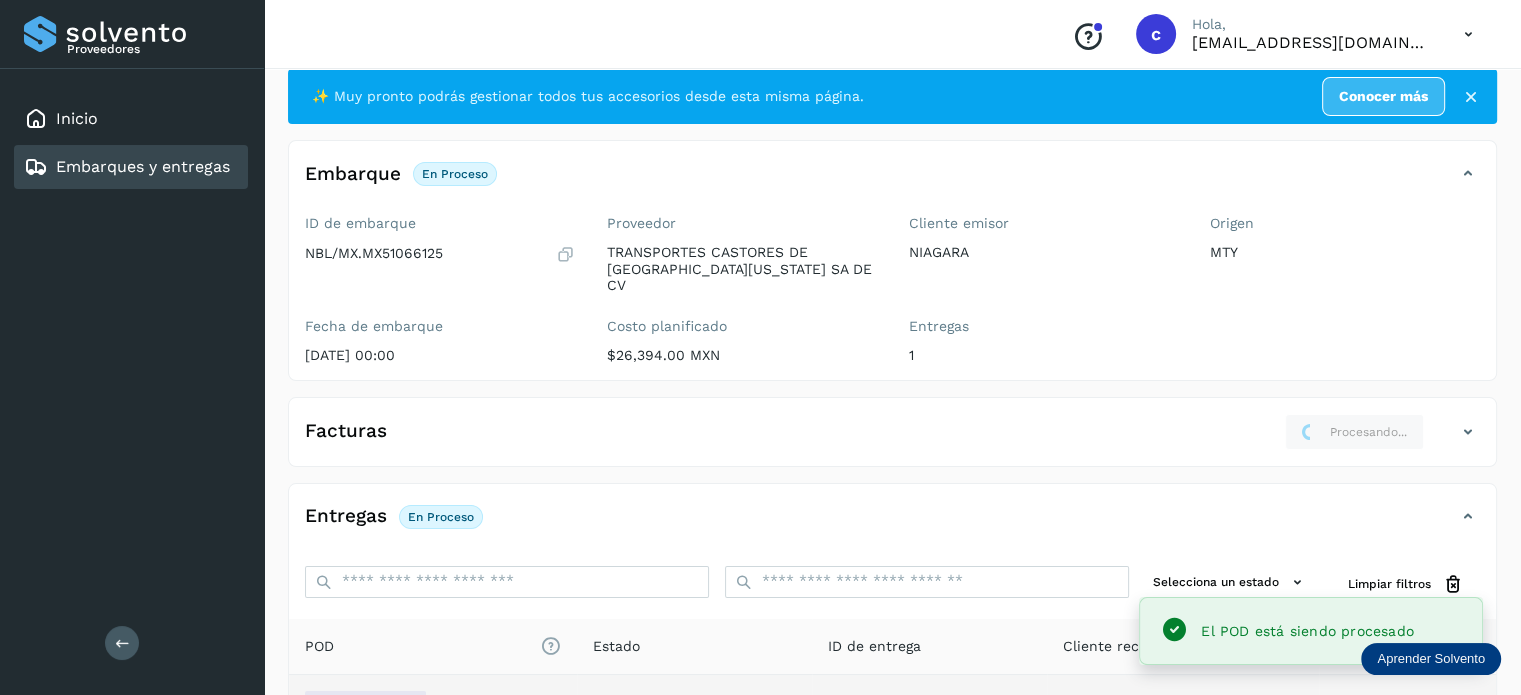 scroll, scrollTop: 0, scrollLeft: 0, axis: both 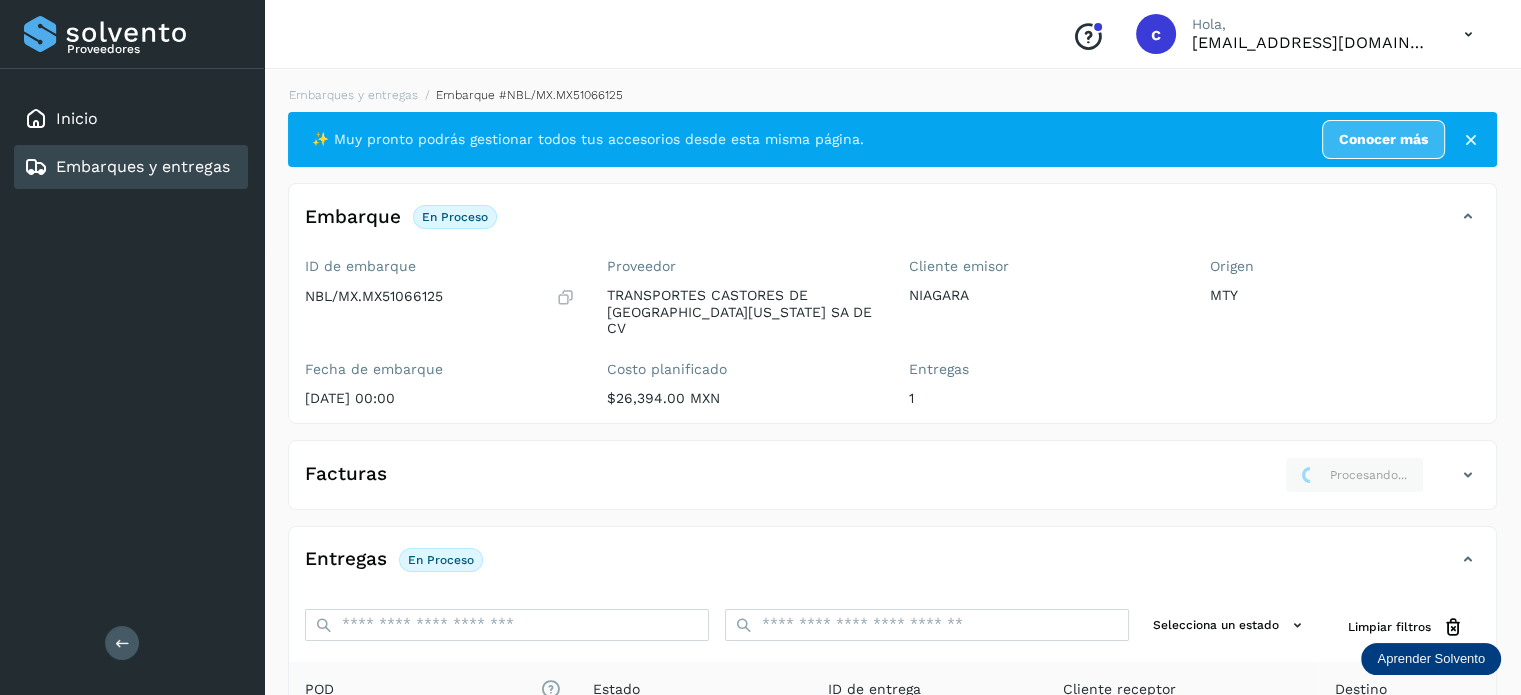 click on "Embarques y entregas" at bounding box center [127, 167] 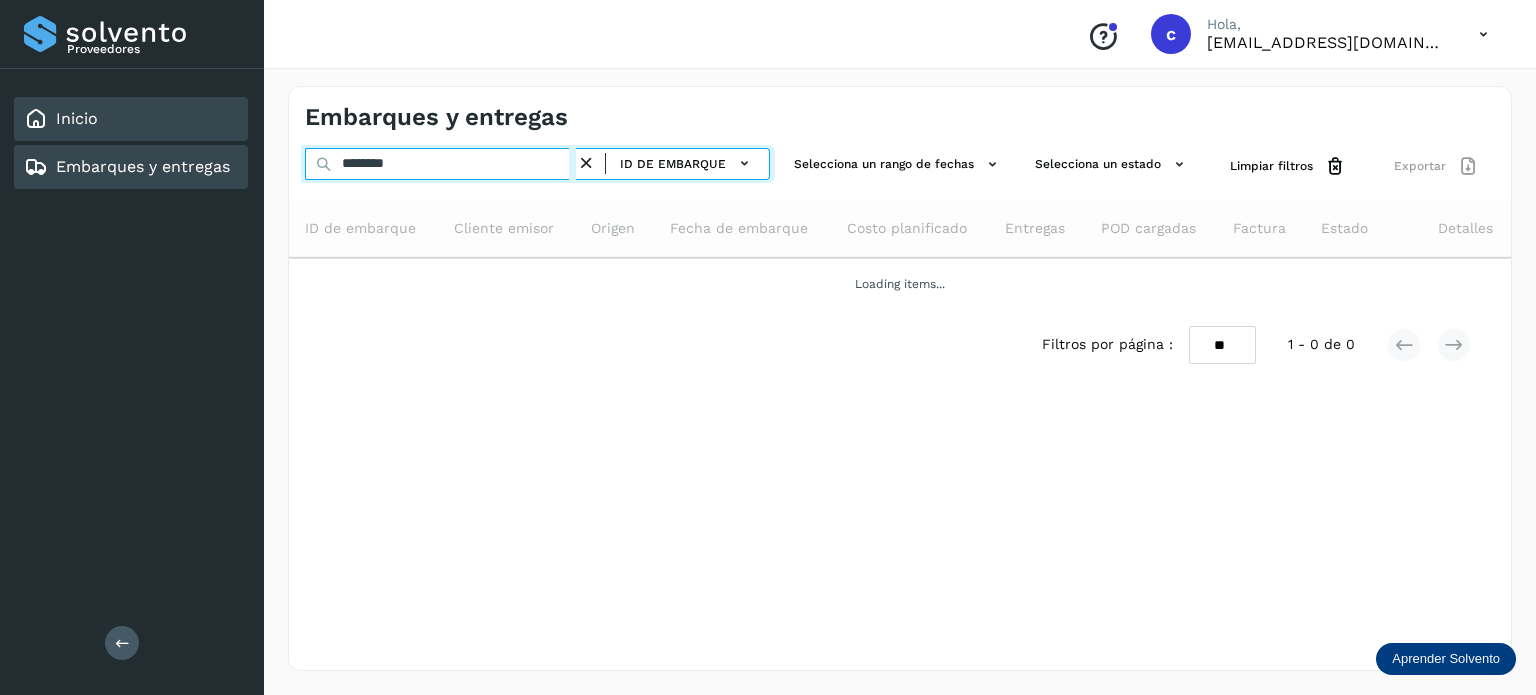 drag, startPoint x: 182, startPoint y: 159, endPoint x: 112, endPoint y: 133, distance: 74.672615 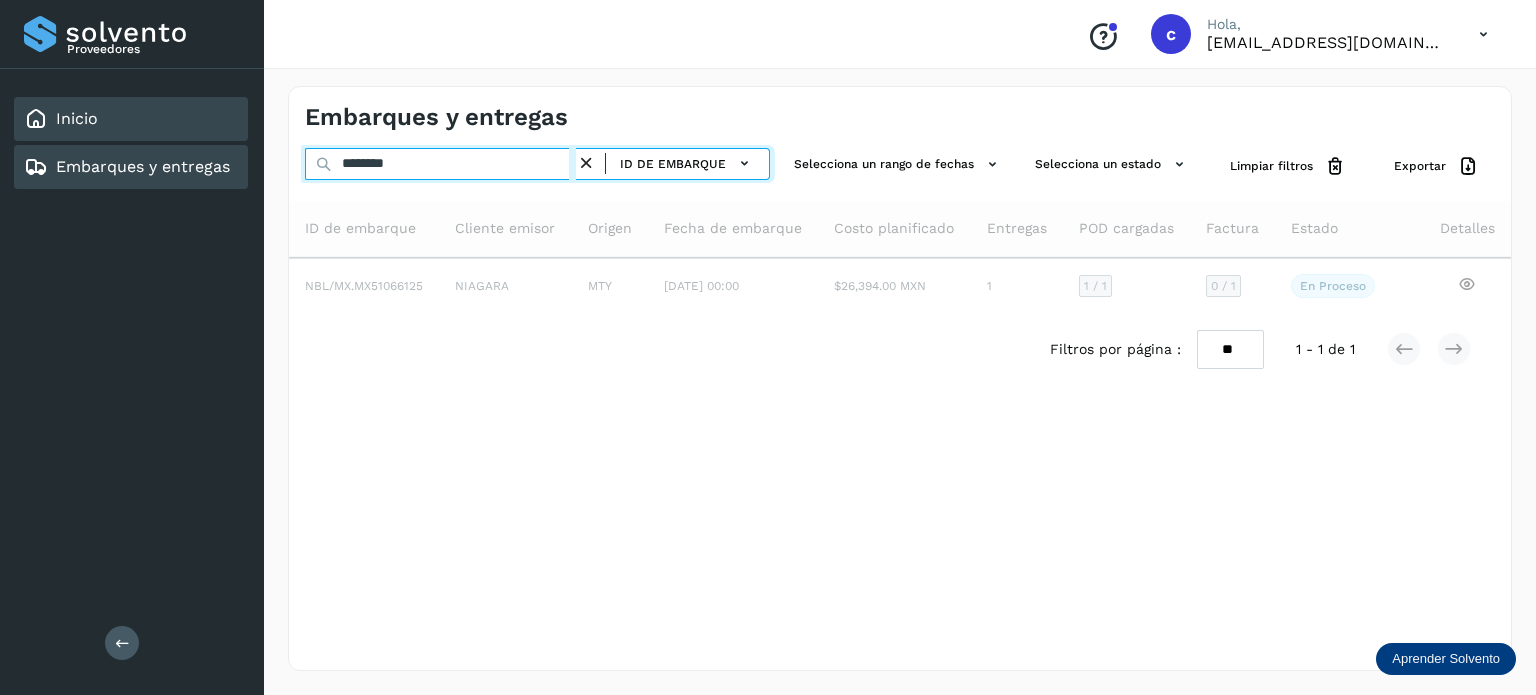 type on "********" 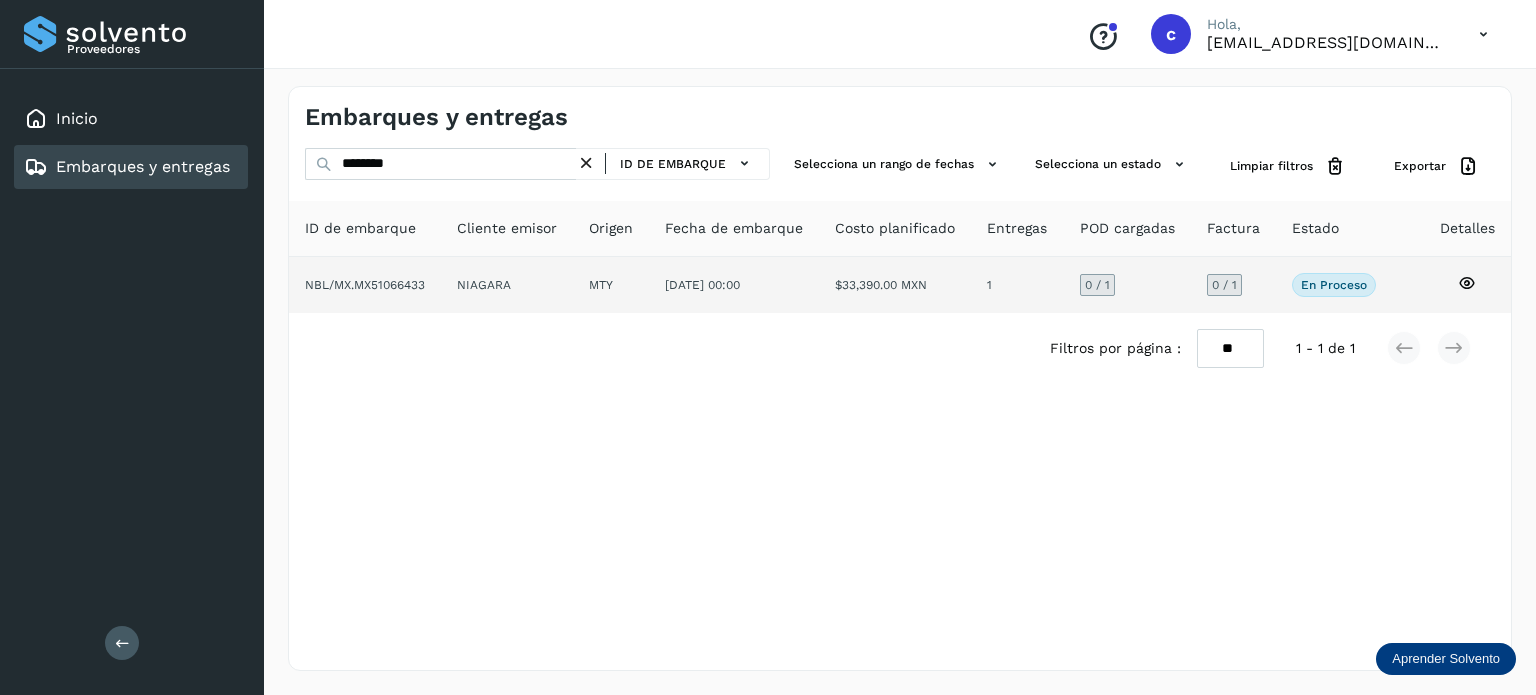 click 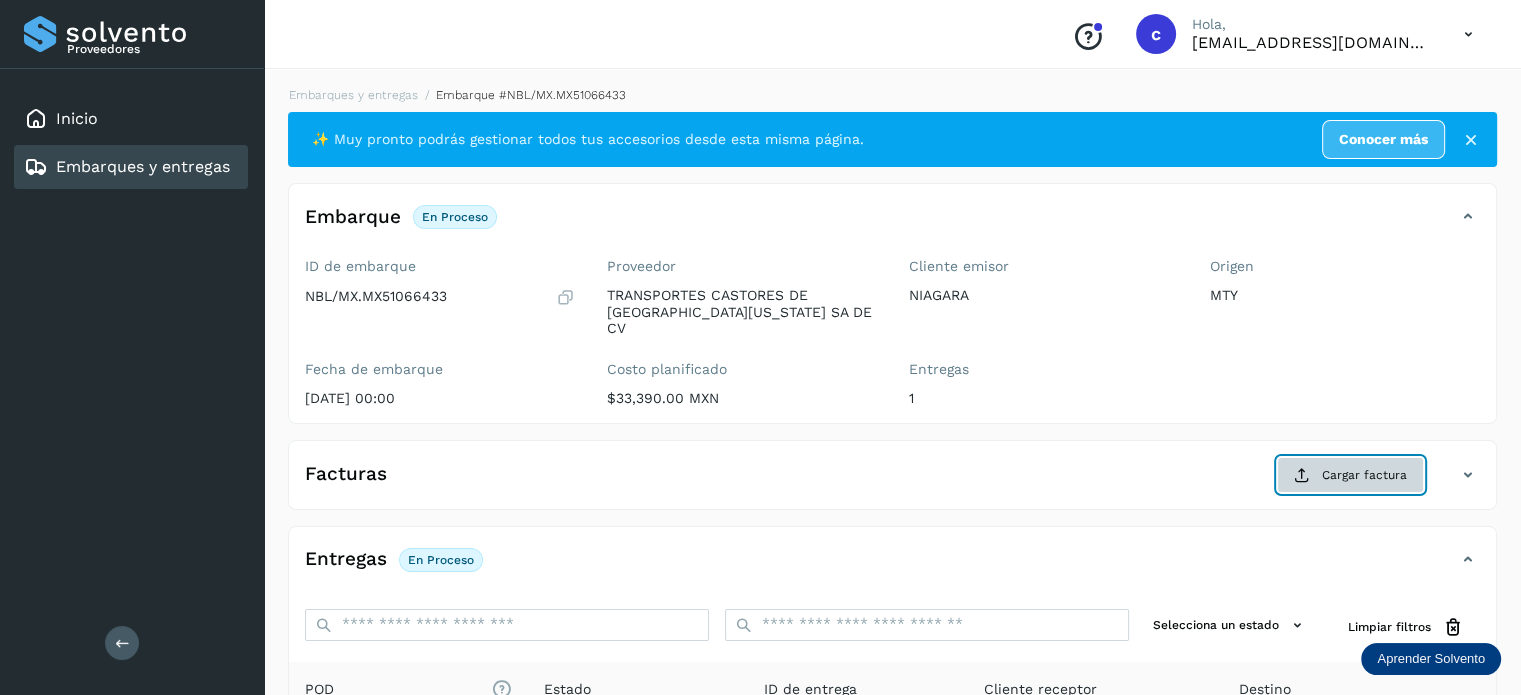 click on "Cargar factura" 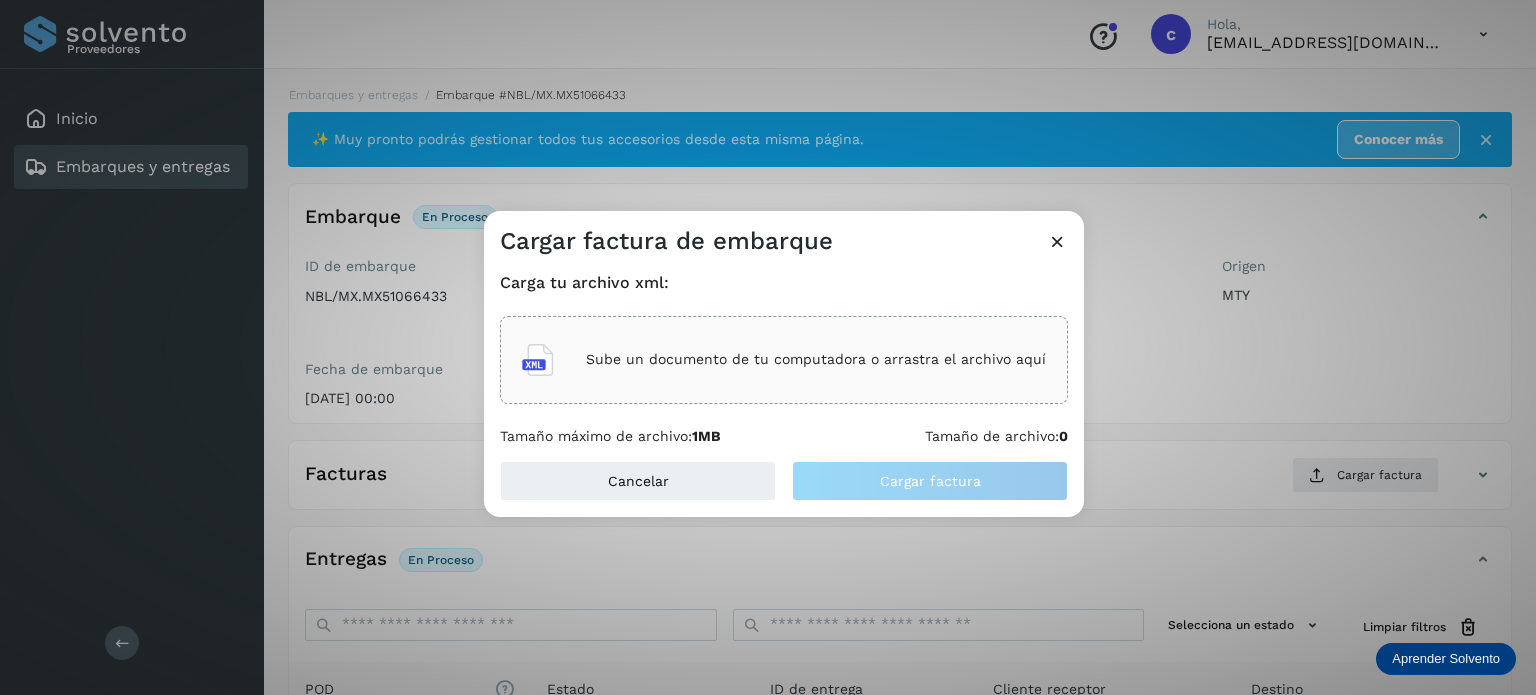 click on "Sube un documento de tu computadora o arrastra el archivo aquí" at bounding box center (816, 359) 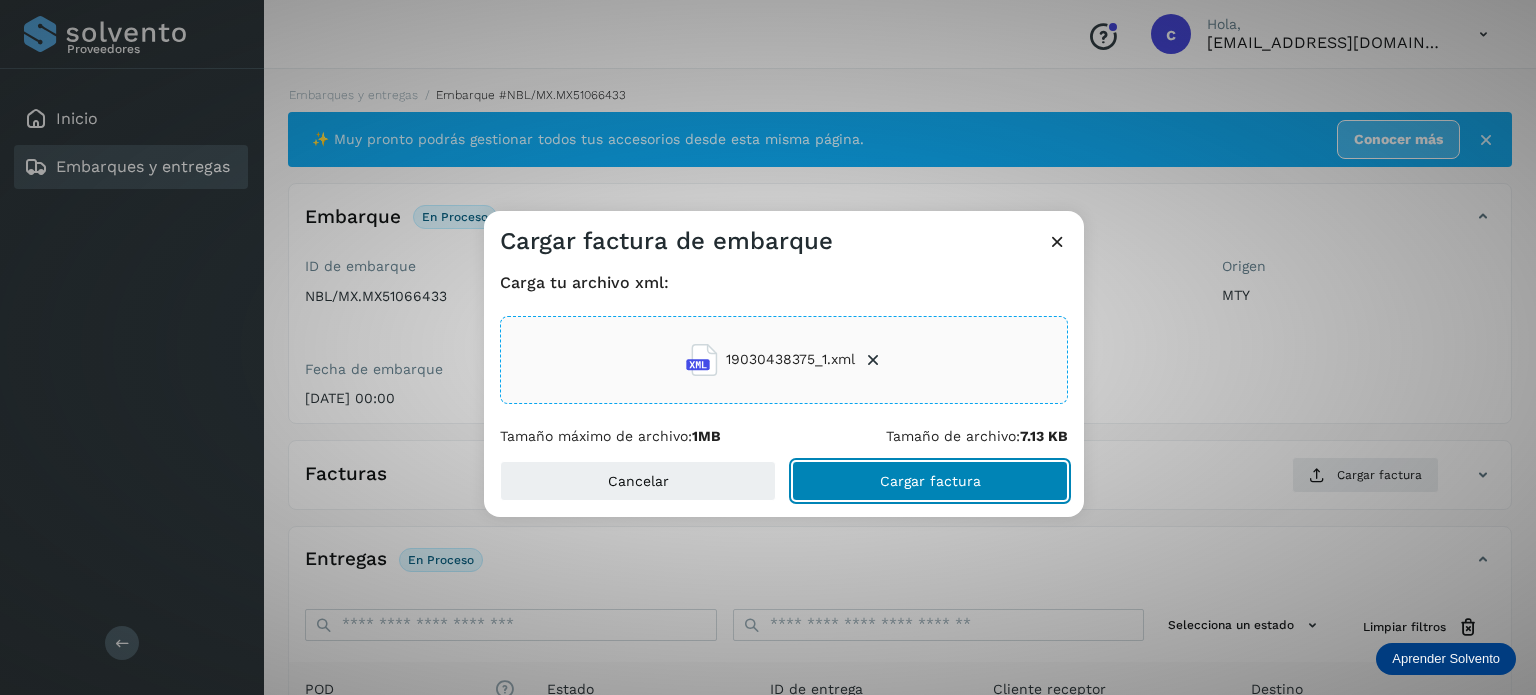 click on "Cargar factura" 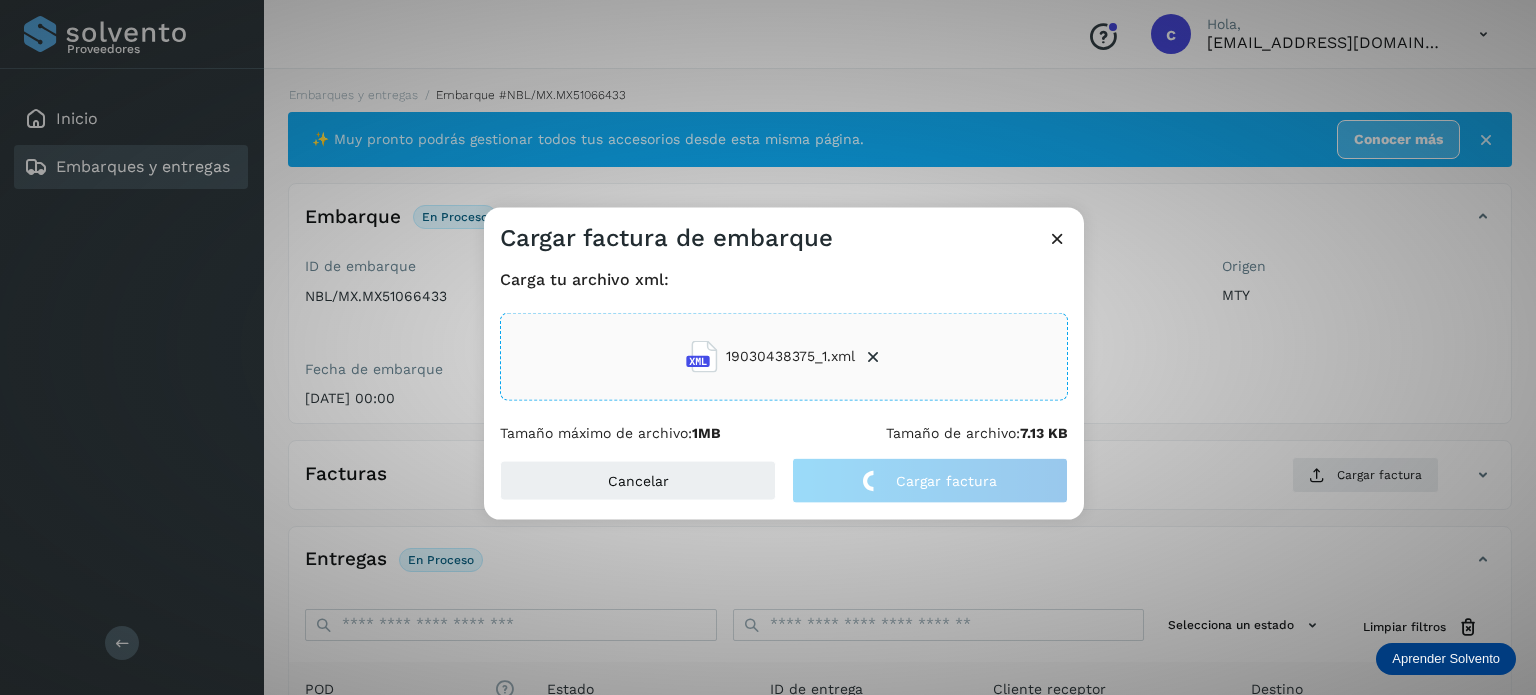 click on "Cargar factura de embarque Carga tu archivo xml: 19030438375_1.xml Tamaño máximo de archivo:  1MB Tamaño de archivo:  7.13 KB Cancelar Cargar factura" 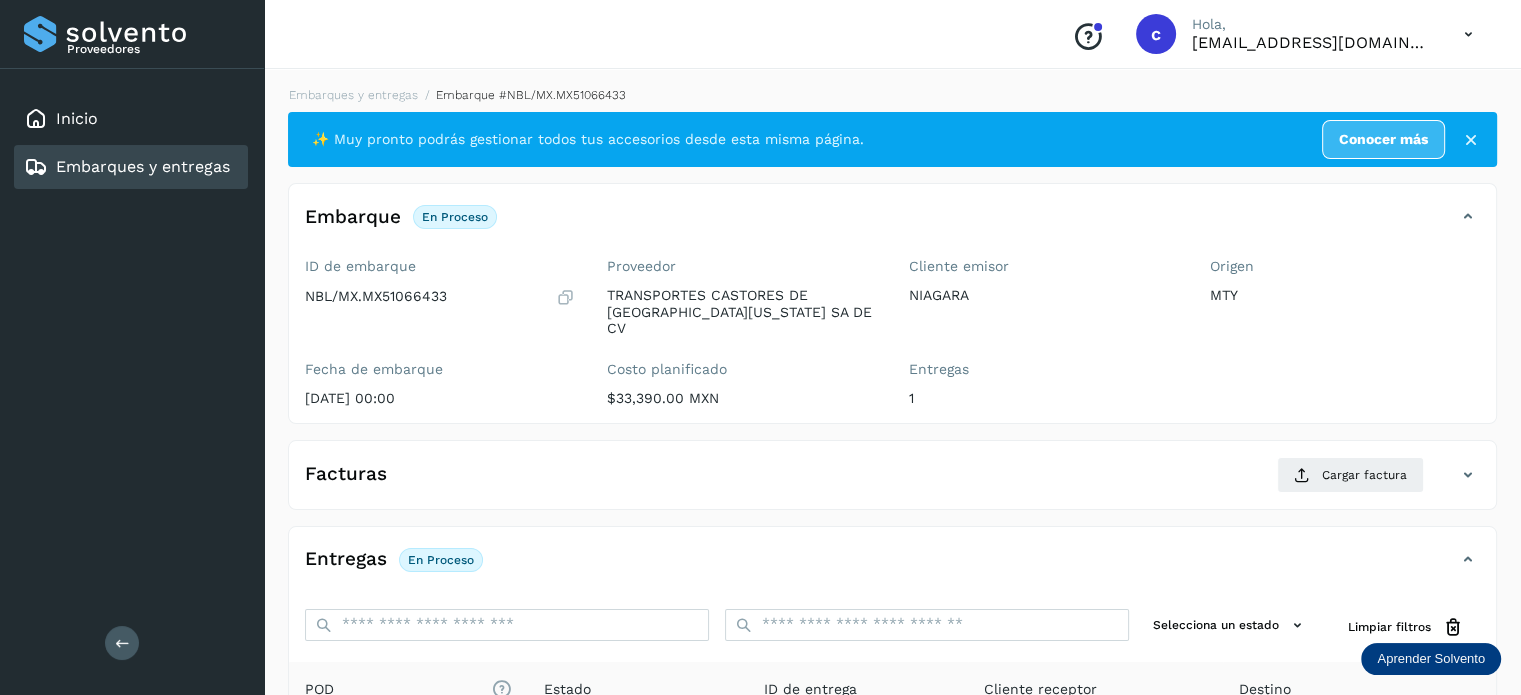 scroll, scrollTop: 265, scrollLeft: 0, axis: vertical 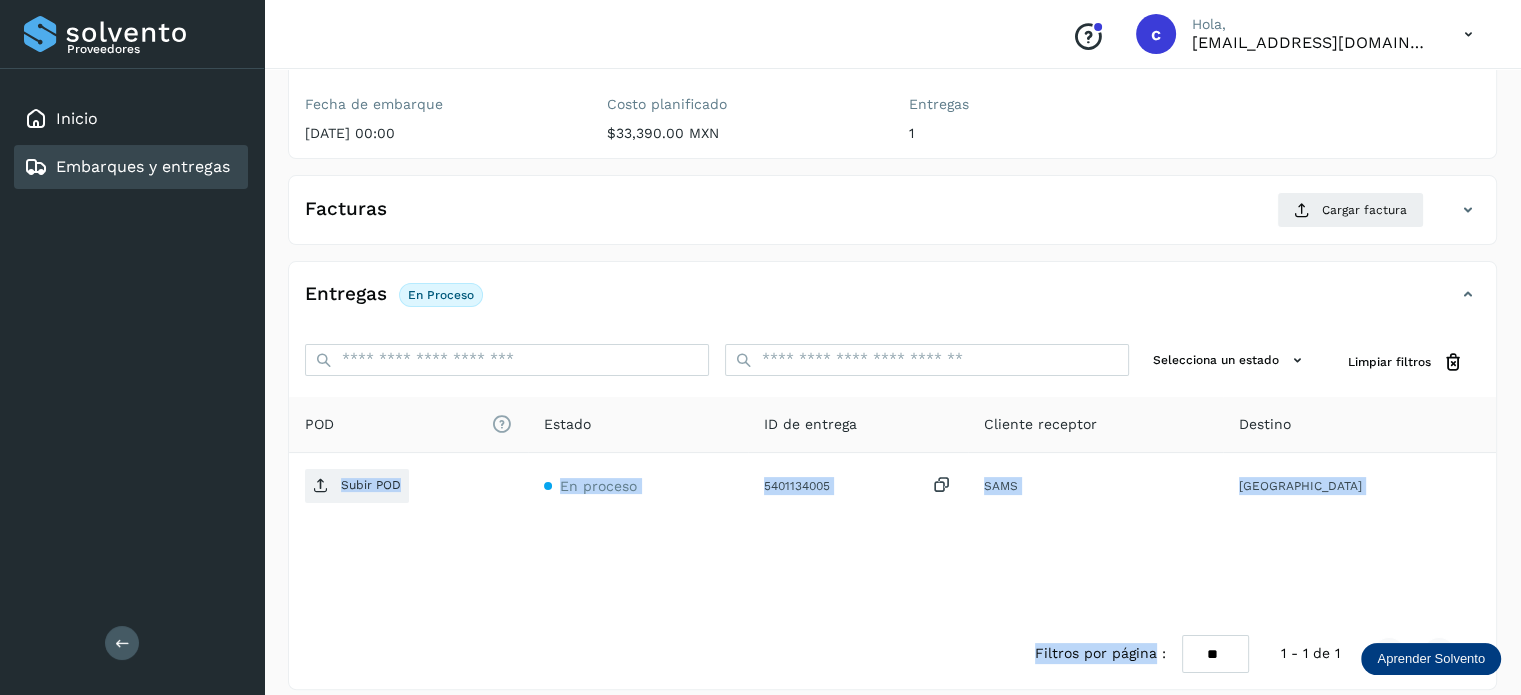 drag, startPoint x: 1503, startPoint y: 624, endPoint x: 1056, endPoint y: 742, distance: 462.31265 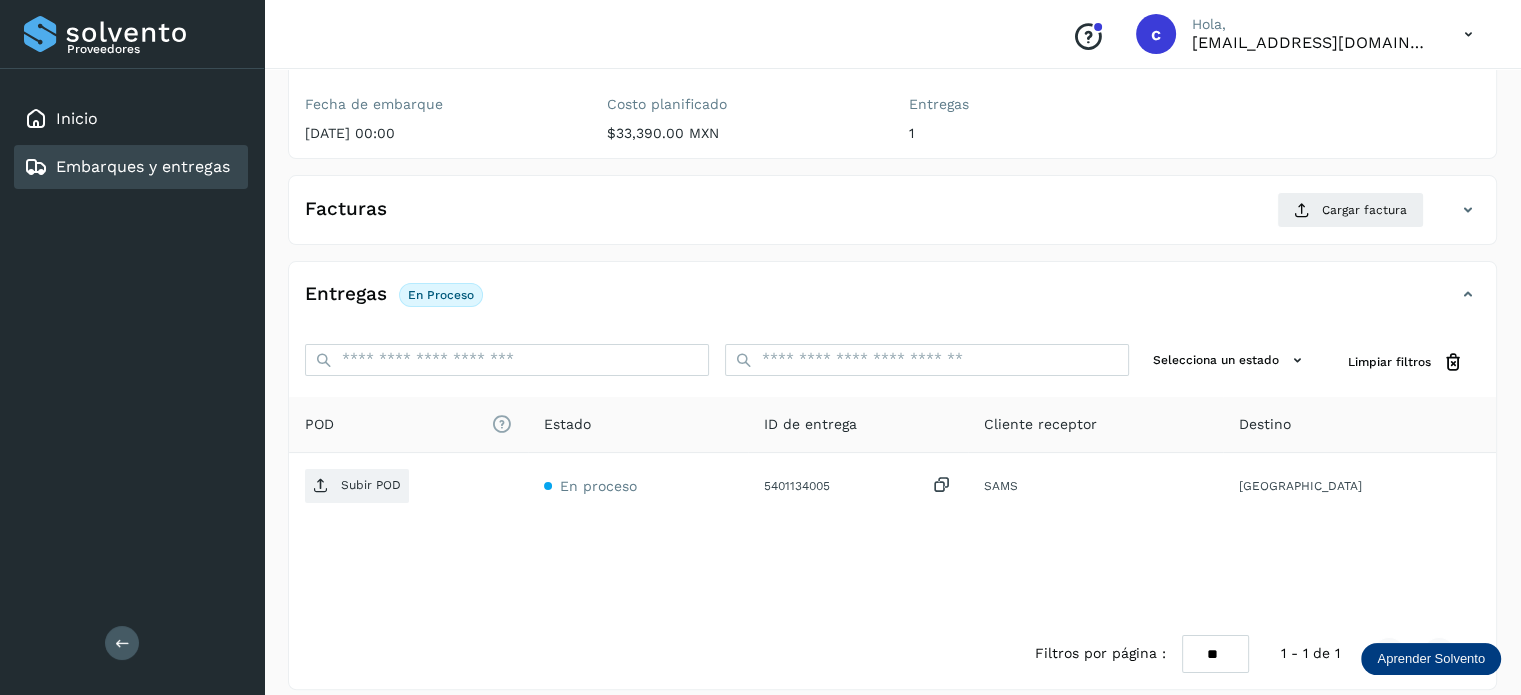 click on "Facturas Cargar factura" 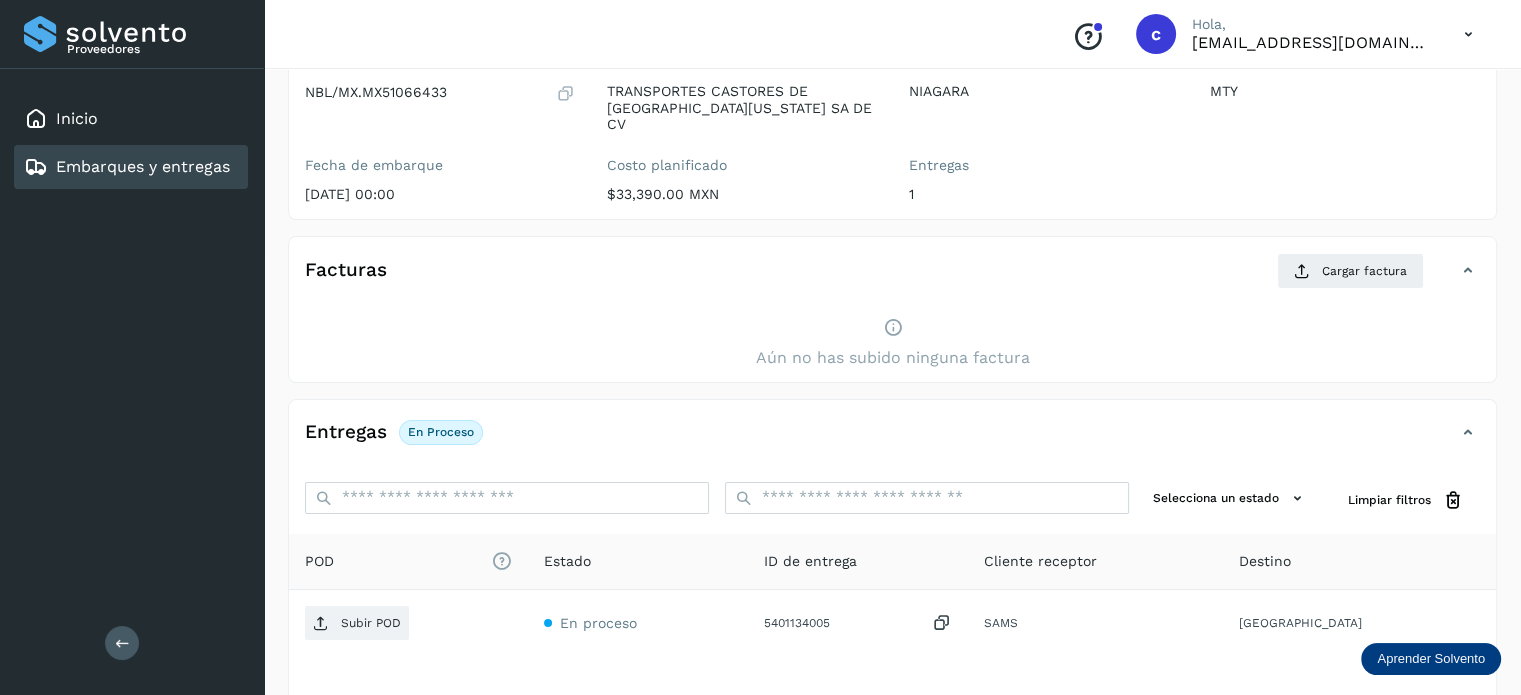 scroll, scrollTop: 0, scrollLeft: 0, axis: both 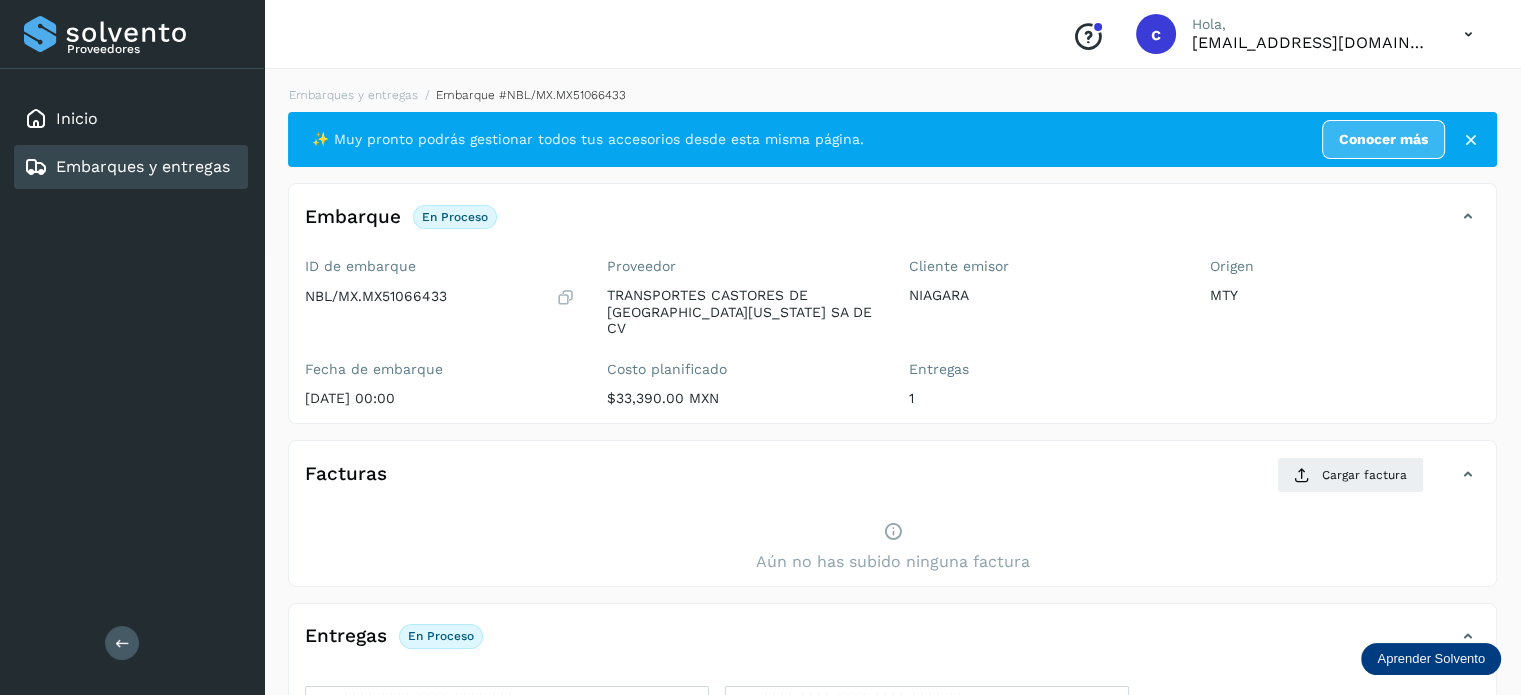 click on "Embarques y entregas" at bounding box center (143, 166) 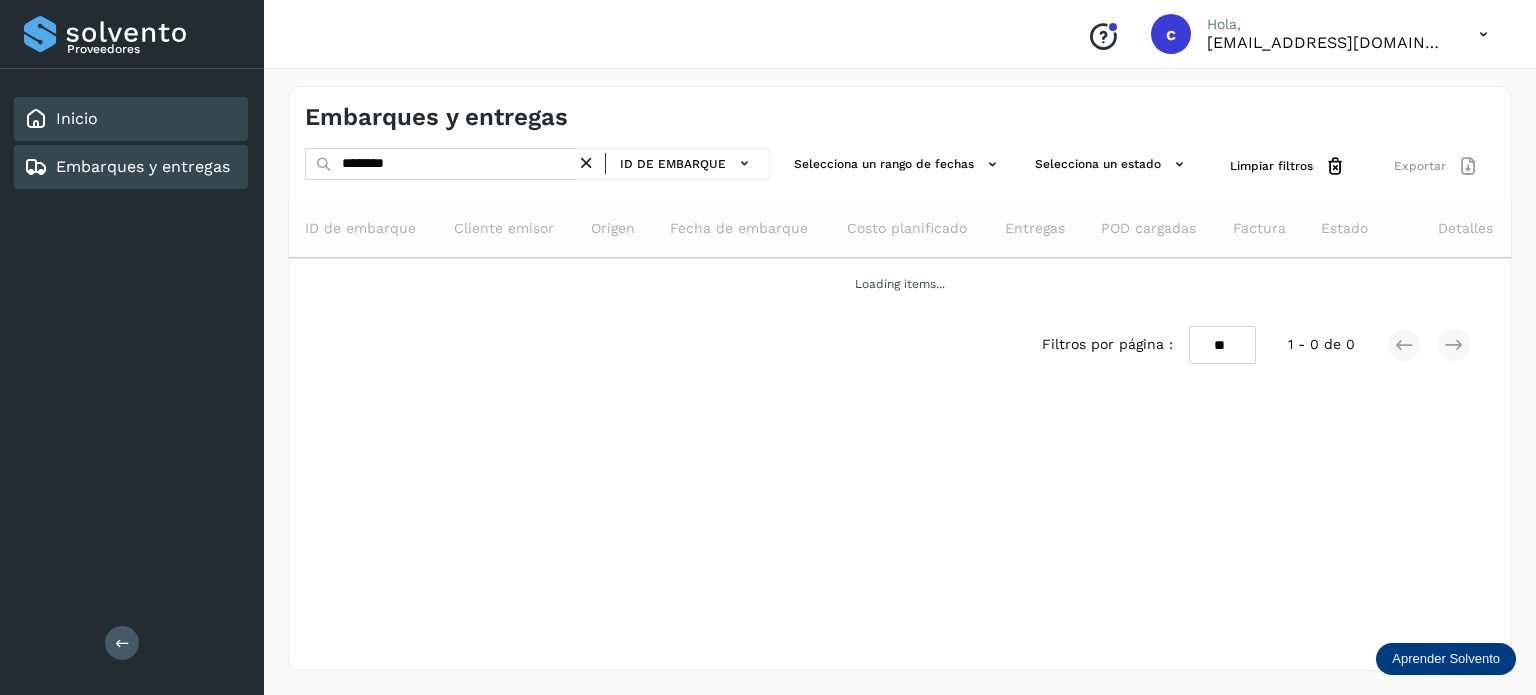 click on "Inicio" 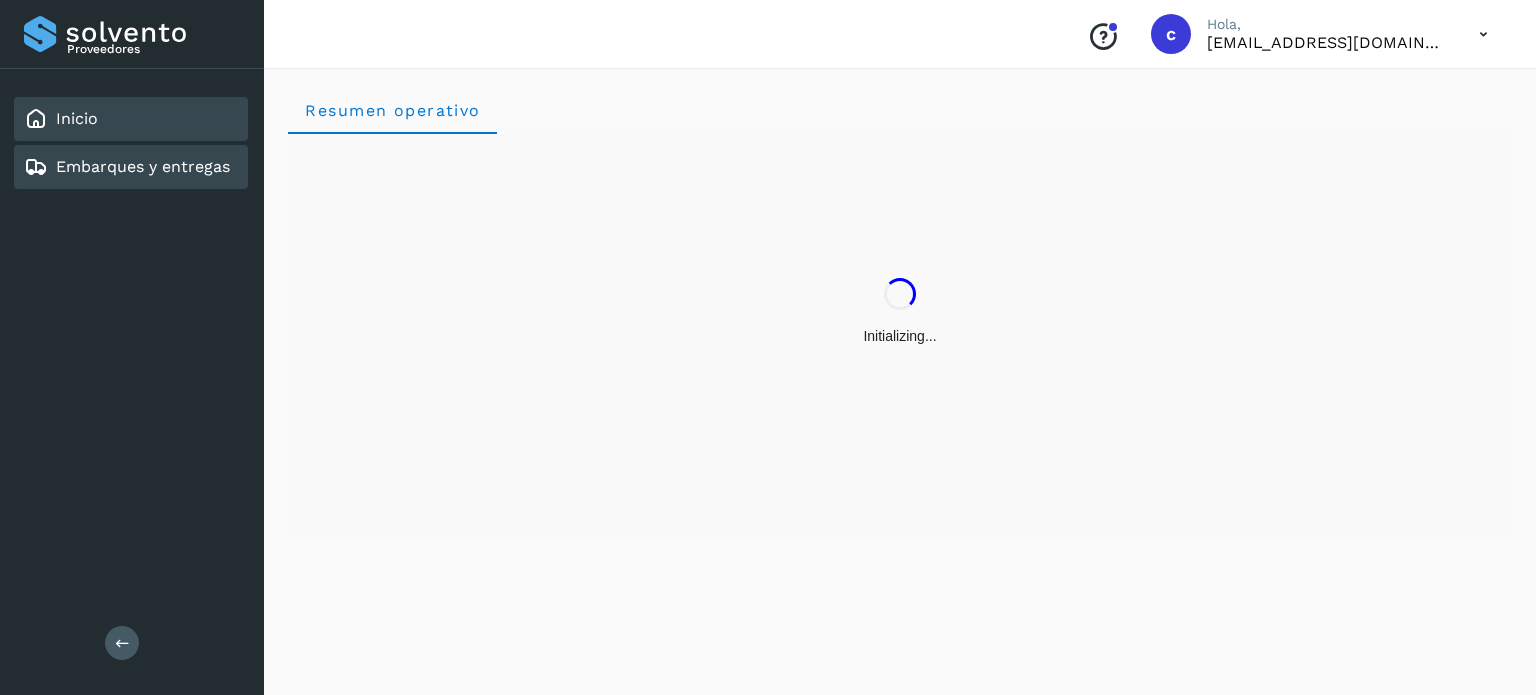 click on "Embarques y entregas" at bounding box center [143, 166] 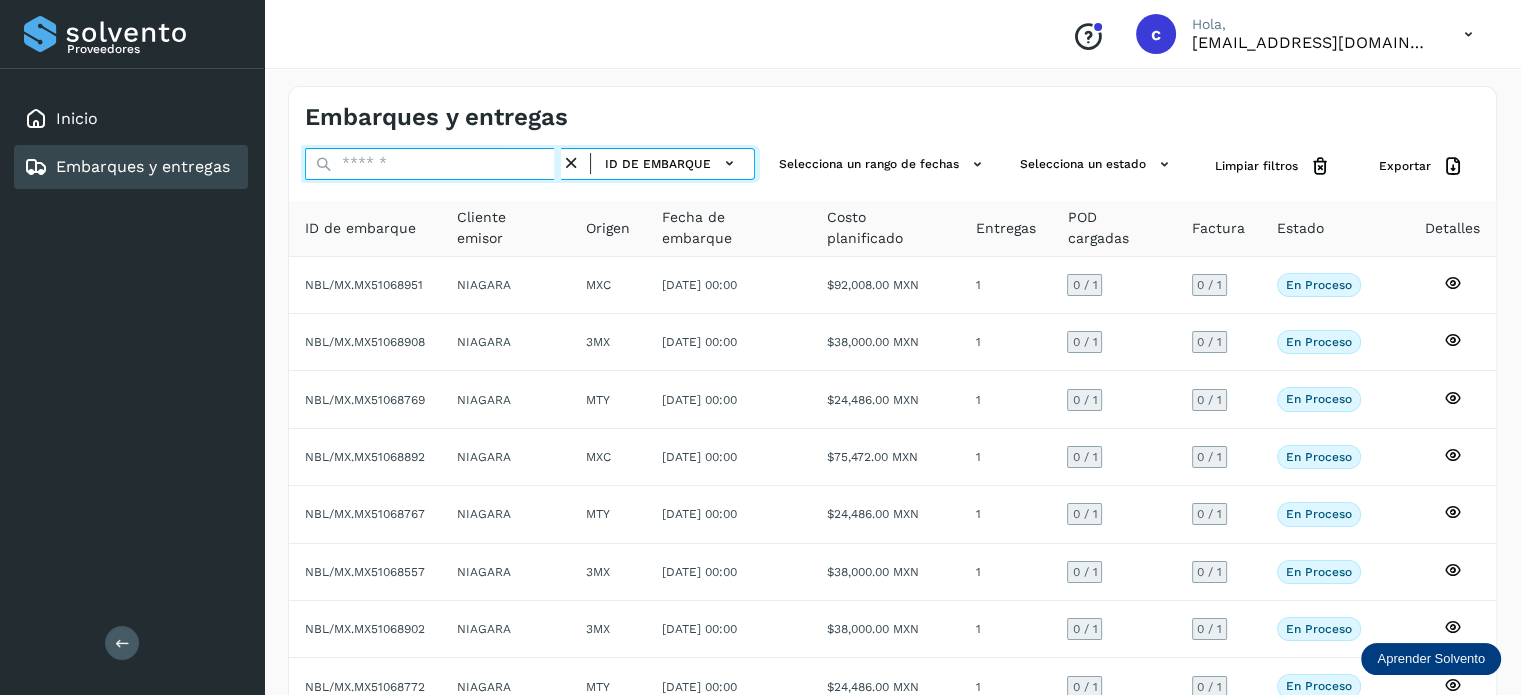 click at bounding box center (433, 164) 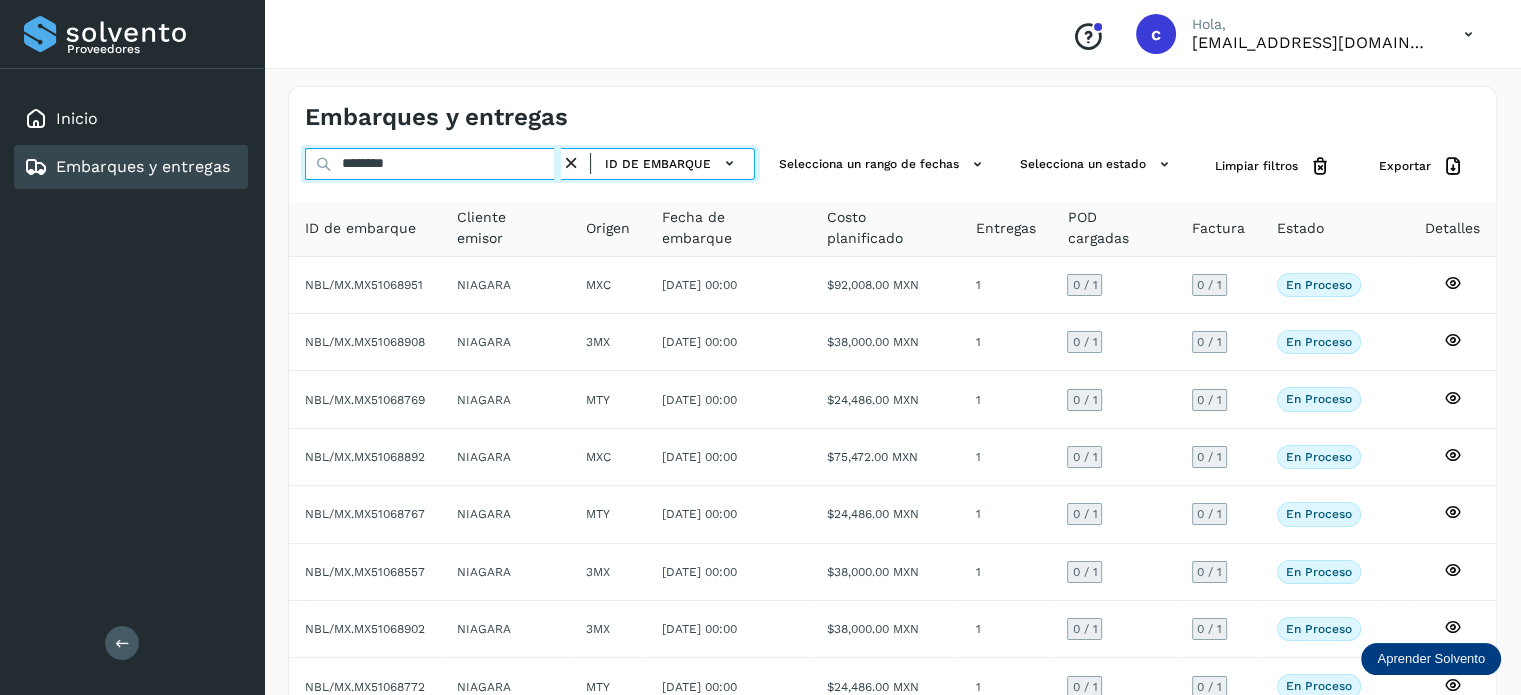 type on "********" 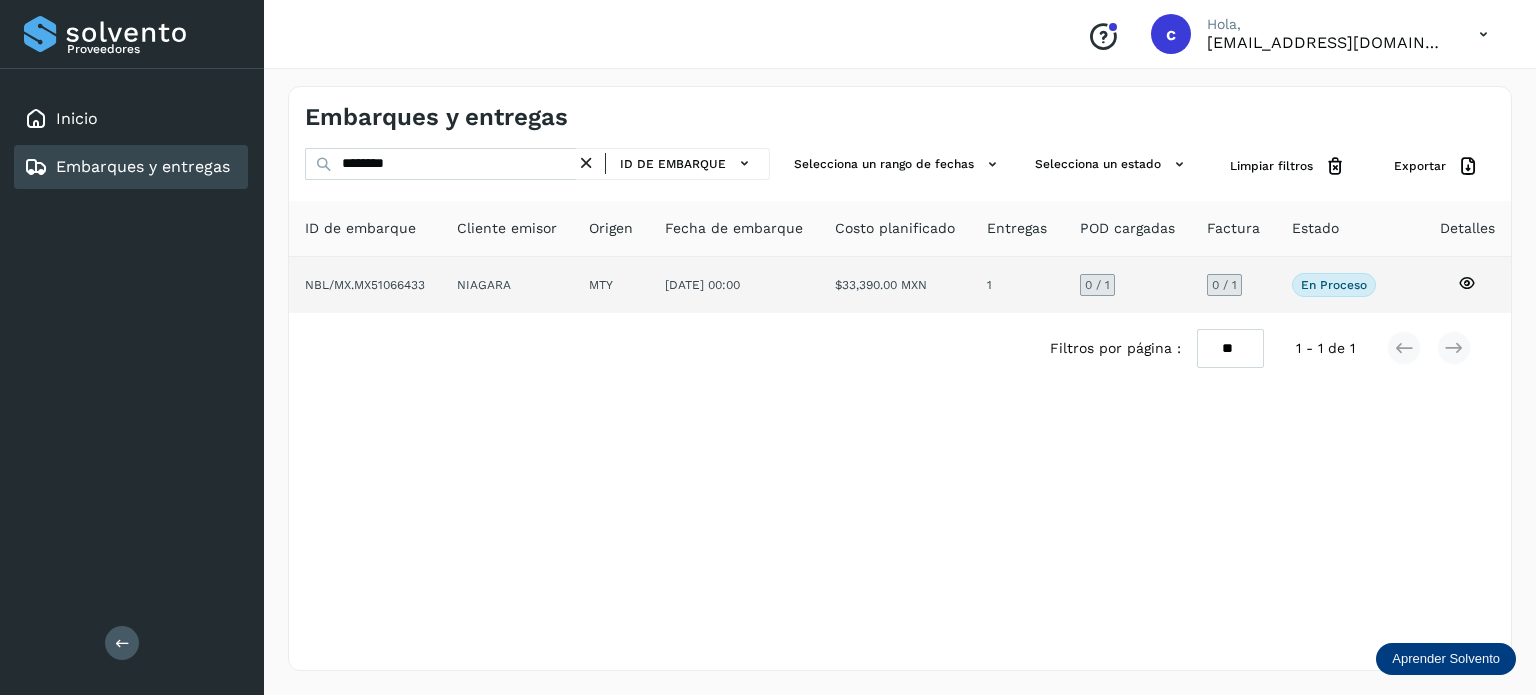 click 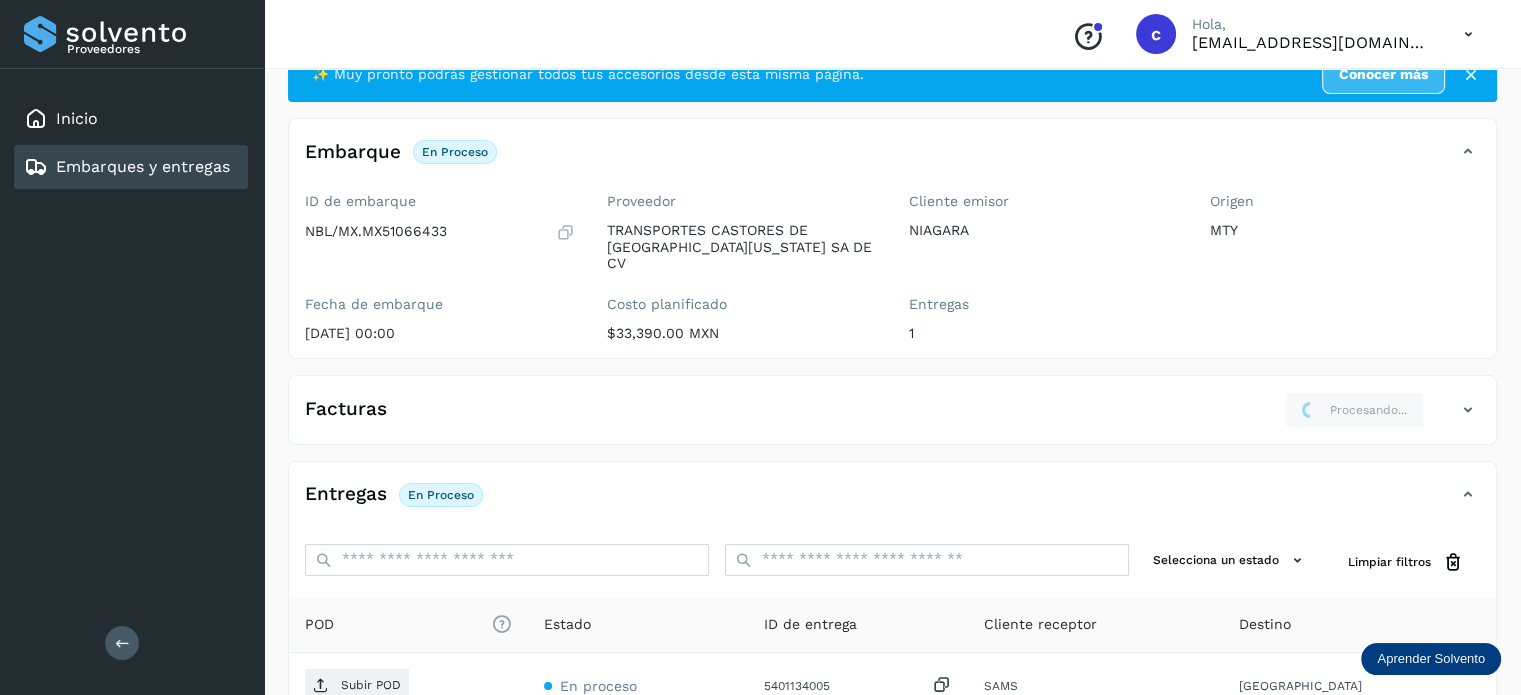 scroll, scrollTop: 200, scrollLeft: 0, axis: vertical 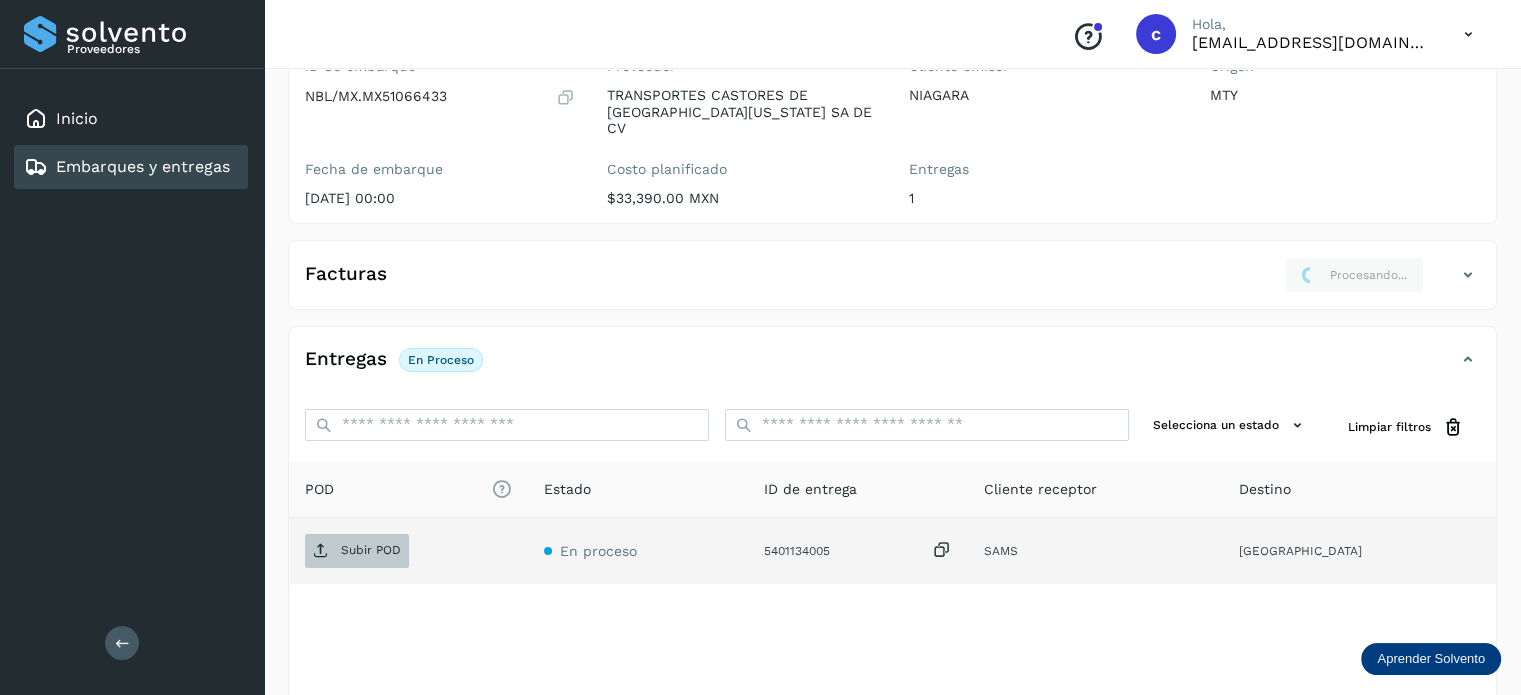 click on "Subir POD" at bounding box center (371, 550) 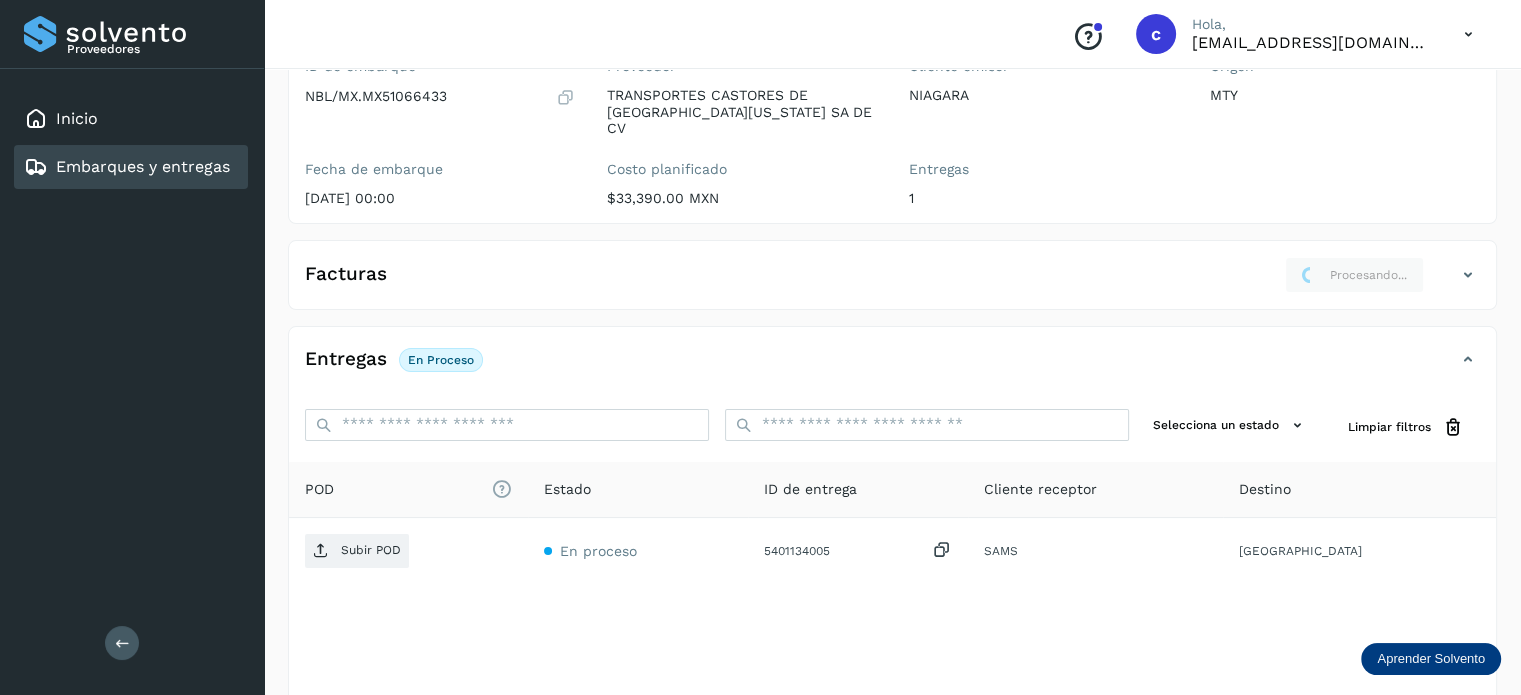 click on "Embarques y entregas" at bounding box center (143, 166) 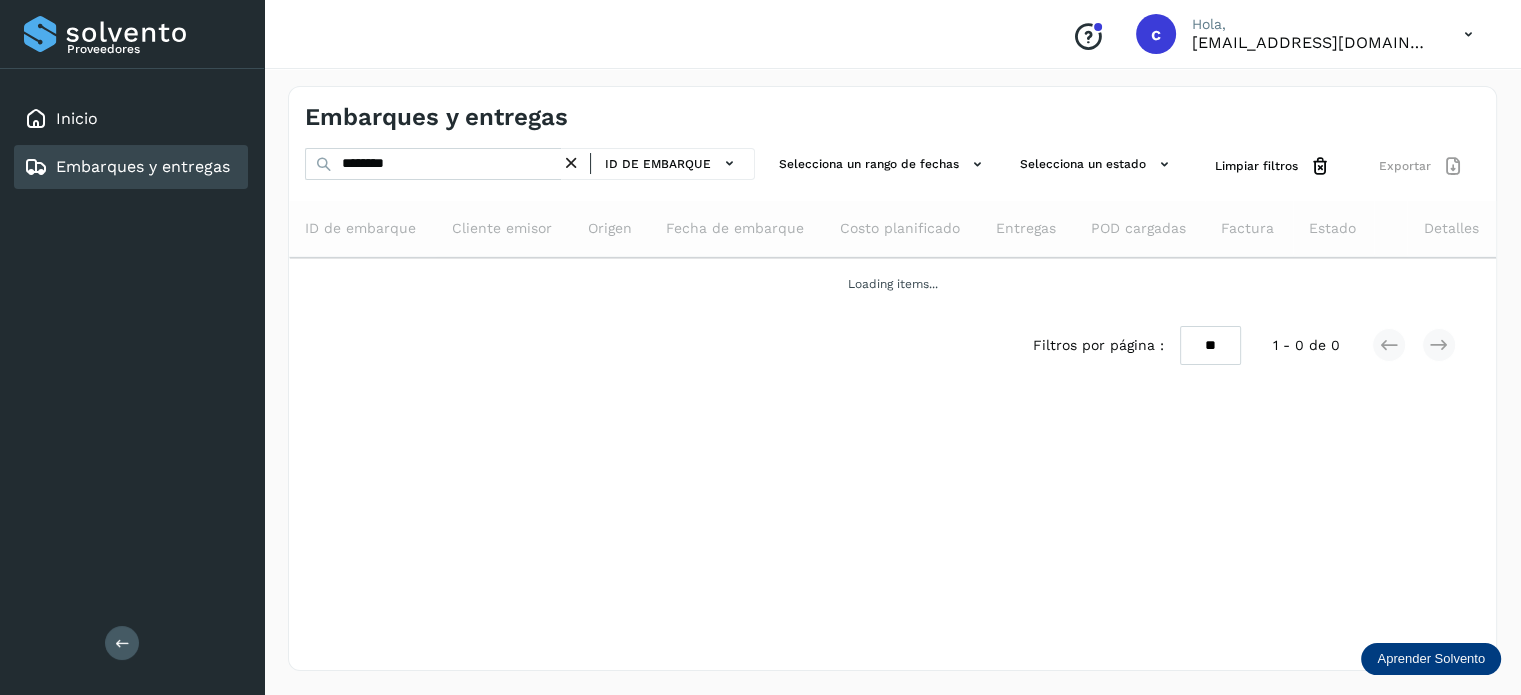 scroll, scrollTop: 0, scrollLeft: 0, axis: both 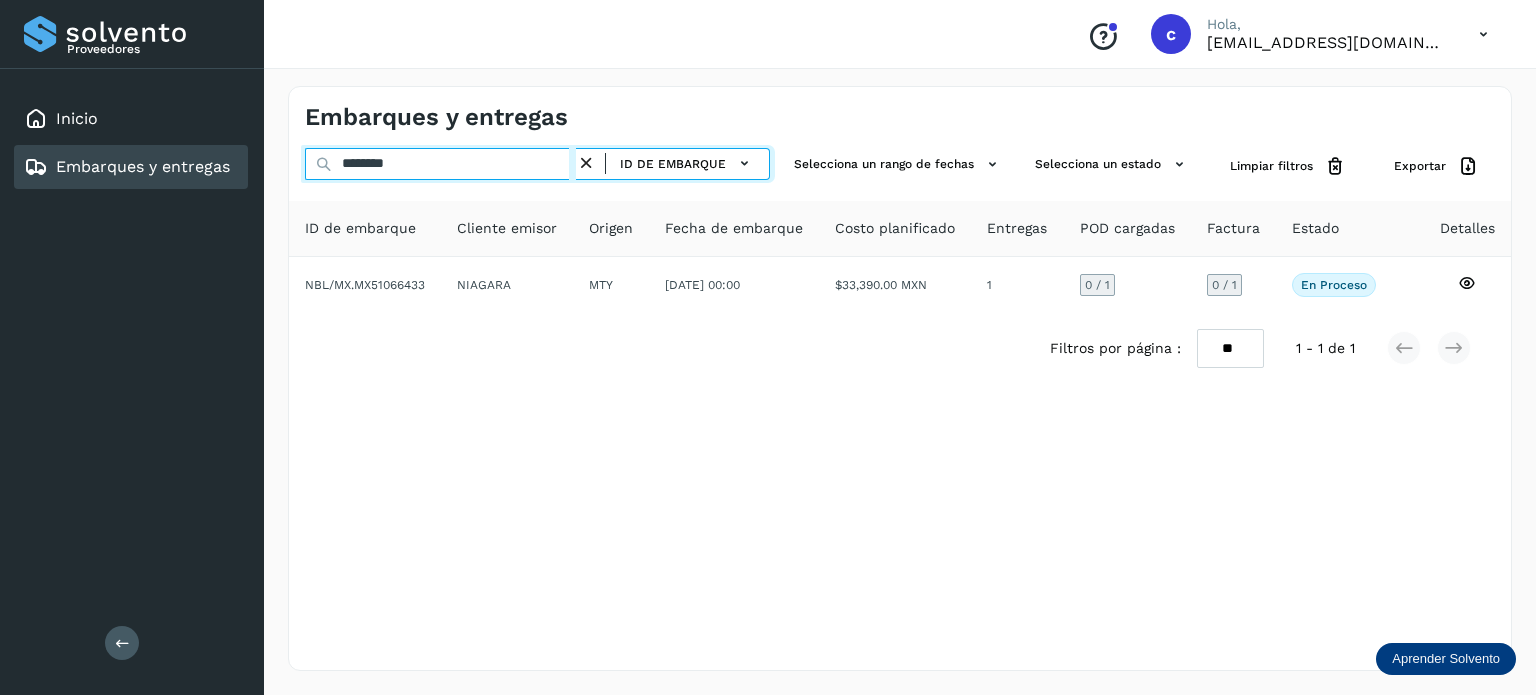 click on "Proveedores Inicio Embarques y entregas Salir
Conoce nuestros beneficios
c Hola, cuentasespeciales8_met@castores.com.mx Embarques y entregas ******** ID de embarque Selecciona un rango de fechas  Selecciona un estado Limpiar filtros Exportar ID de embarque Cliente emisor Origen Fecha de embarque Costo planificado Entregas POD cargadas Factura Estado Detalles NBL/MX.MX51066433 NIAGARA MTY 22/jul/2025 00:00  $33,390.00 MXN  1 0  / 1 0 / 1 En proceso
Verifica el estado de la factura o entregas asociadas a este embarque
Filtros por página : ** ** ** 1 - 1 de 1" 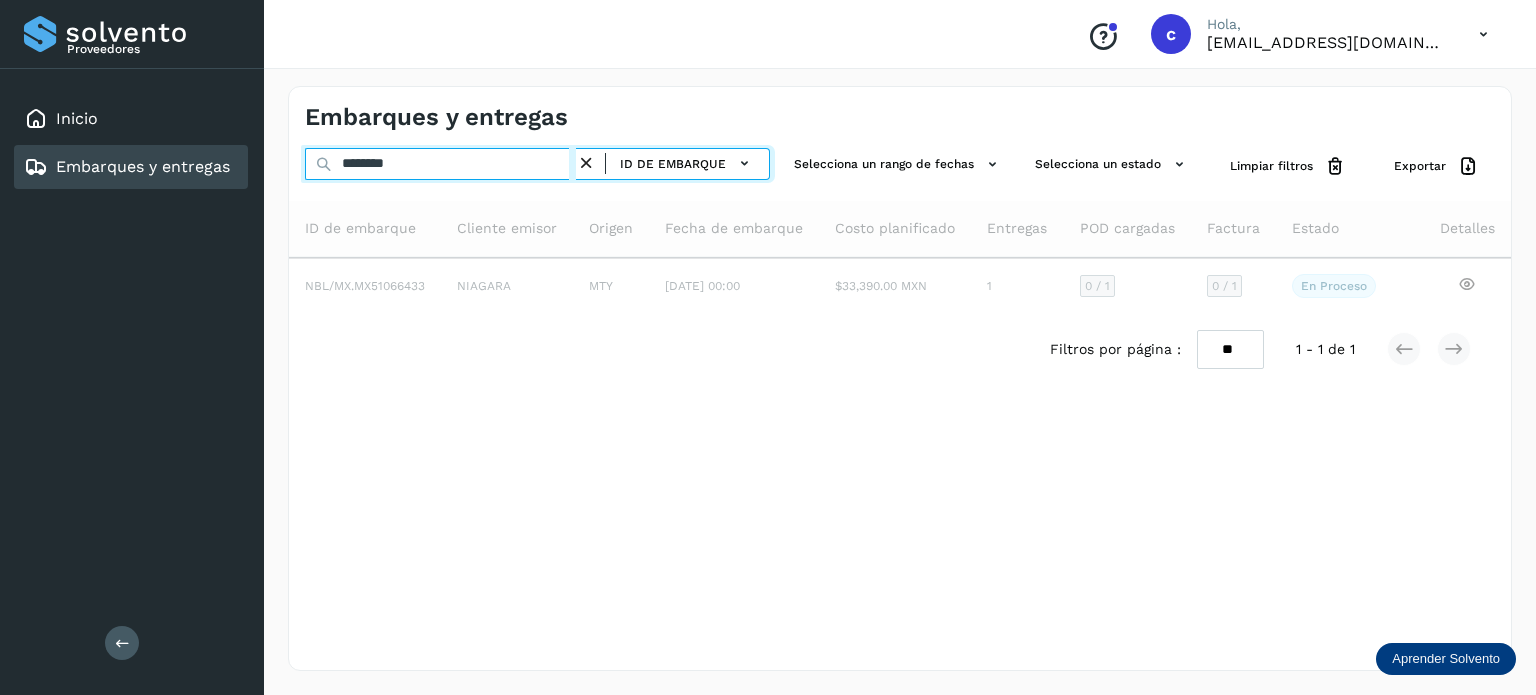 type on "********" 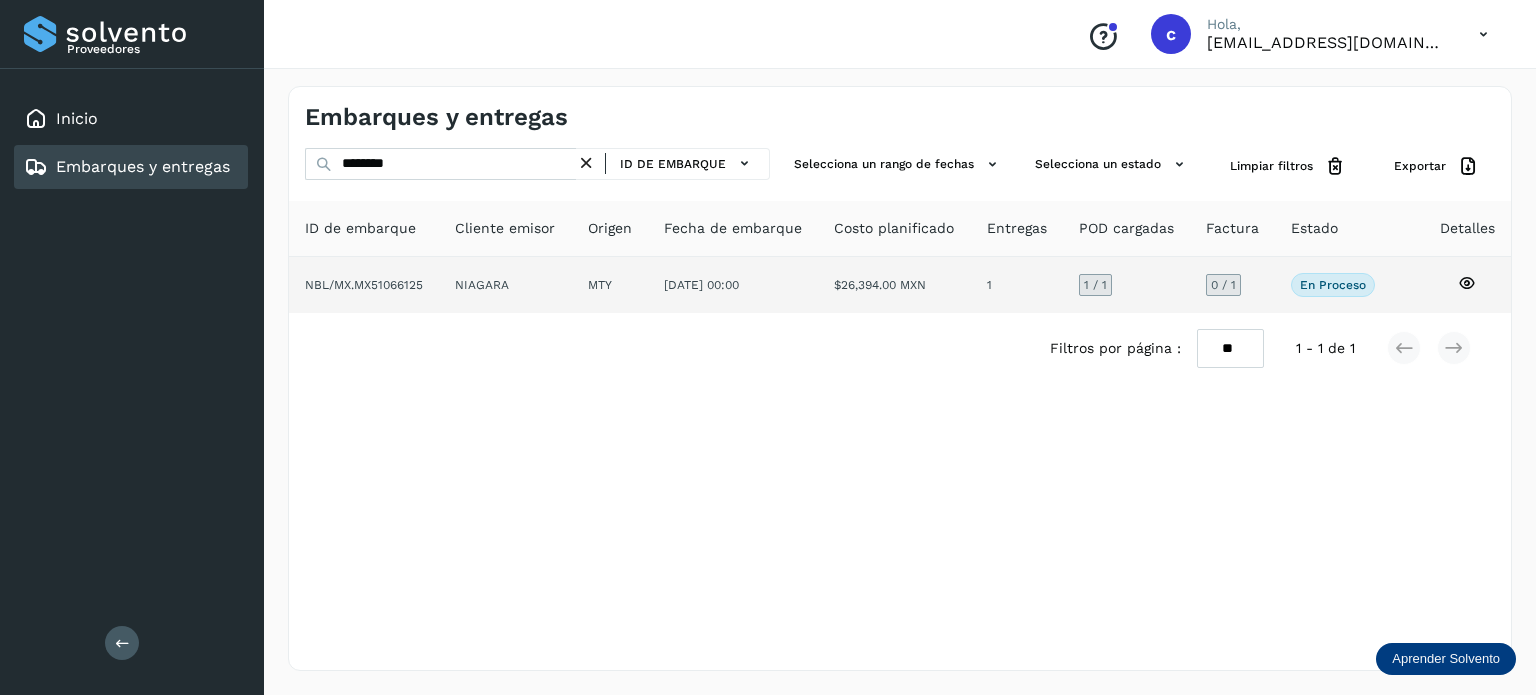 click 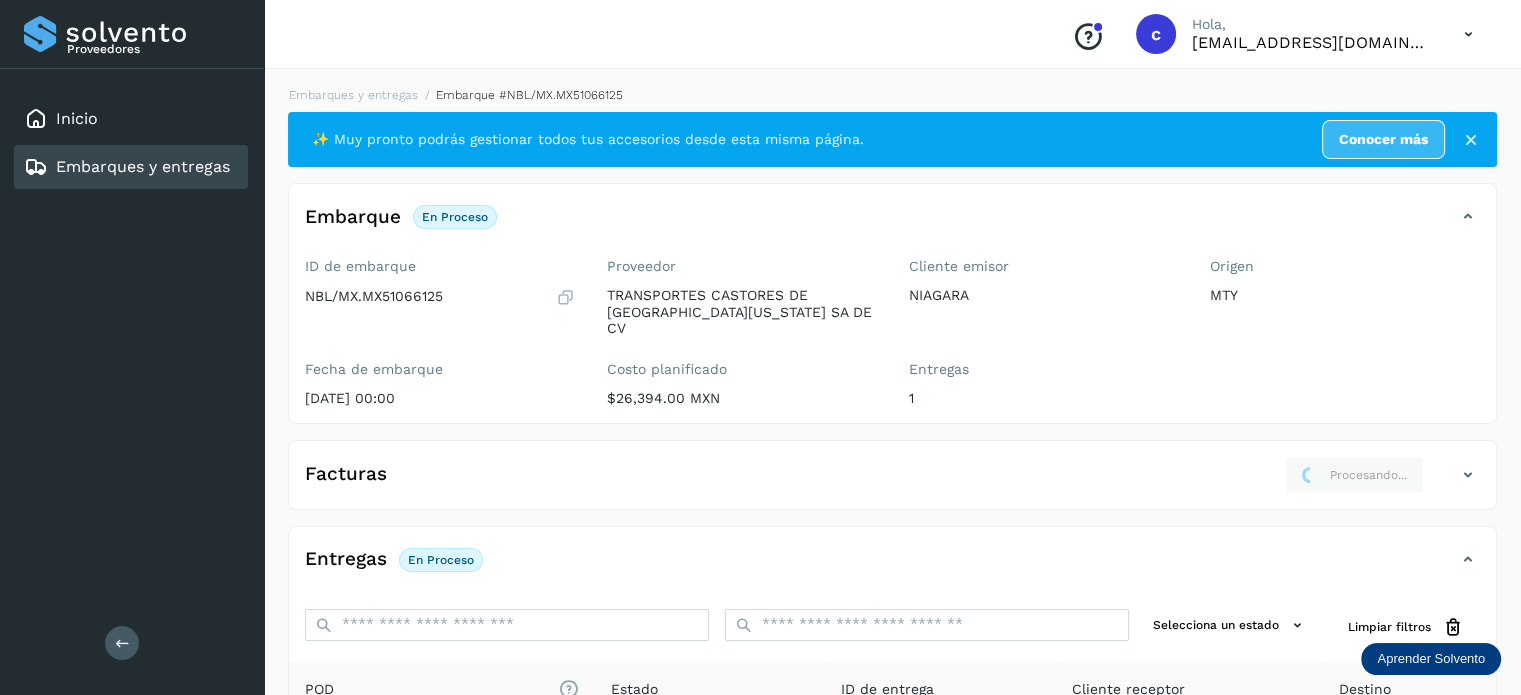 click at bounding box center [1468, 475] 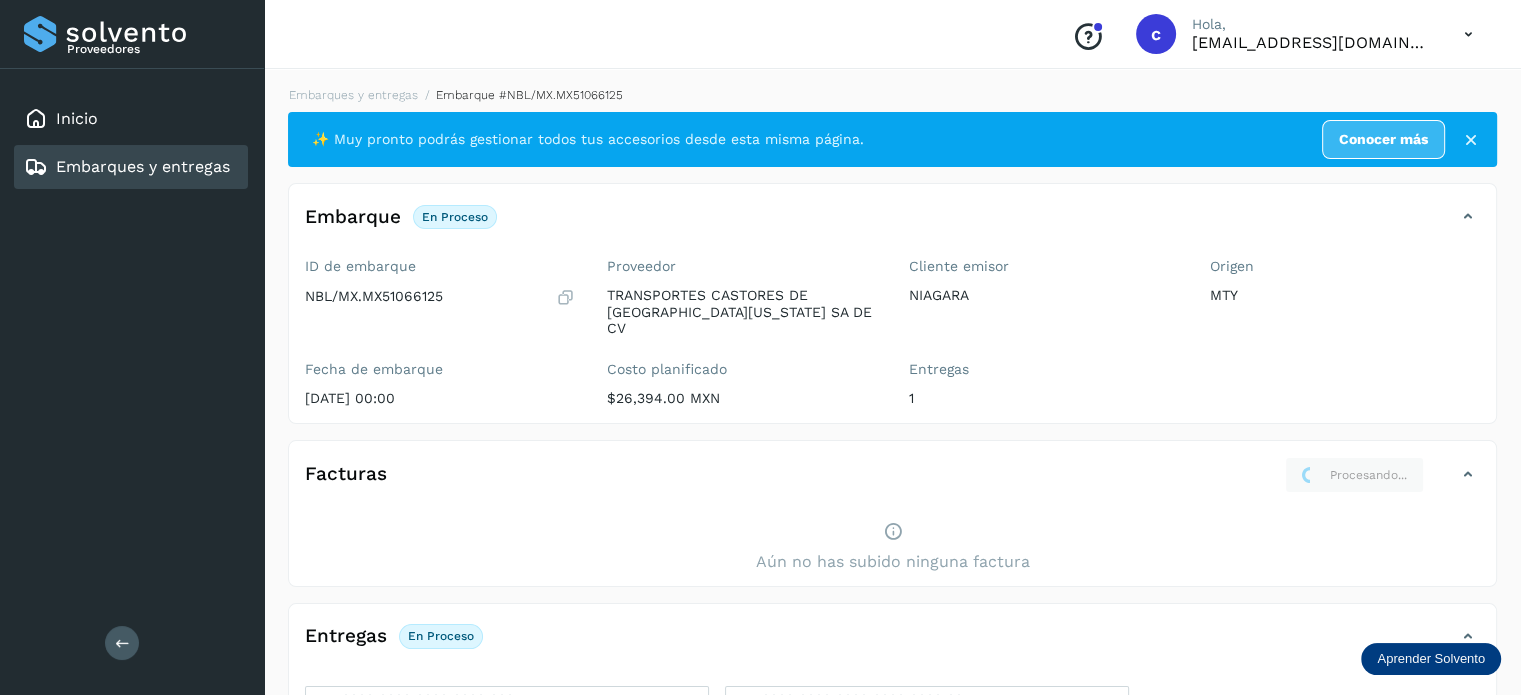 click at bounding box center (1468, 475) 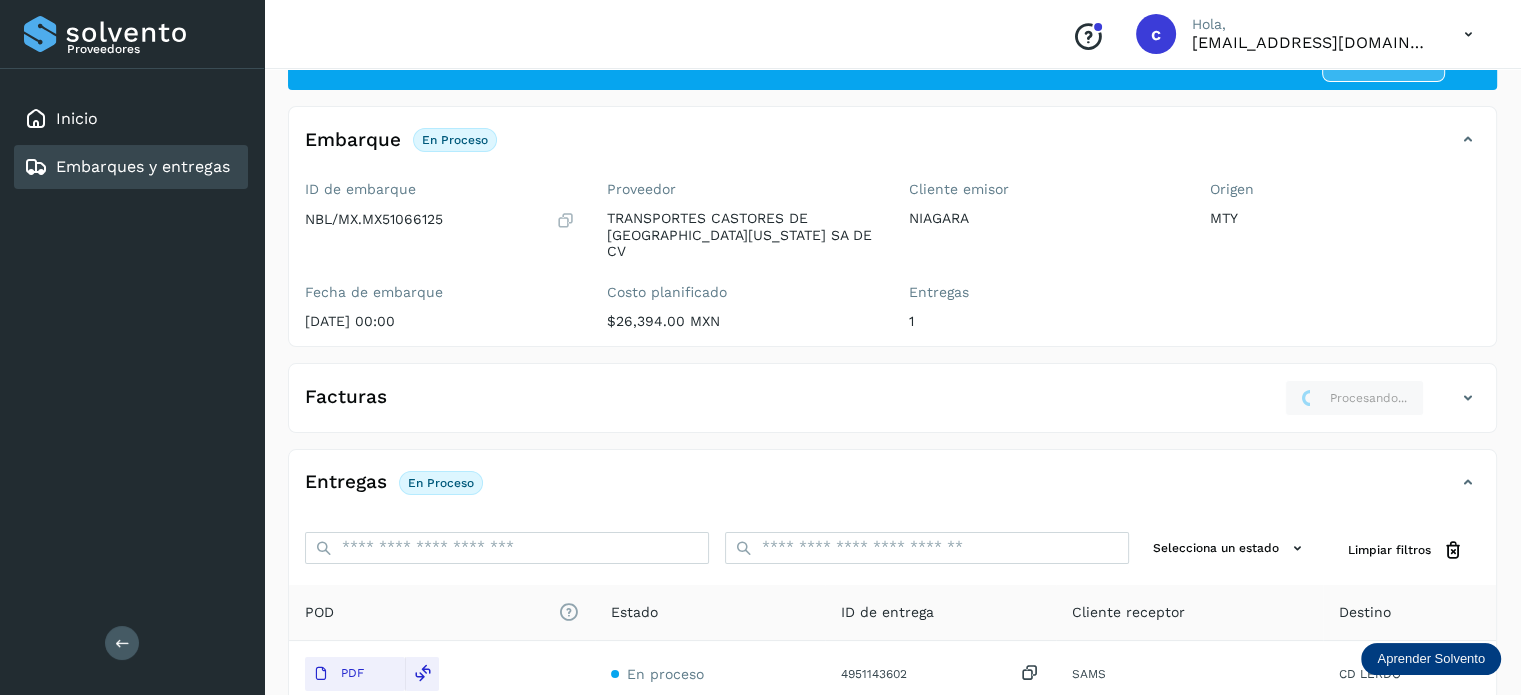 scroll, scrollTop: 265, scrollLeft: 0, axis: vertical 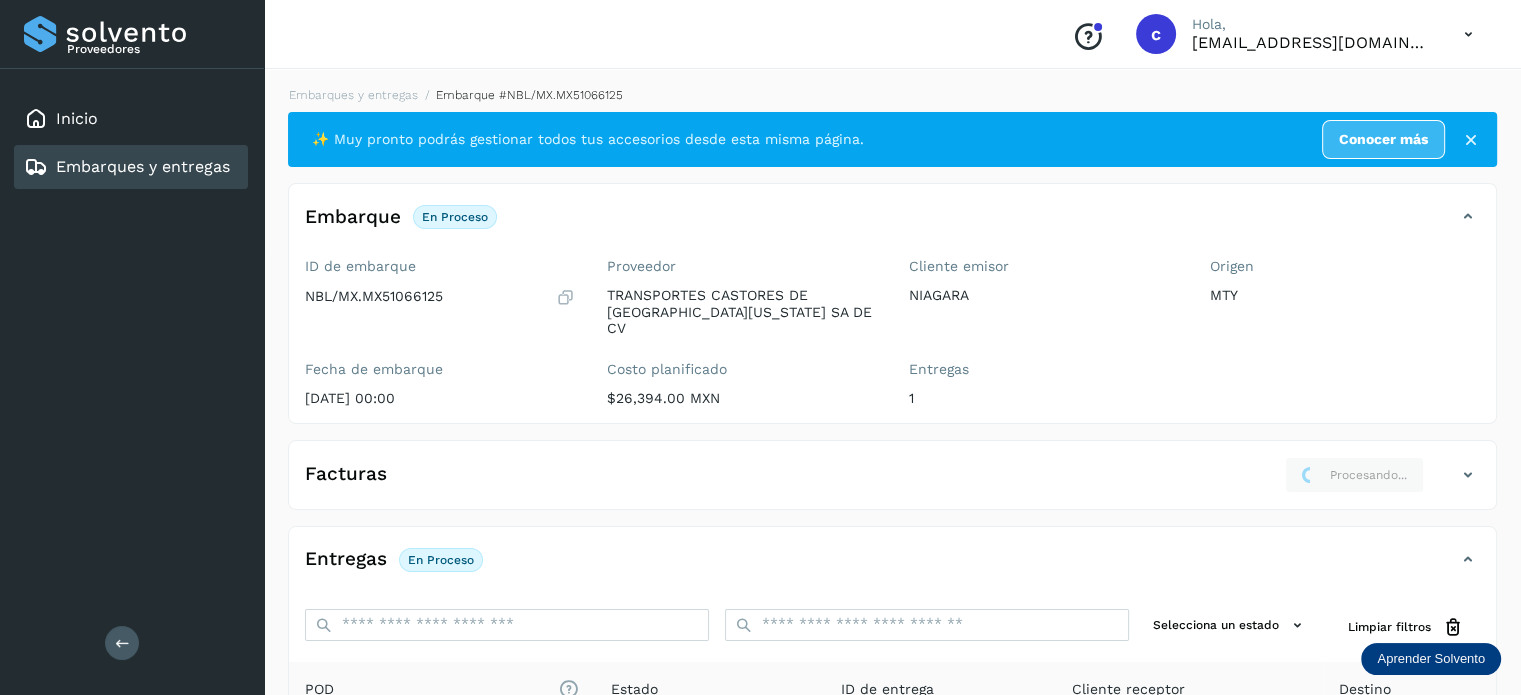 click on "Embarques y entregas" at bounding box center [143, 166] 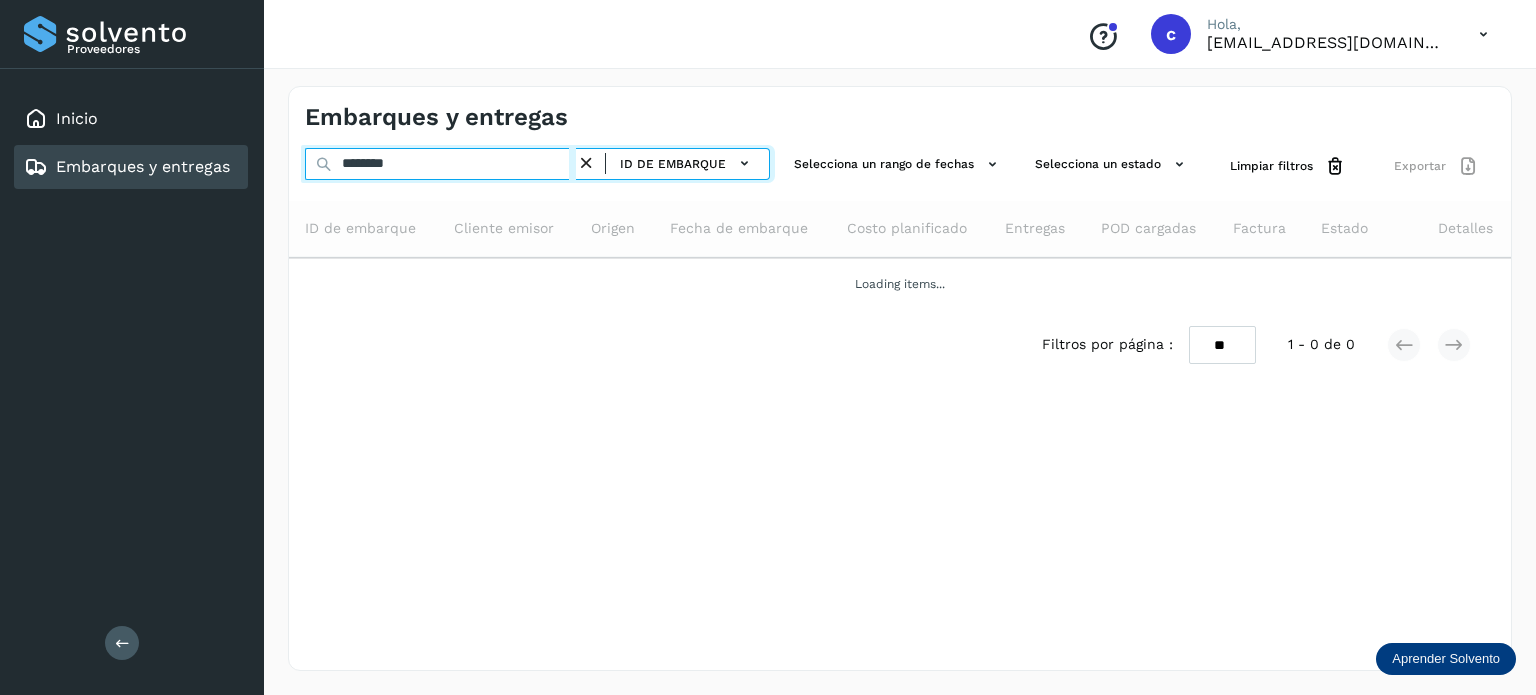 drag, startPoint x: 315, startPoint y: 169, endPoint x: 270, endPoint y: 182, distance: 46.840153 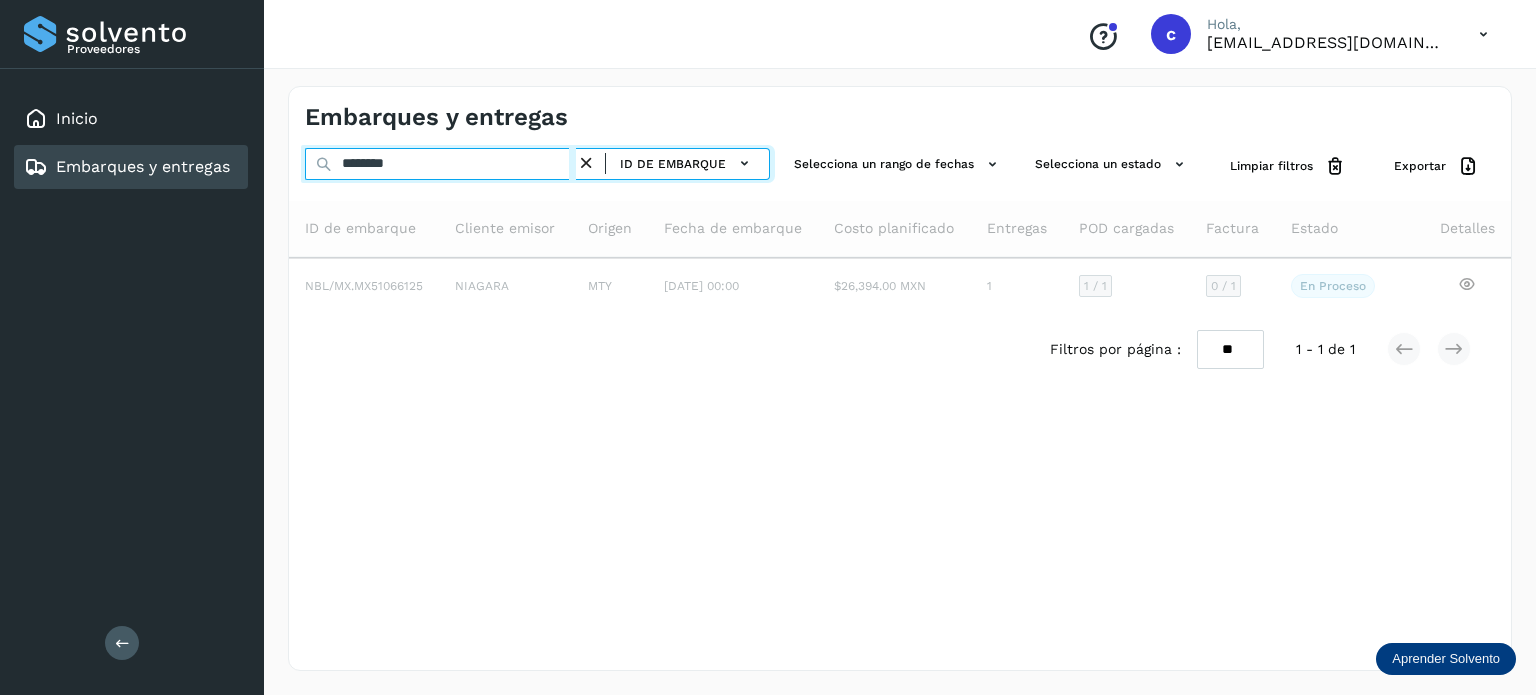type on "********" 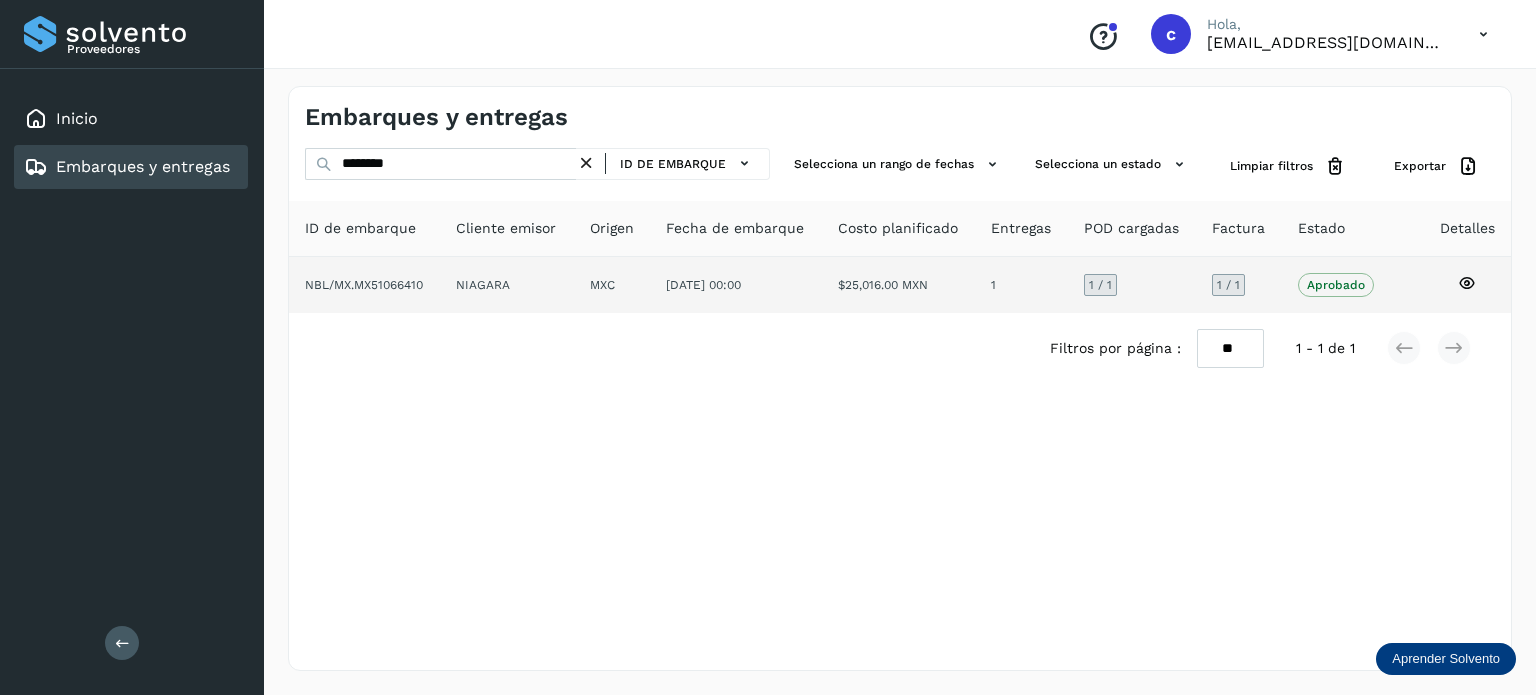 click 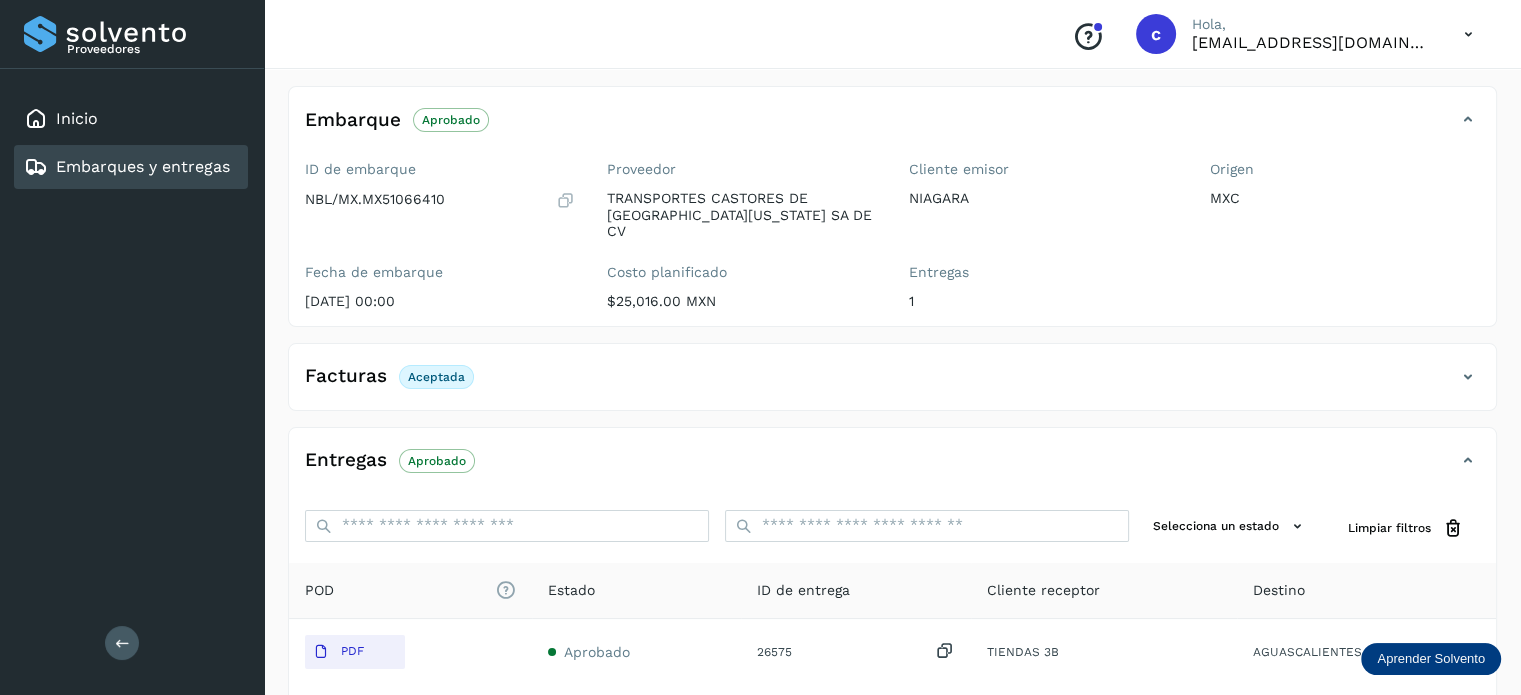 scroll, scrollTop: 200, scrollLeft: 0, axis: vertical 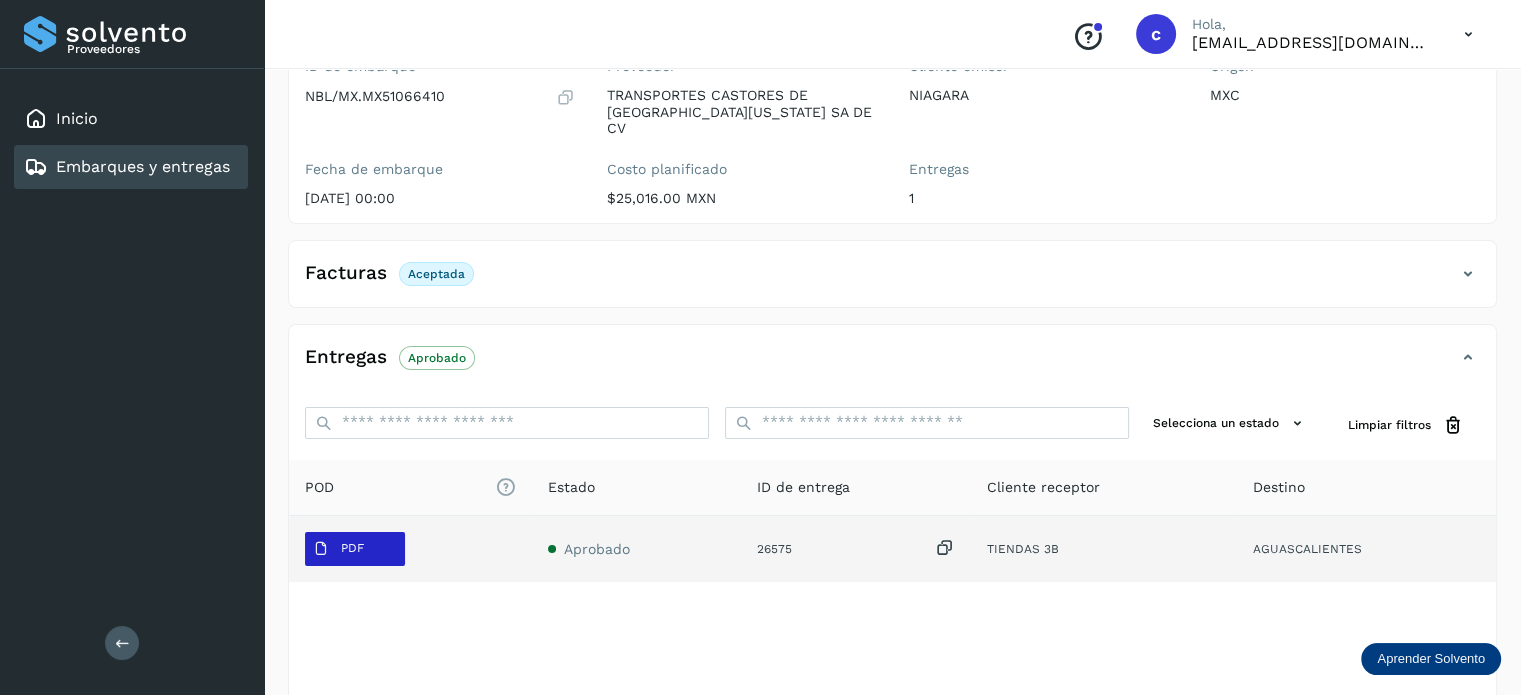 click on "PDF" at bounding box center (355, 549) 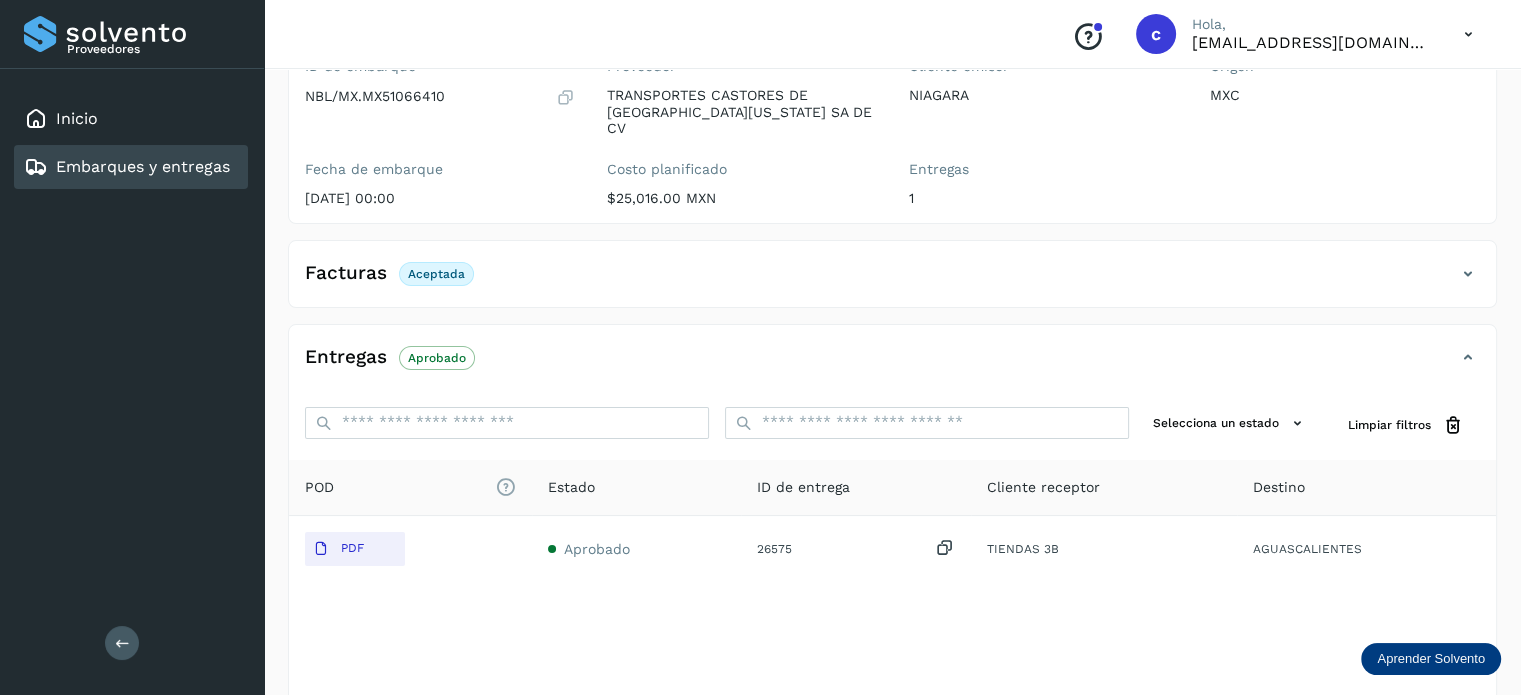 click on "Embarques y entregas" at bounding box center [127, 167] 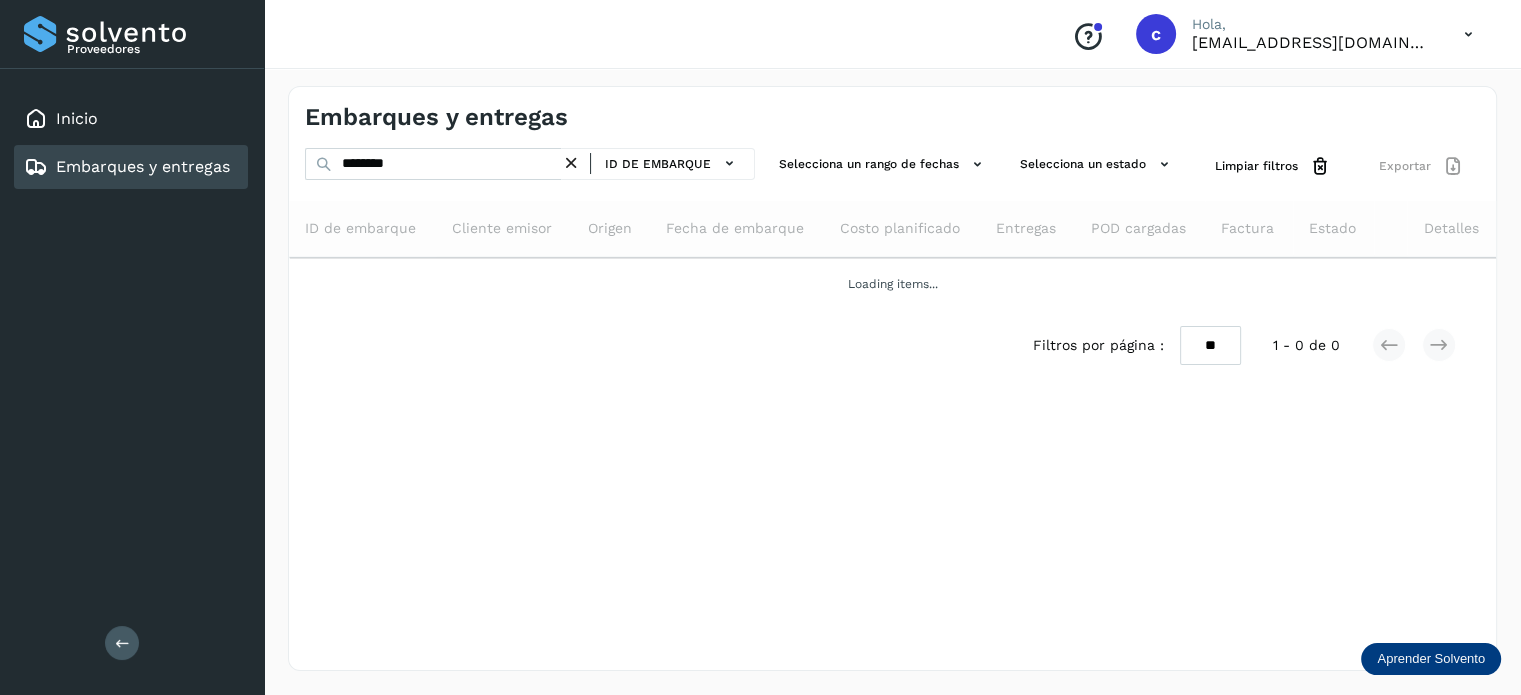 scroll, scrollTop: 0, scrollLeft: 0, axis: both 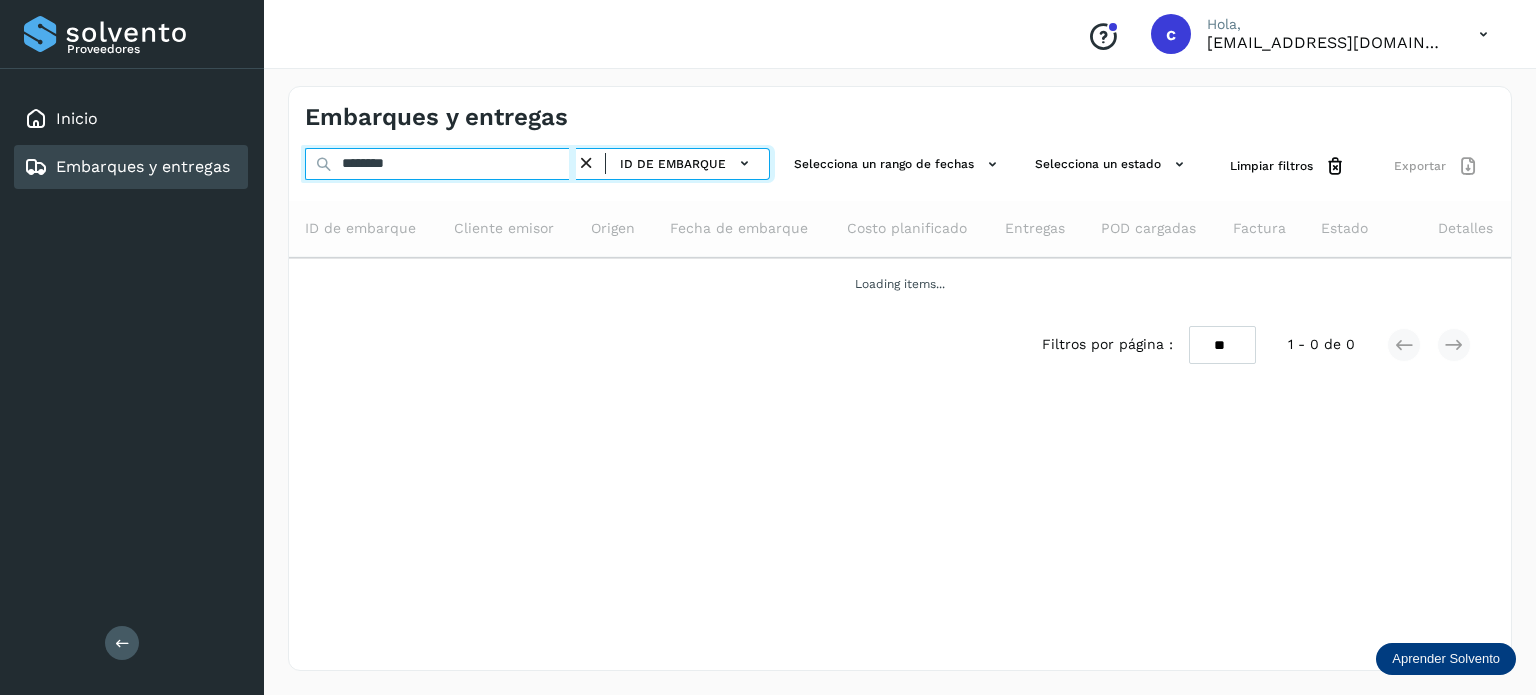 drag, startPoint x: 242, startPoint y: 162, endPoint x: 224, endPoint y: 156, distance: 18.973665 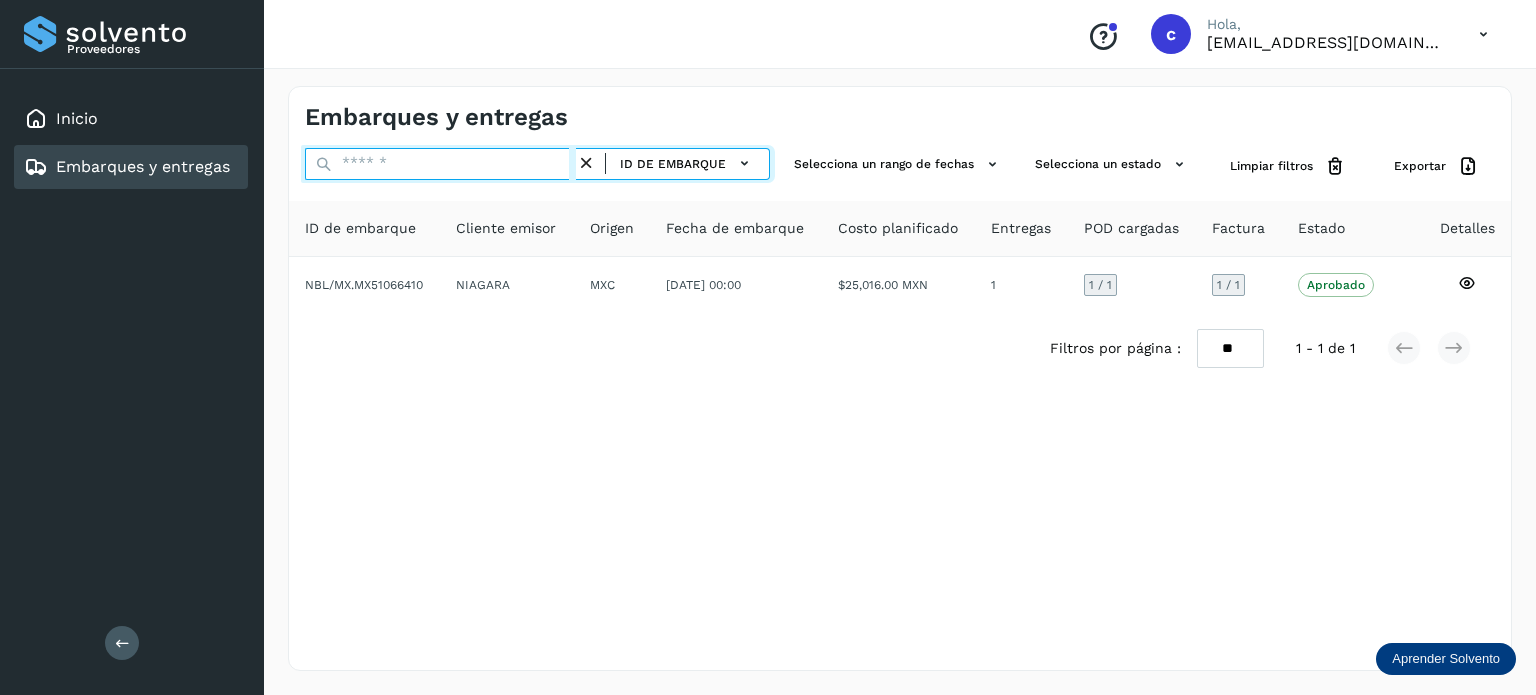 paste on "********" 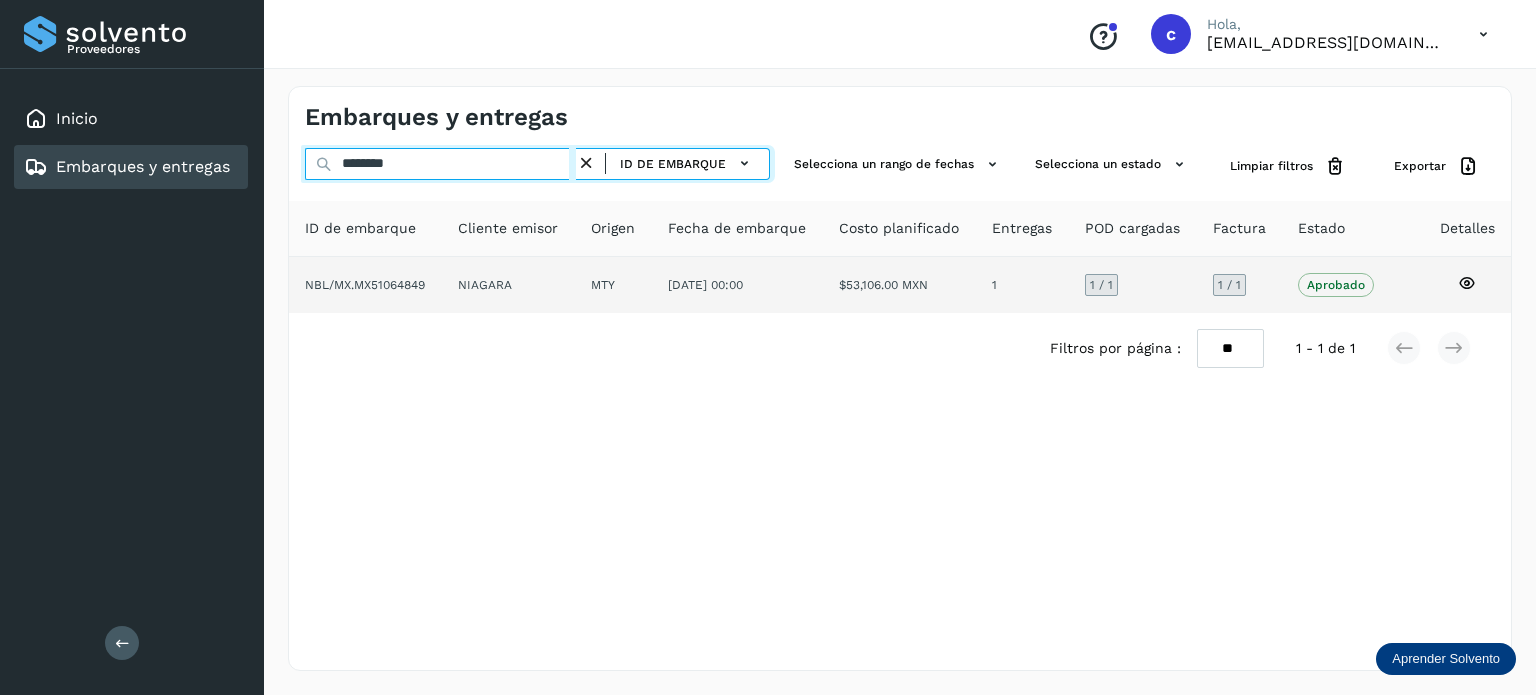 type on "********" 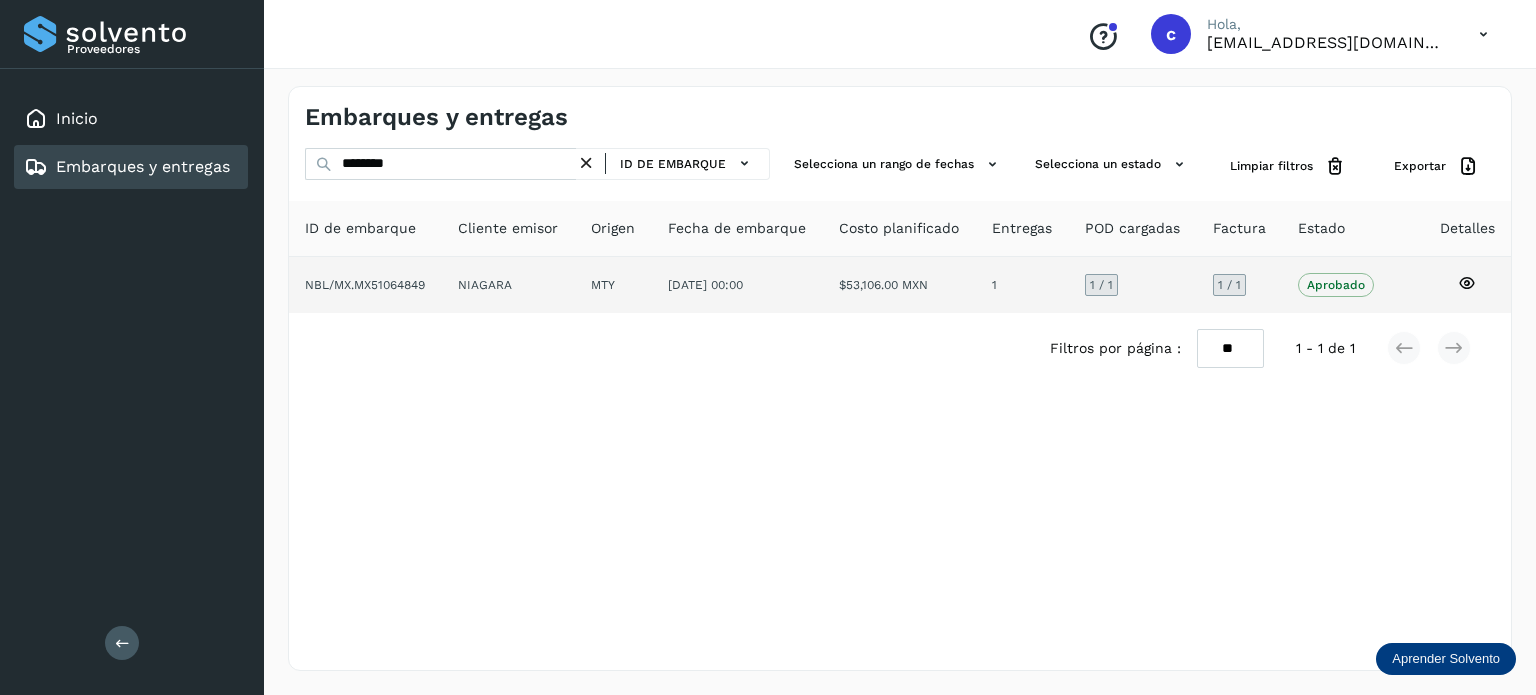 click 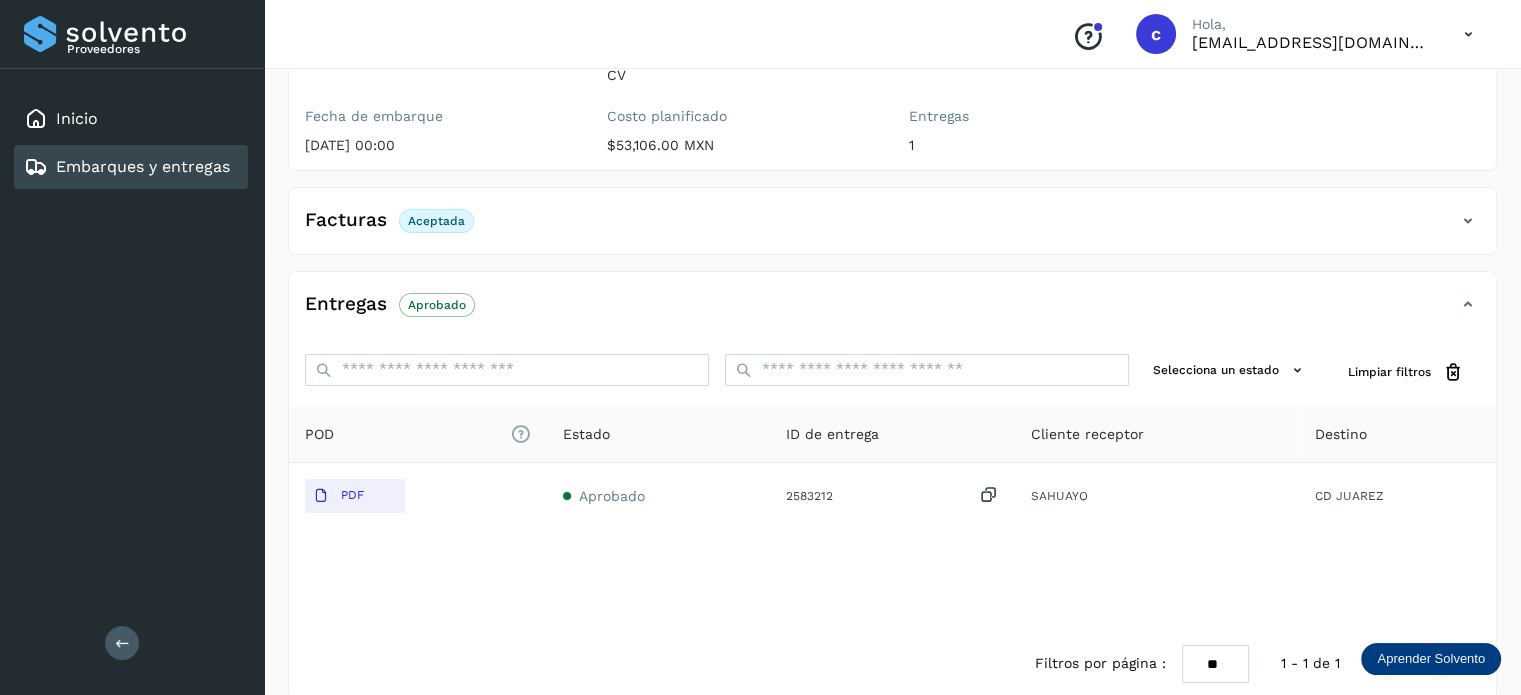 scroll, scrollTop: 264, scrollLeft: 0, axis: vertical 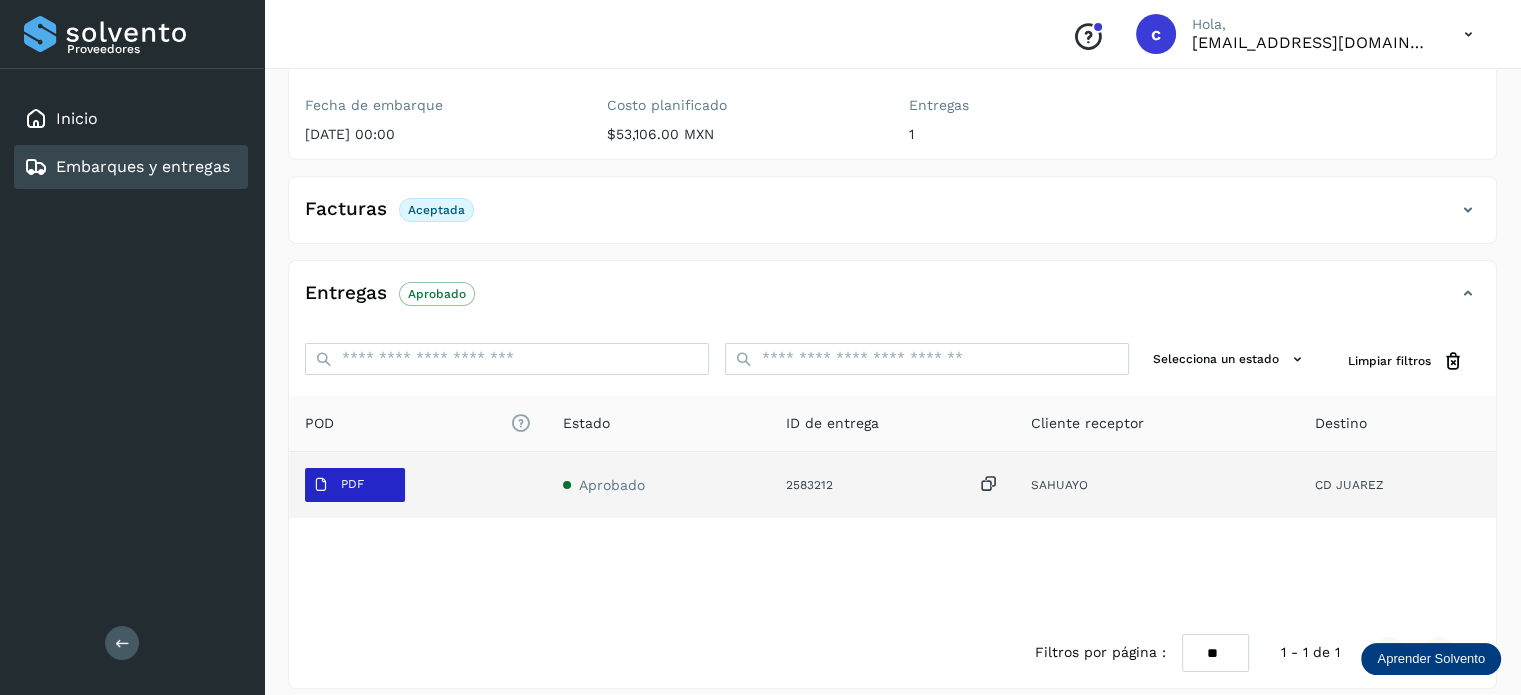 click on "PDF" at bounding box center [338, 485] 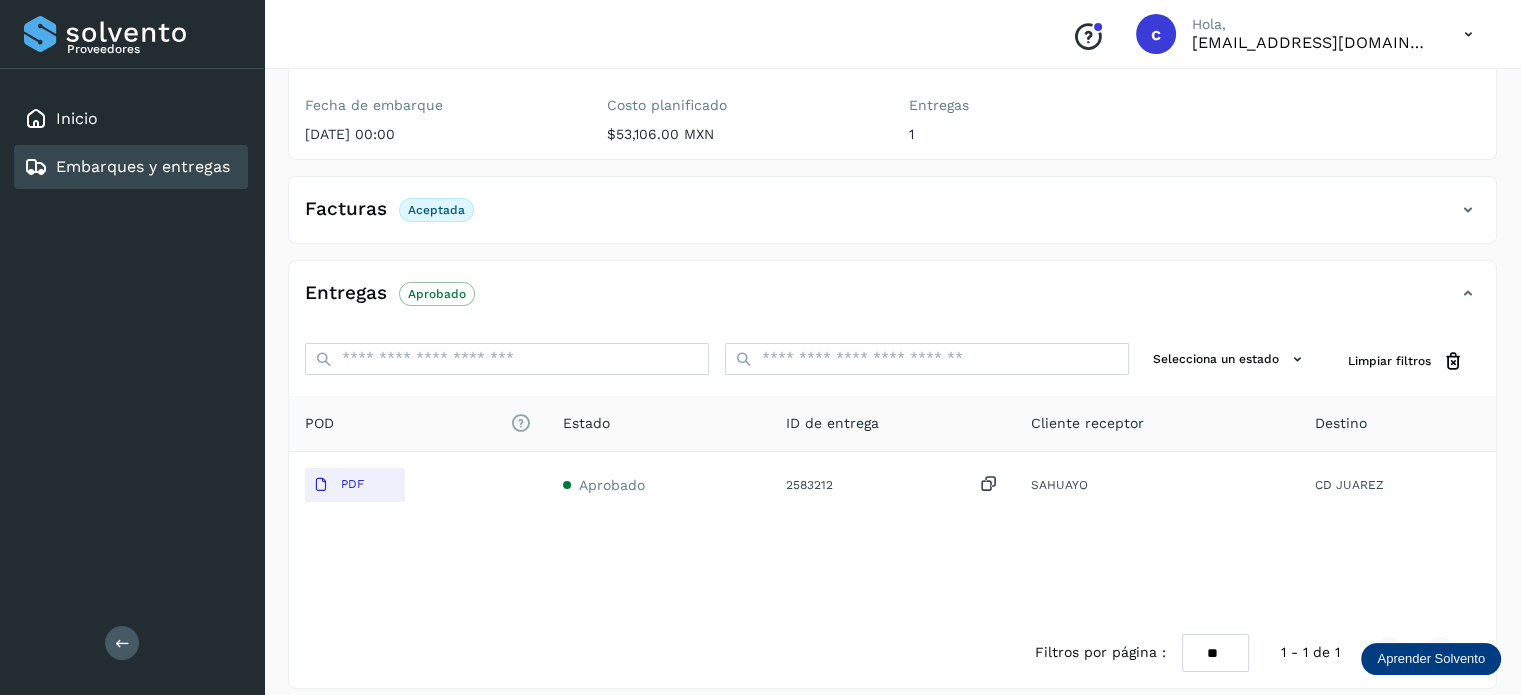 type 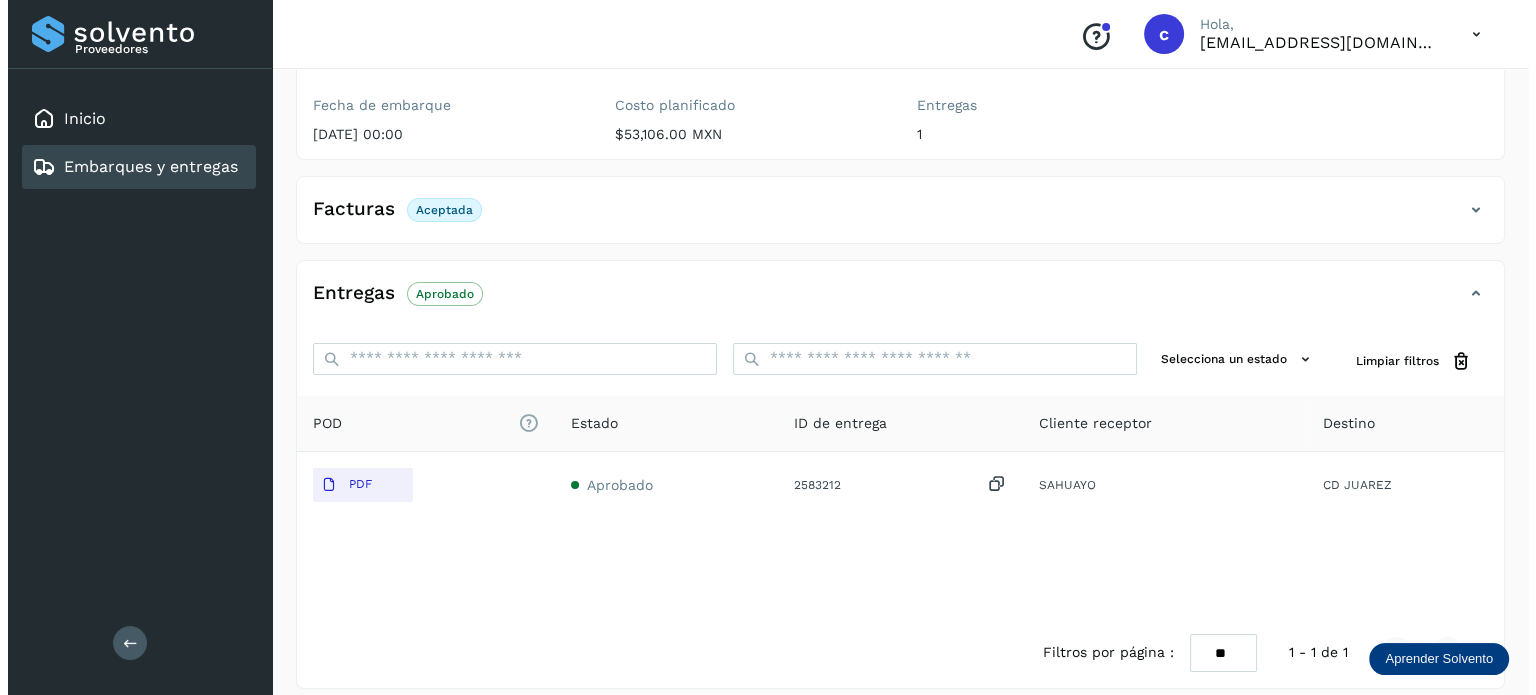 scroll, scrollTop: 0, scrollLeft: 0, axis: both 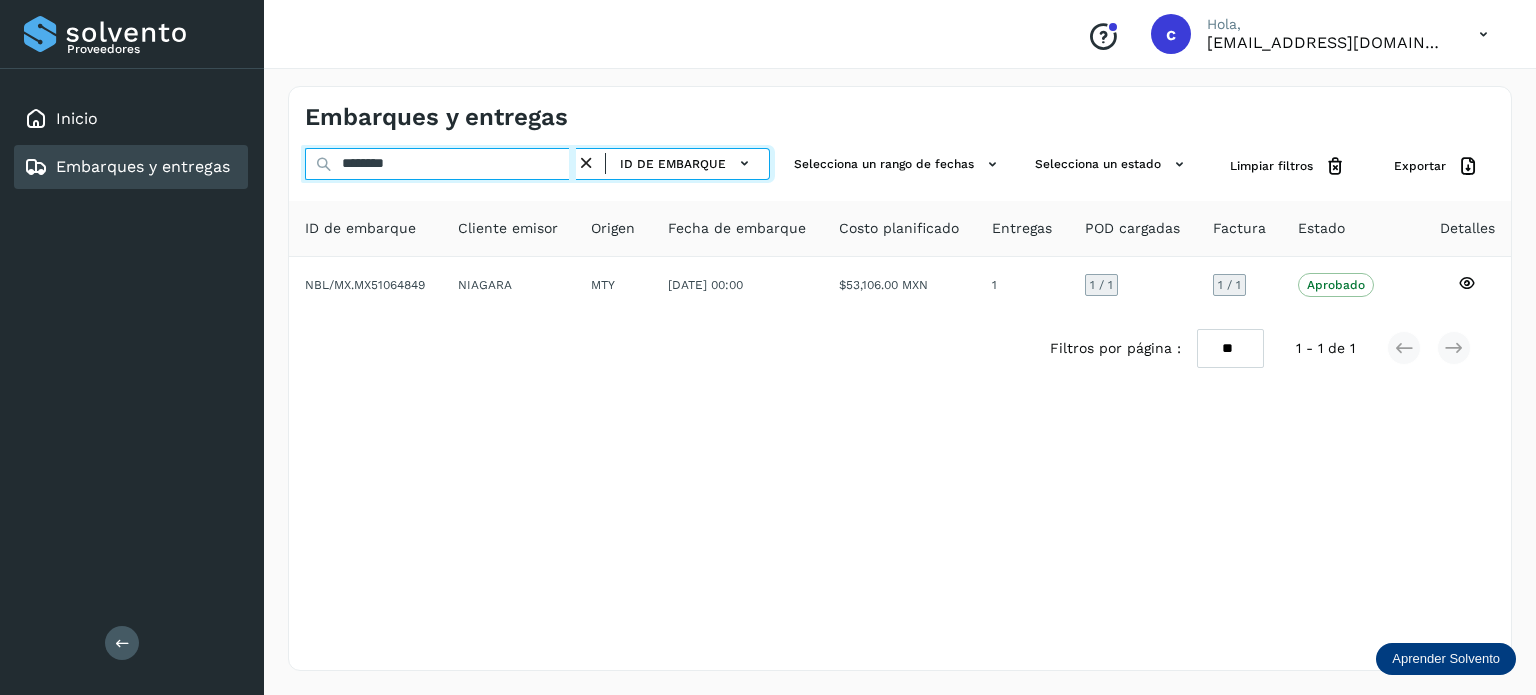 drag, startPoint x: 319, startPoint y: 161, endPoint x: 294, endPoint y: 163, distance: 25.079872 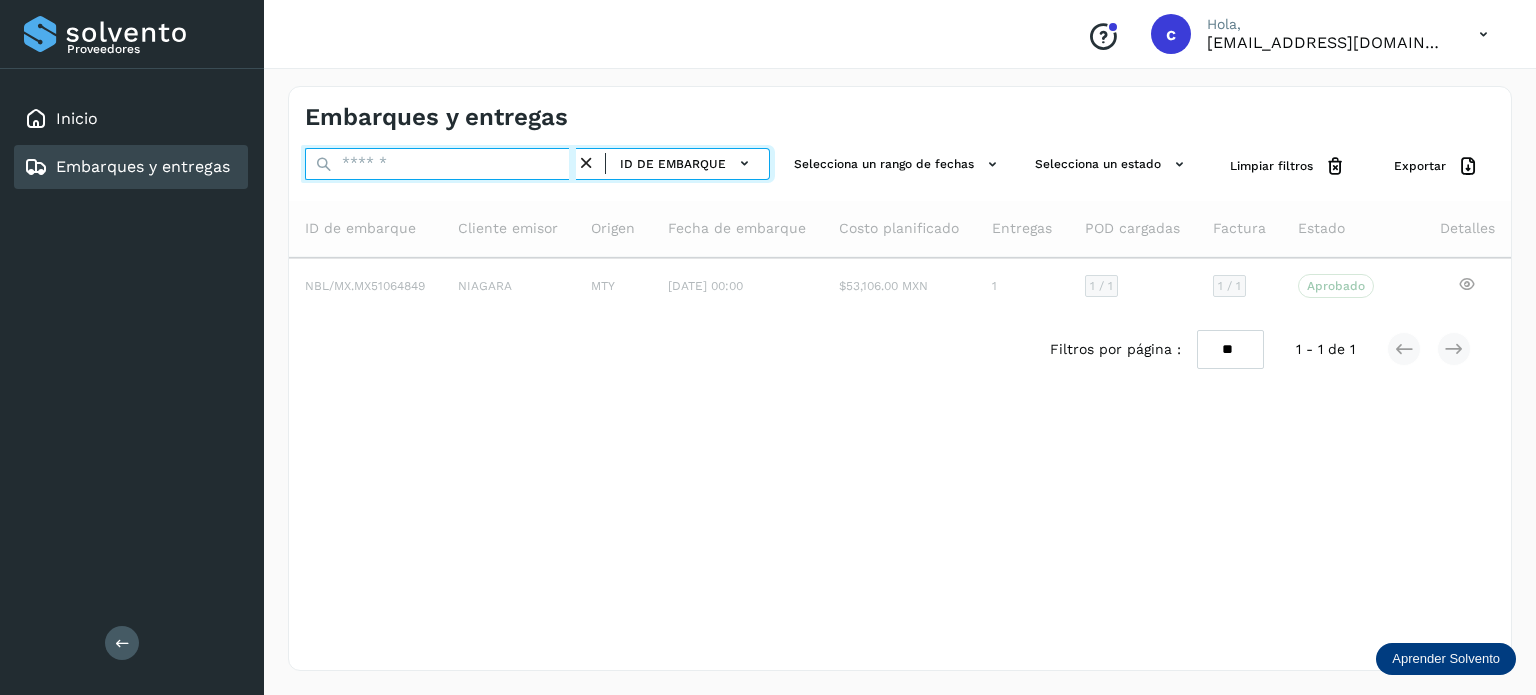type 